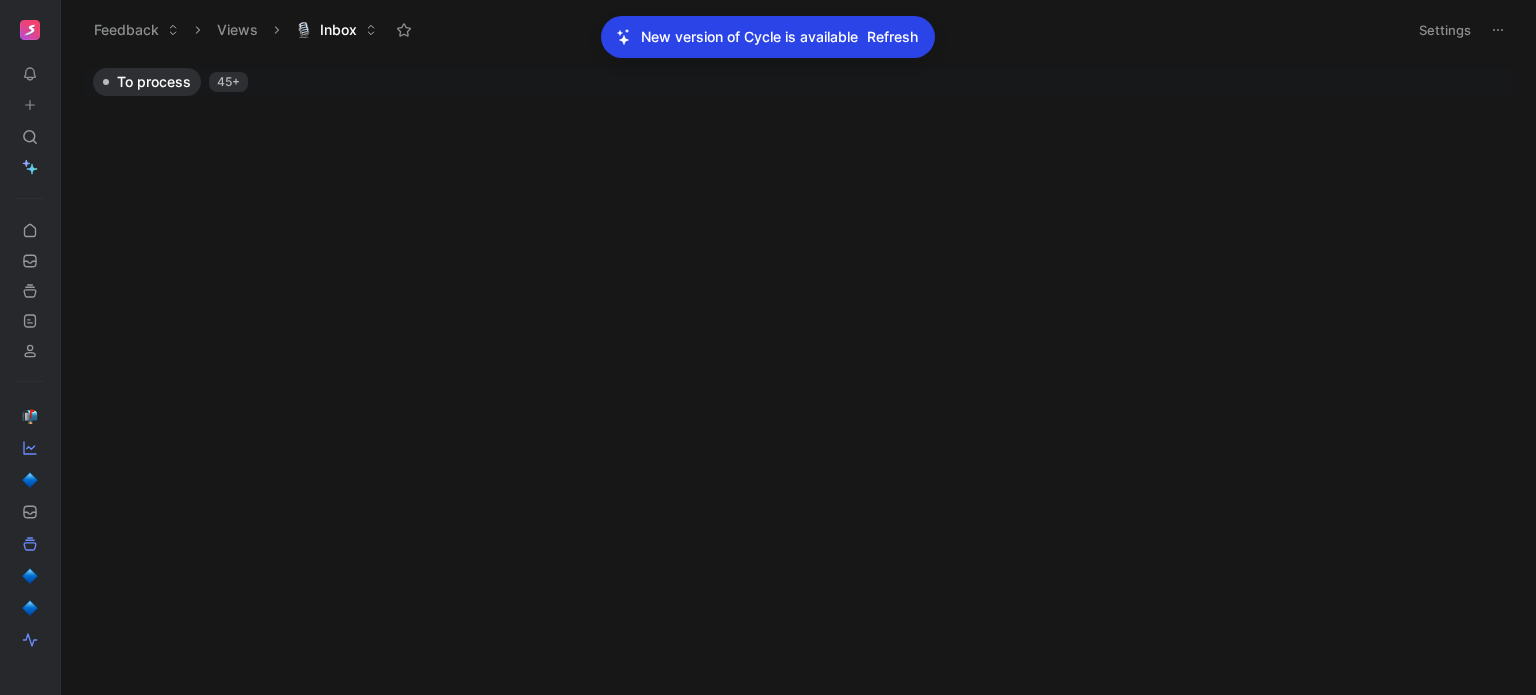 scroll, scrollTop: 0, scrollLeft: 0, axis: both 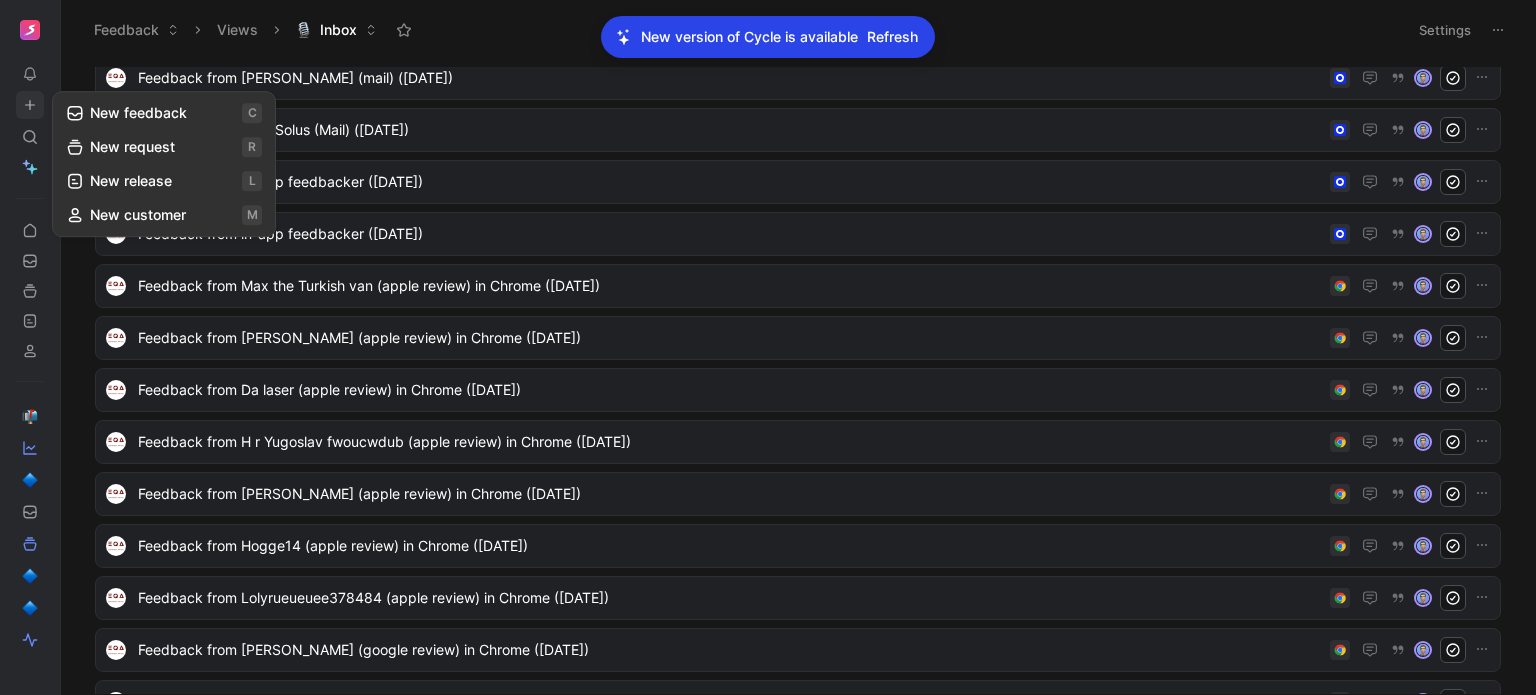 click on "New feedback c" at bounding box center [164, 113] 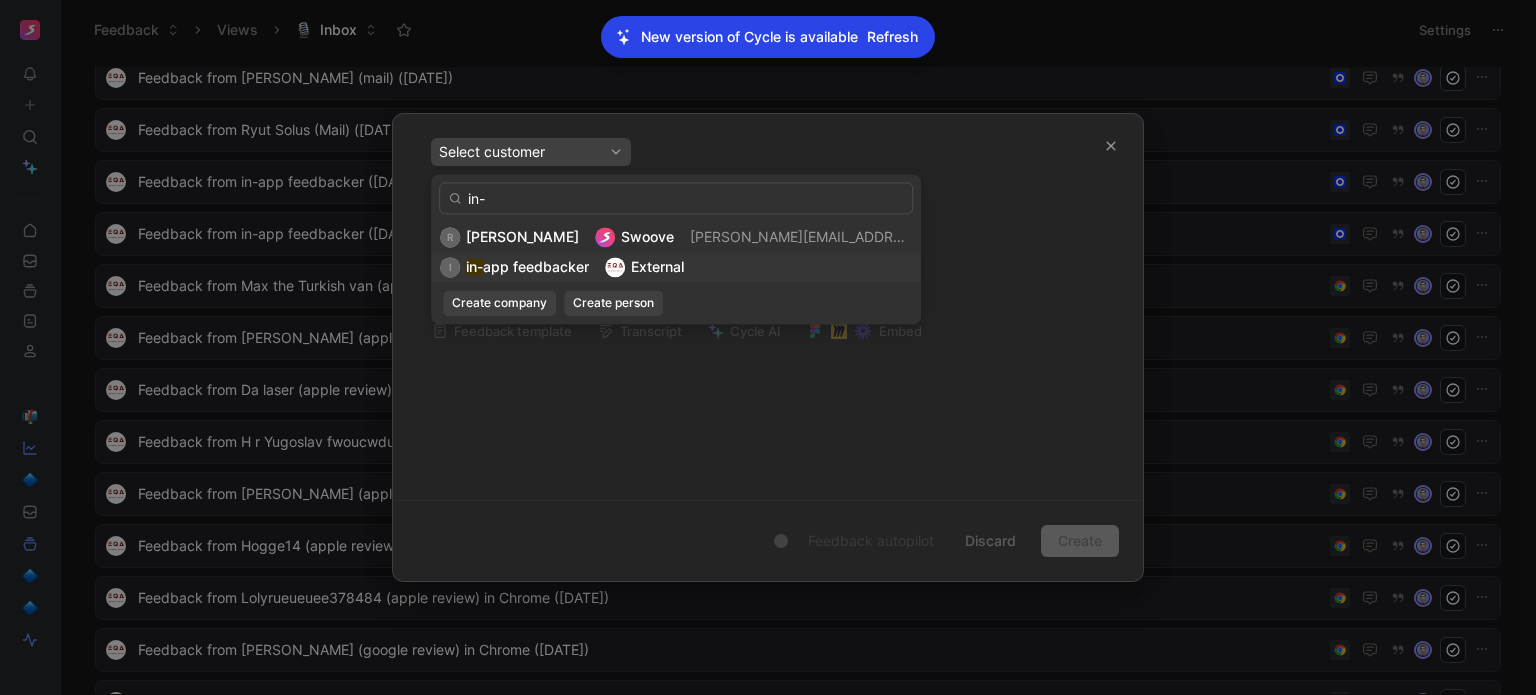 type on "in-" 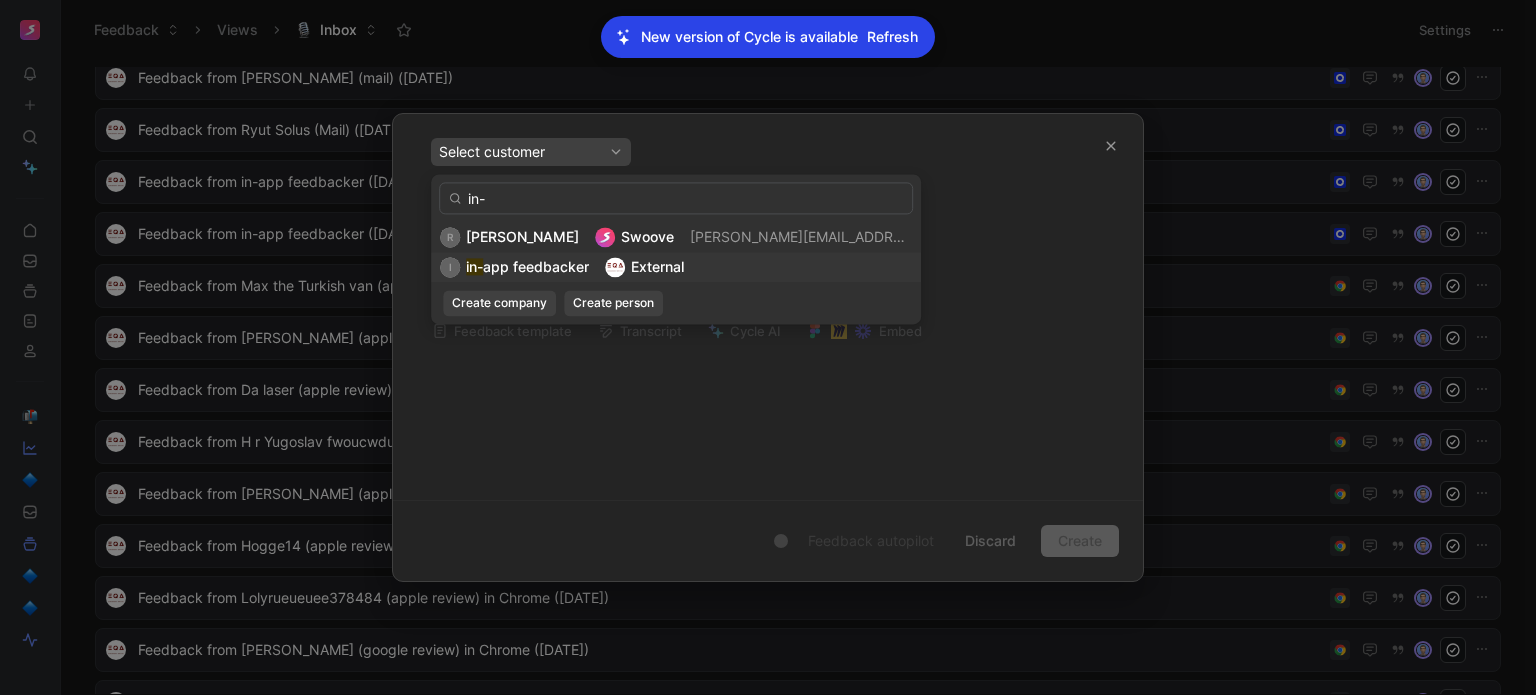 click on "app feedbacker" at bounding box center (536, 266) 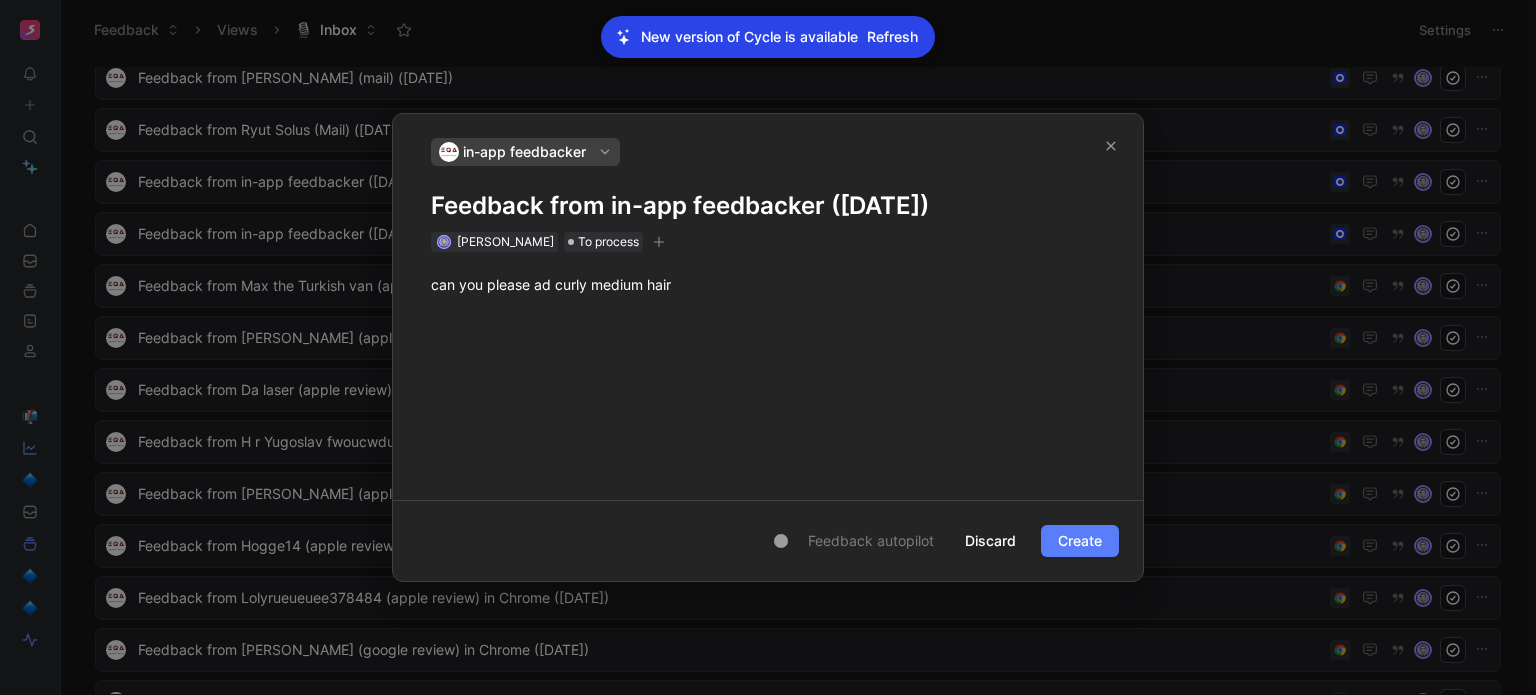 click on "Create" at bounding box center [1080, 541] 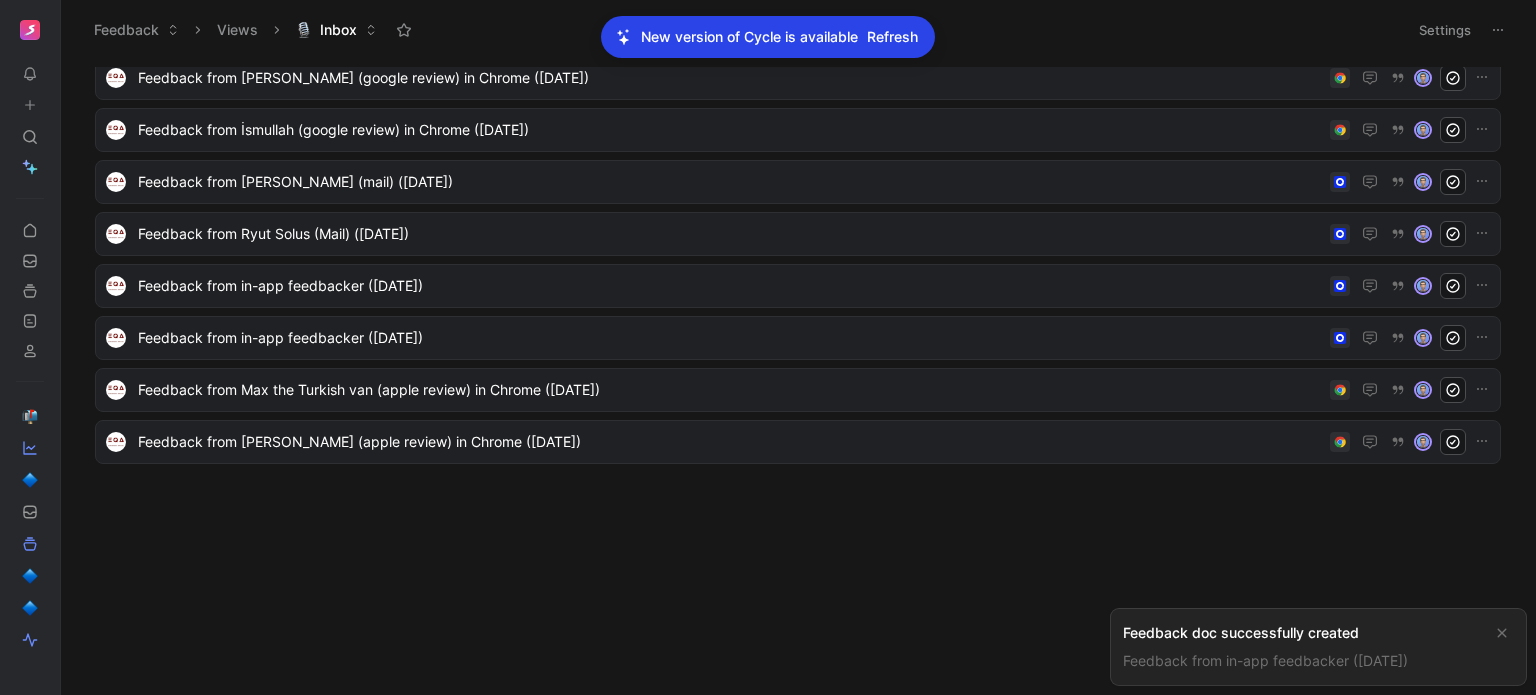 scroll, scrollTop: 1252, scrollLeft: 0, axis: vertical 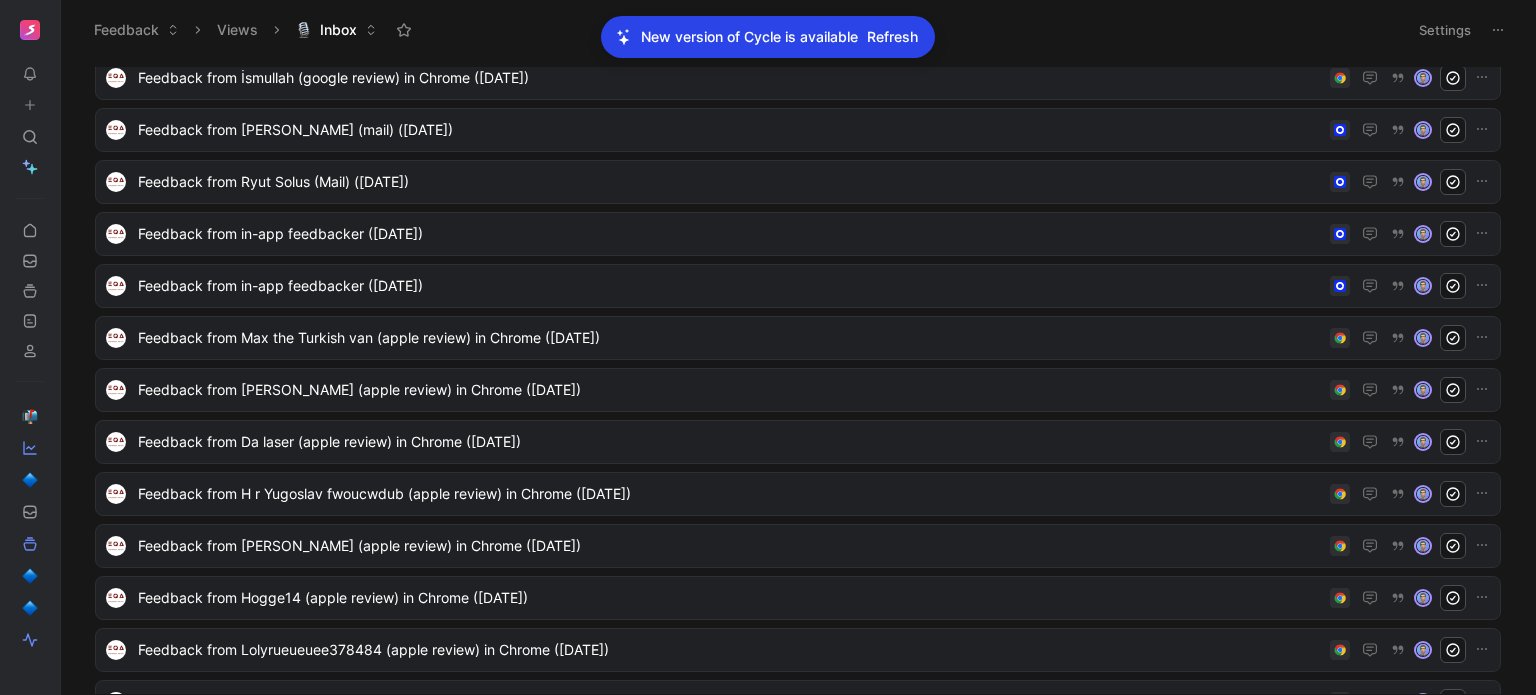 click 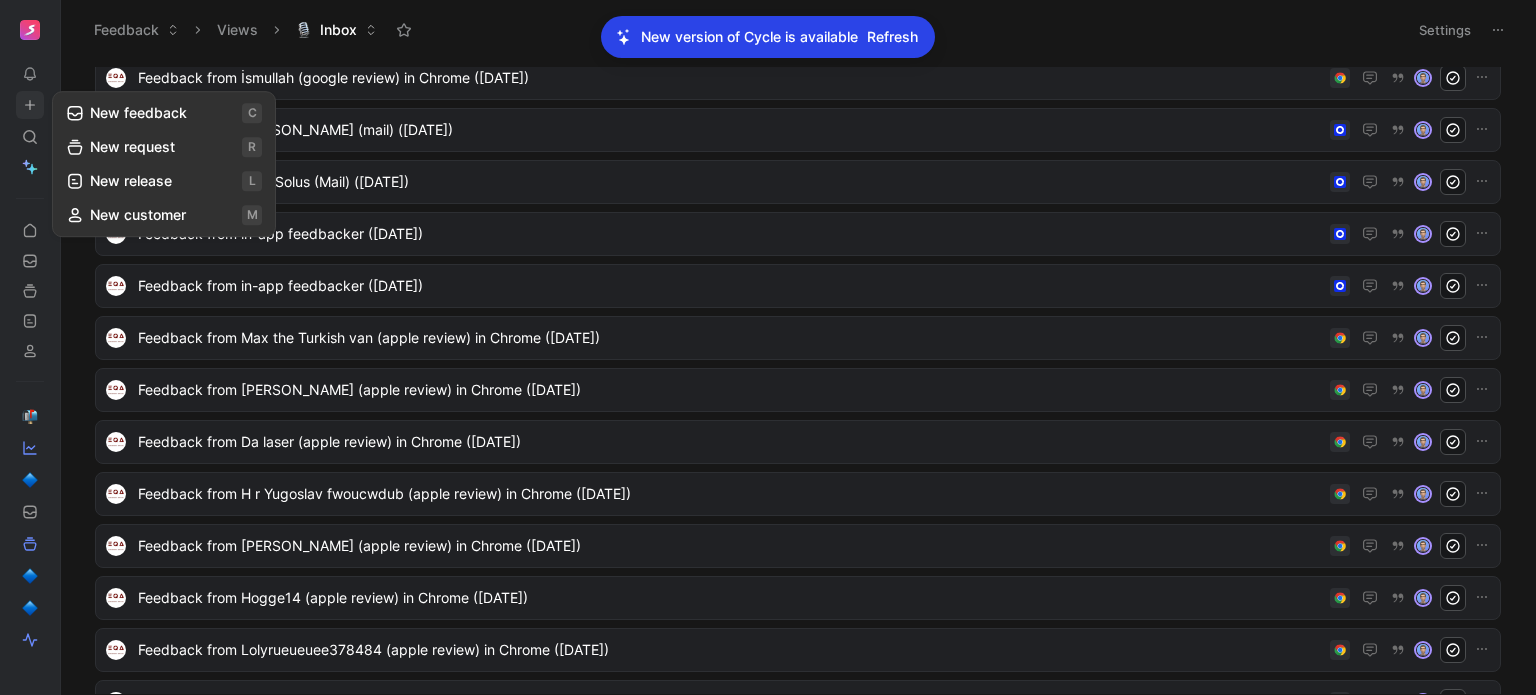 click on "New feedback c" at bounding box center (164, 113) 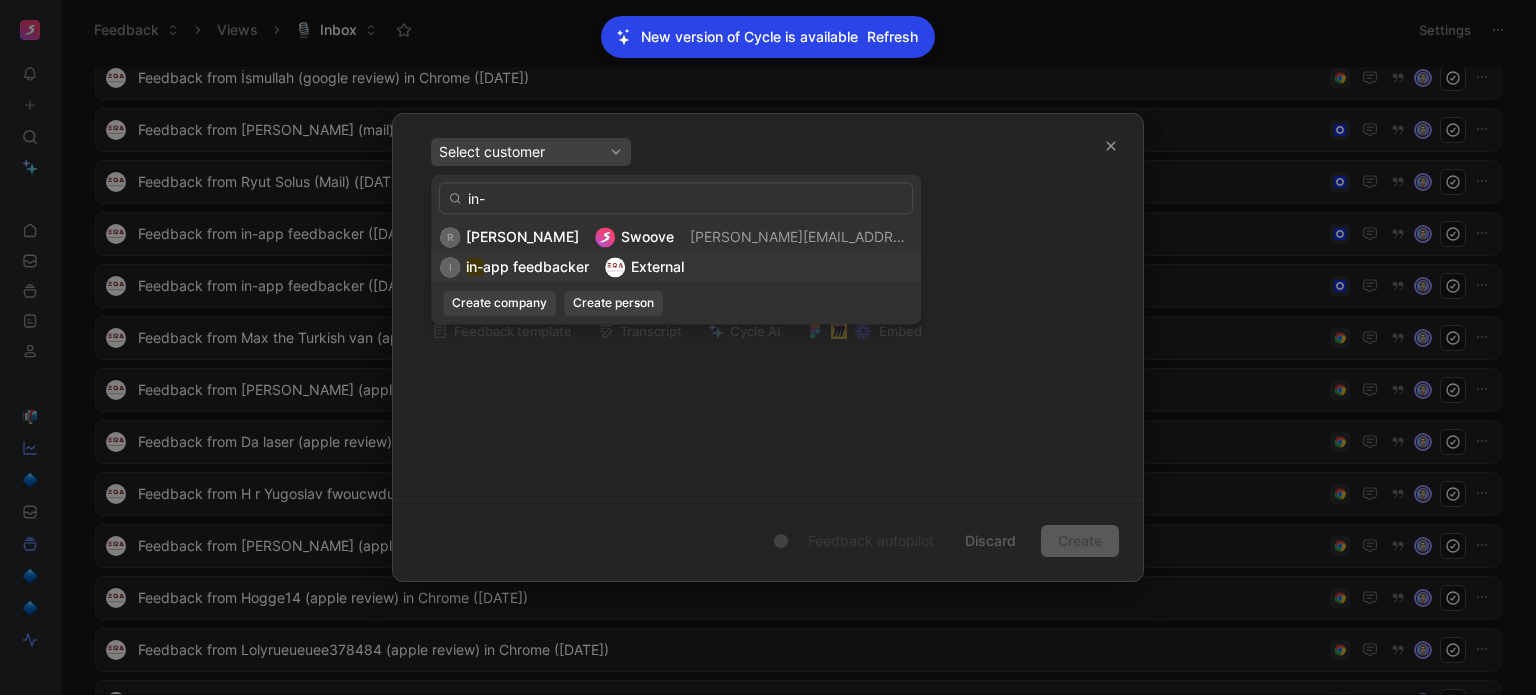 type on "in-" 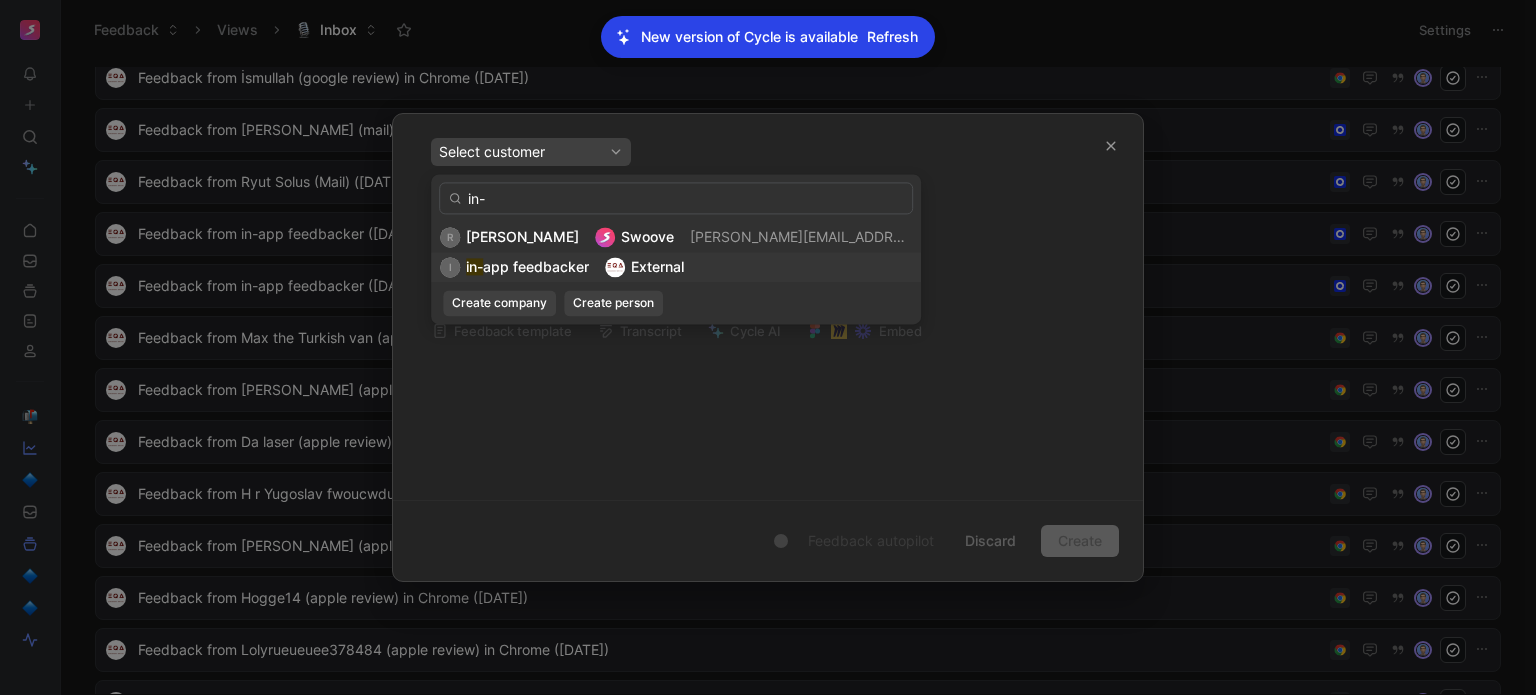 click on "i in- app feedbacker External" at bounding box center (676, 267) 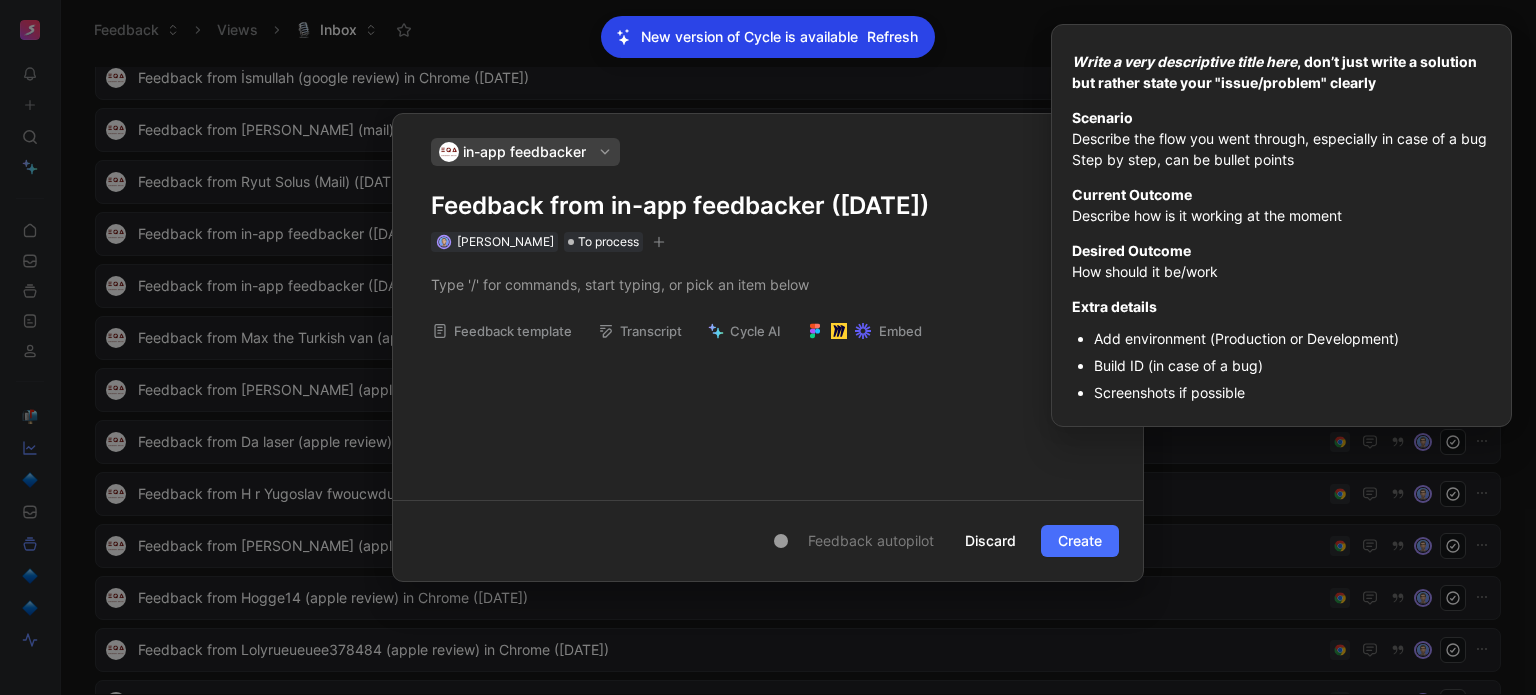 paste 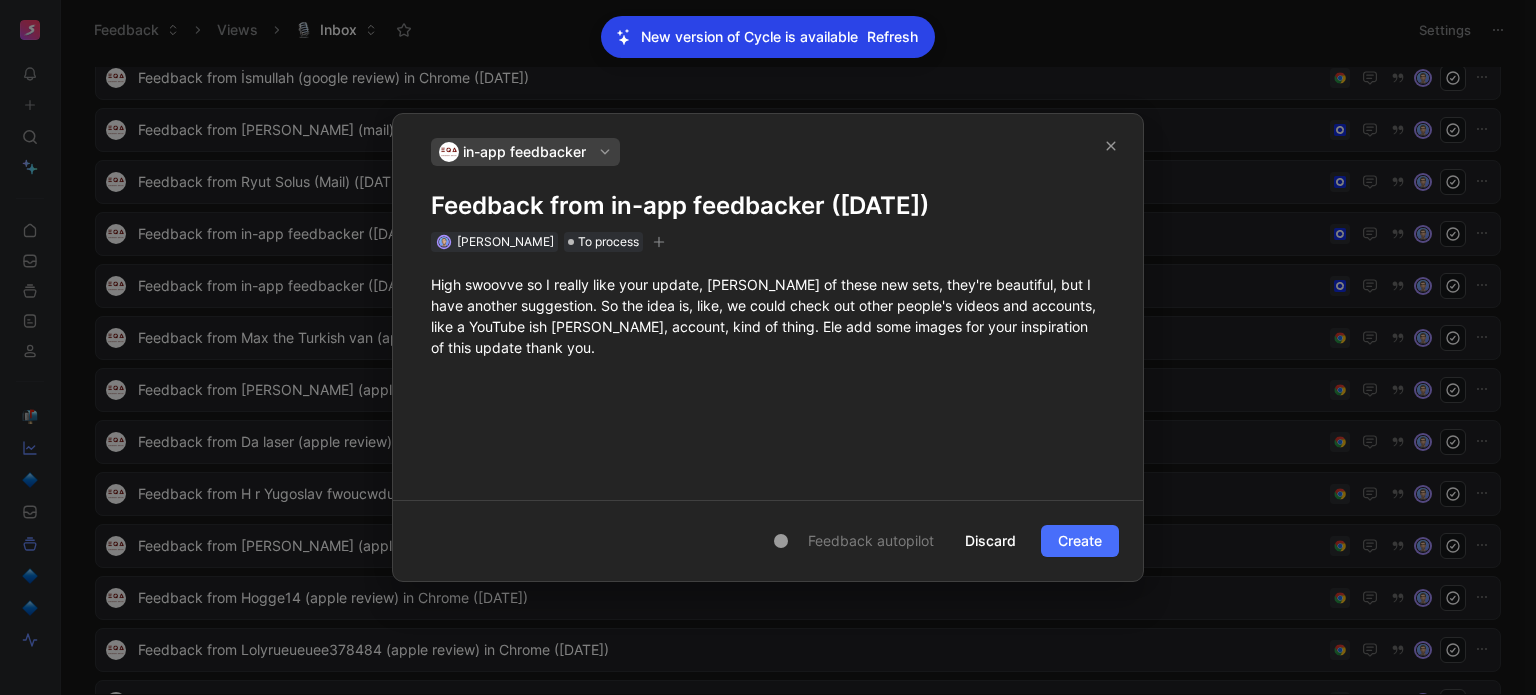 type 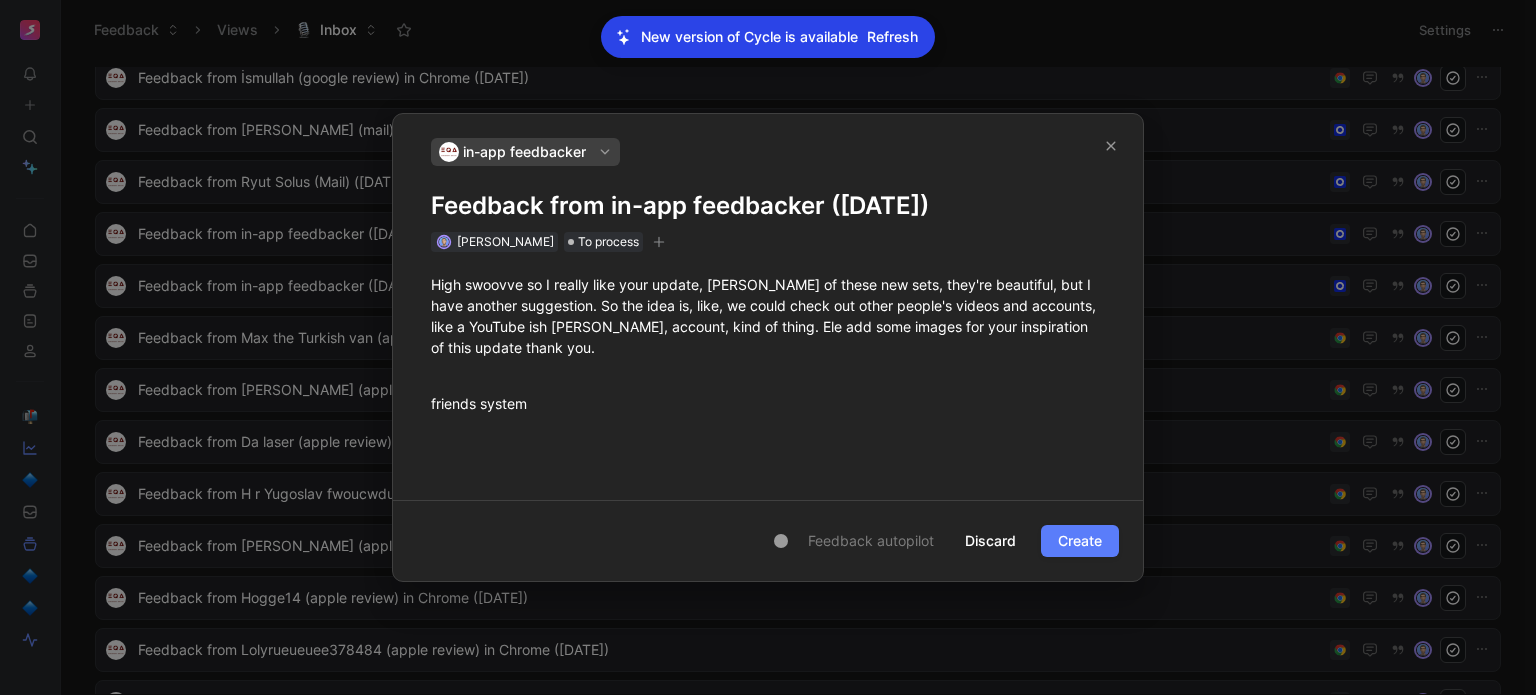 click on "Create" at bounding box center (1080, 541) 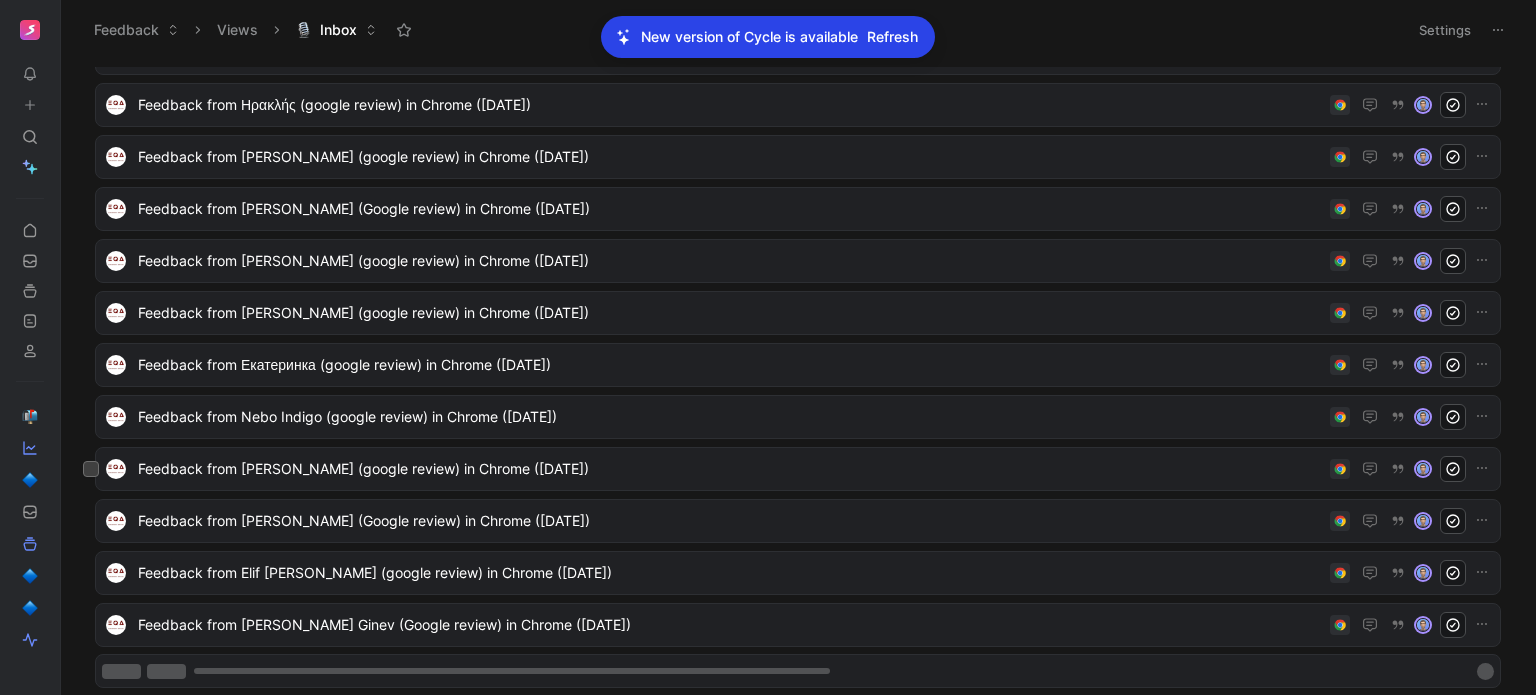 scroll, scrollTop: 3428, scrollLeft: 0, axis: vertical 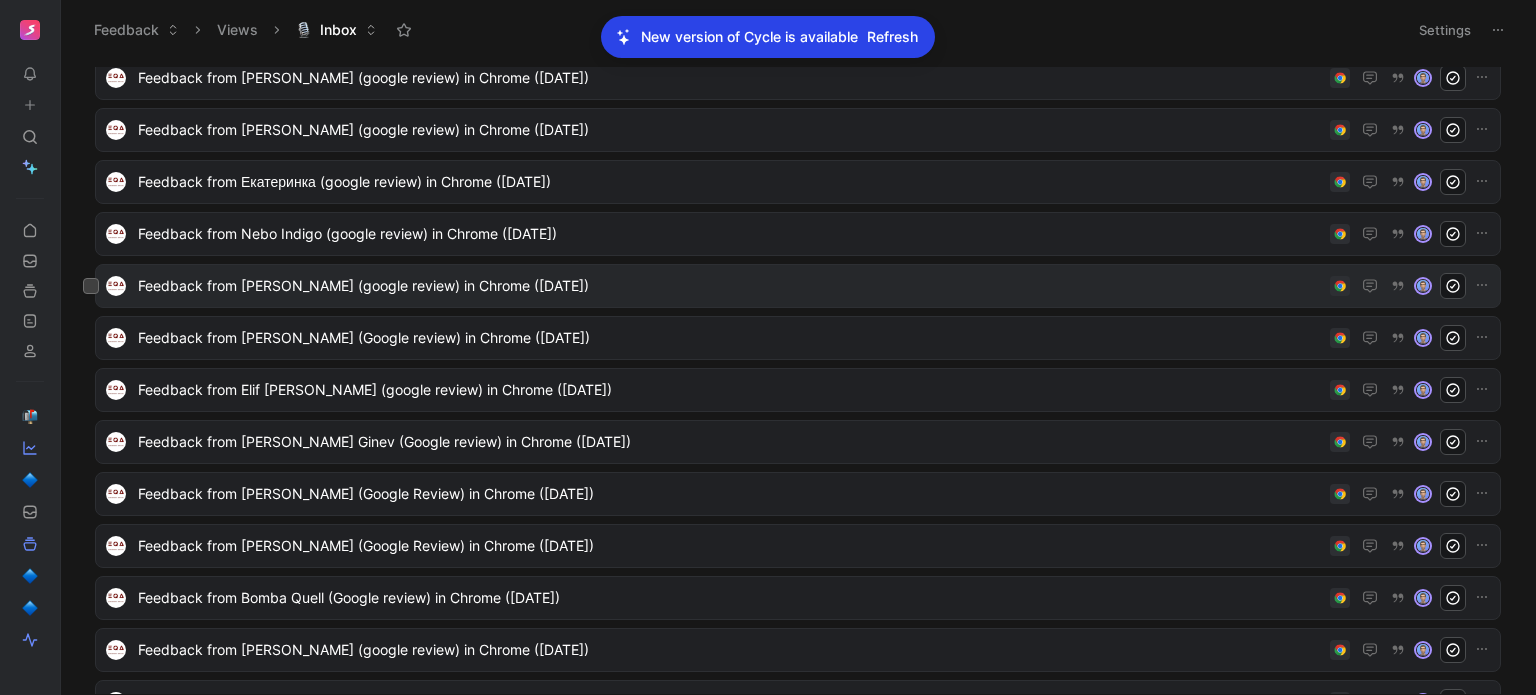 click on "Feedback from [PERSON_NAME] (google review) in Chrome ([DATE])" at bounding box center (730, 286) 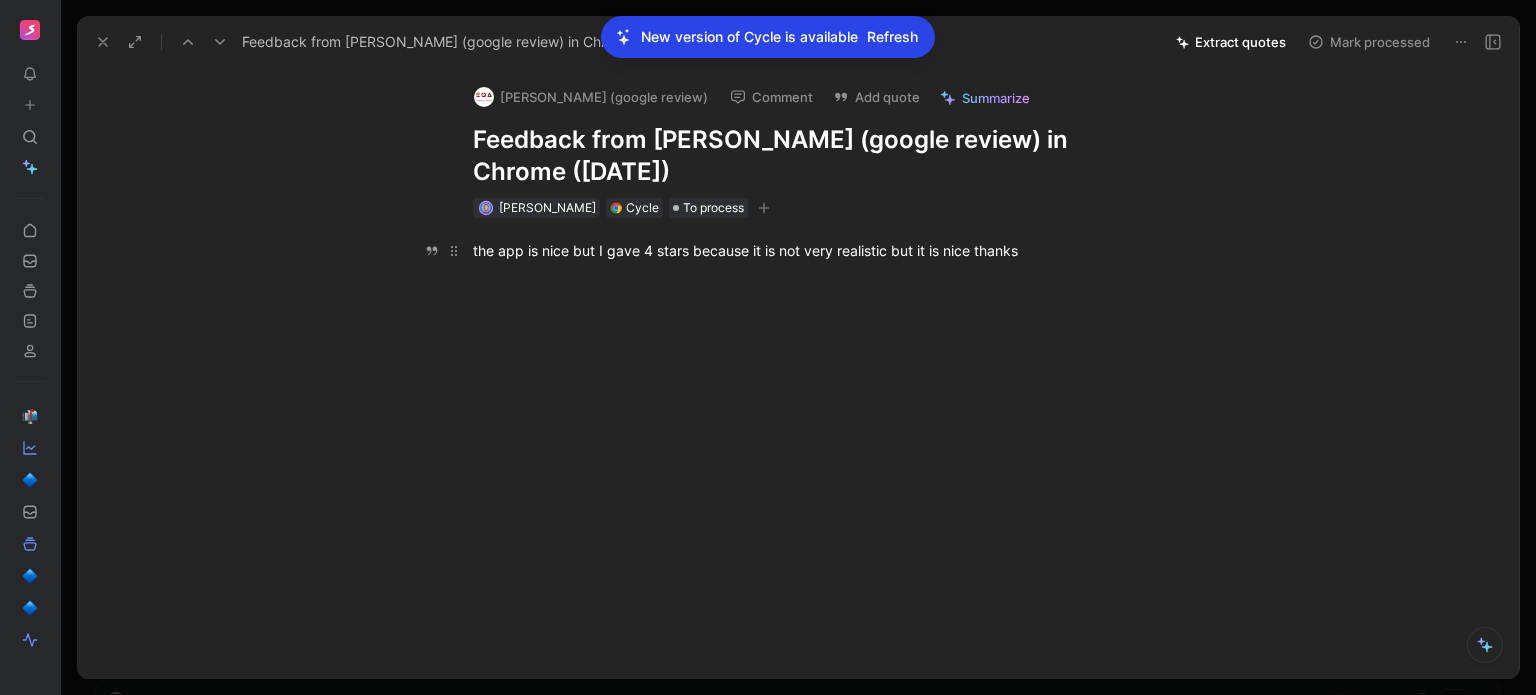 click on "the app is nice but I gave 4 stars because it is not very realistic but it is nice thanks" at bounding box center (819, 250) 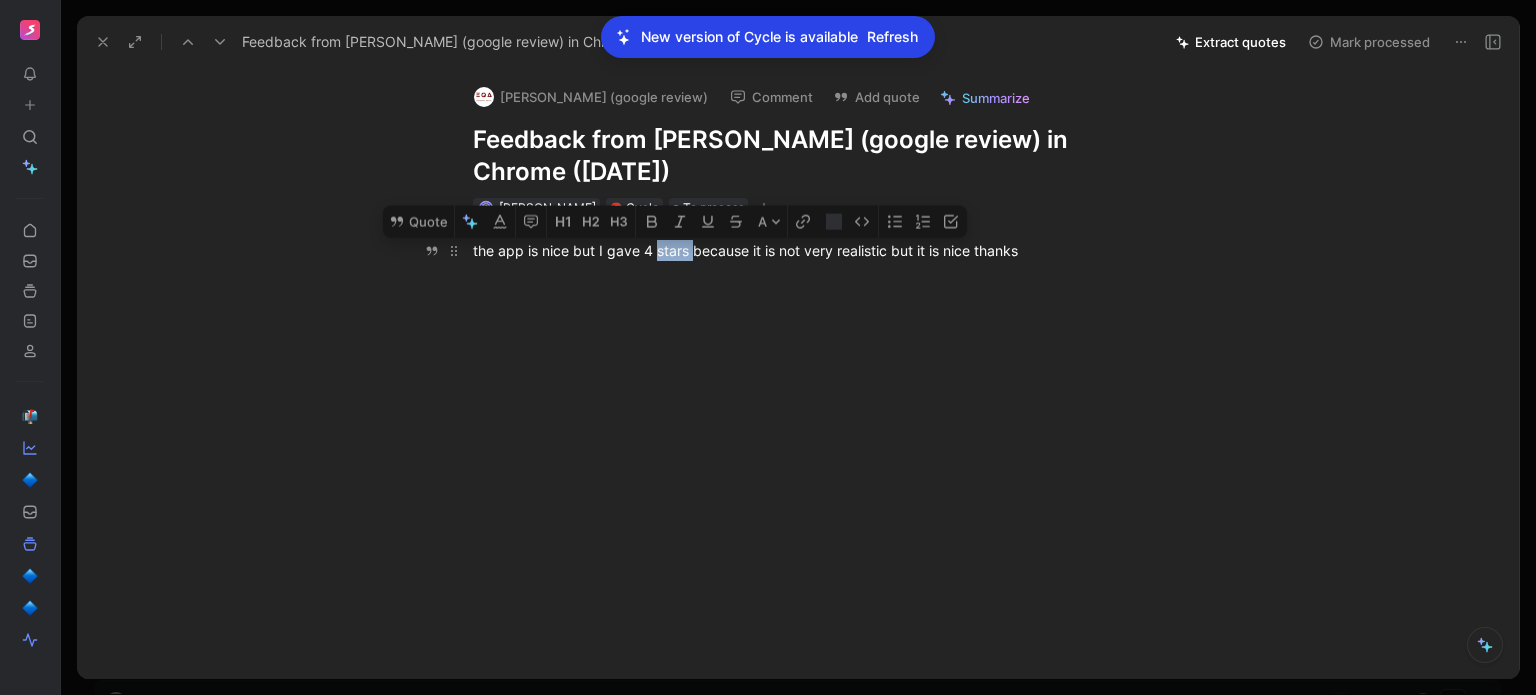 click on "the app is nice but I gave 4 stars because it is not very realistic but it is nice thanks" at bounding box center (819, 250) 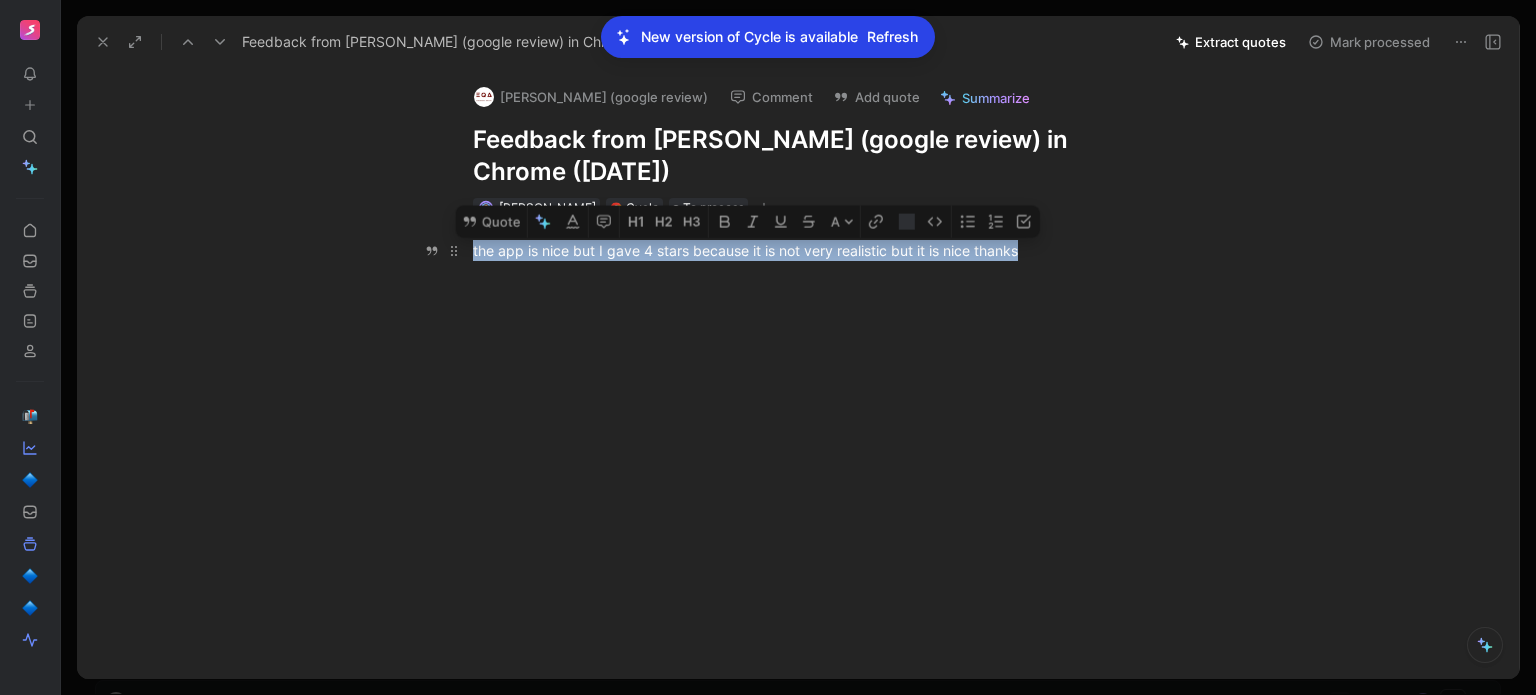 click on "the app is nice but I gave 4 stars because it is not very realistic but it is nice thanks" at bounding box center [819, 250] 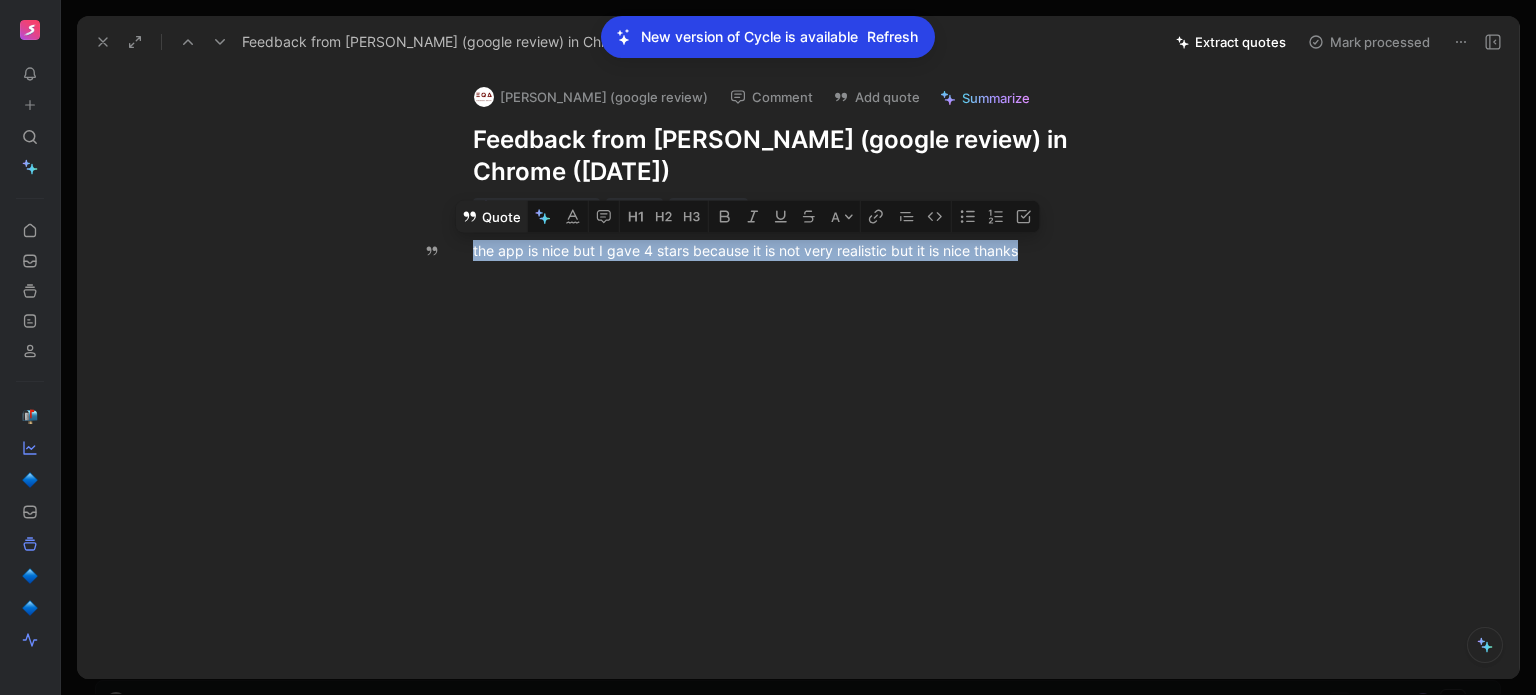 click on "Quote" at bounding box center (491, 217) 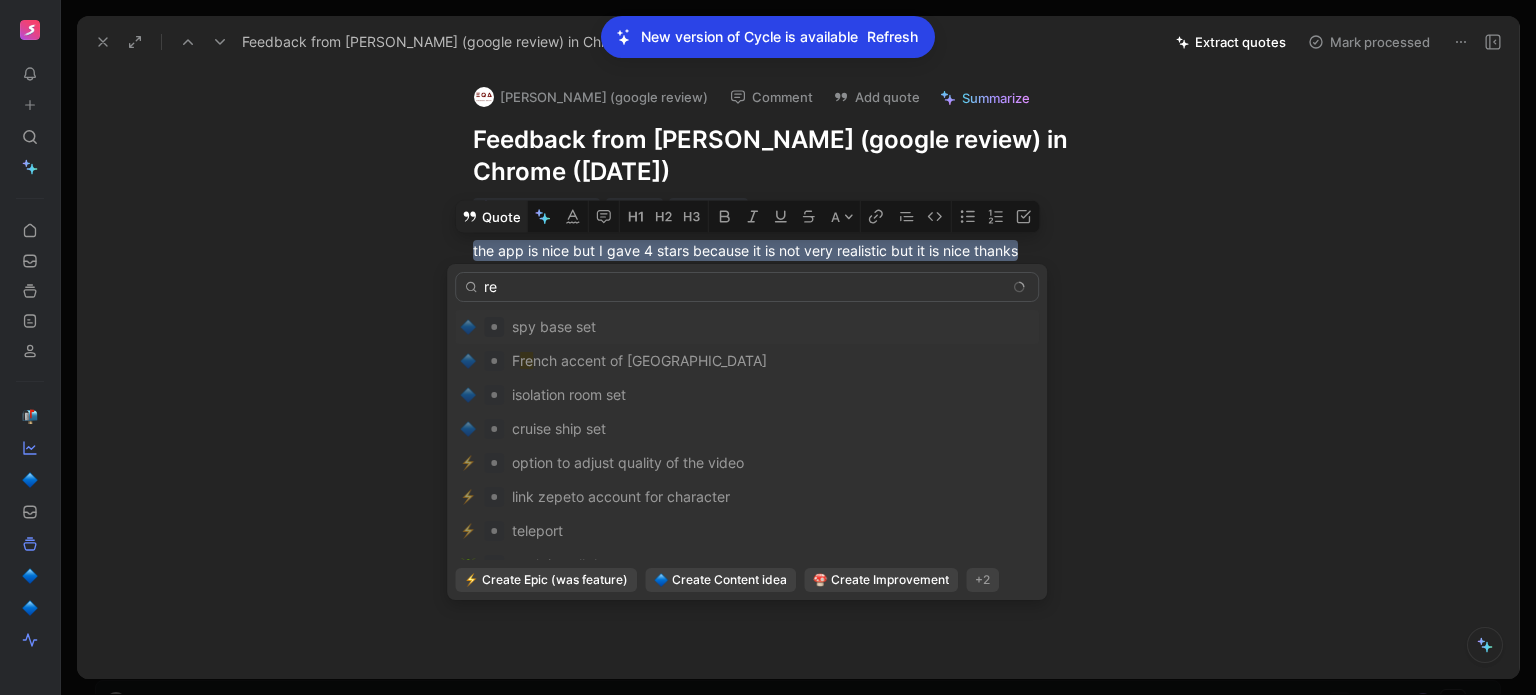 type on "r" 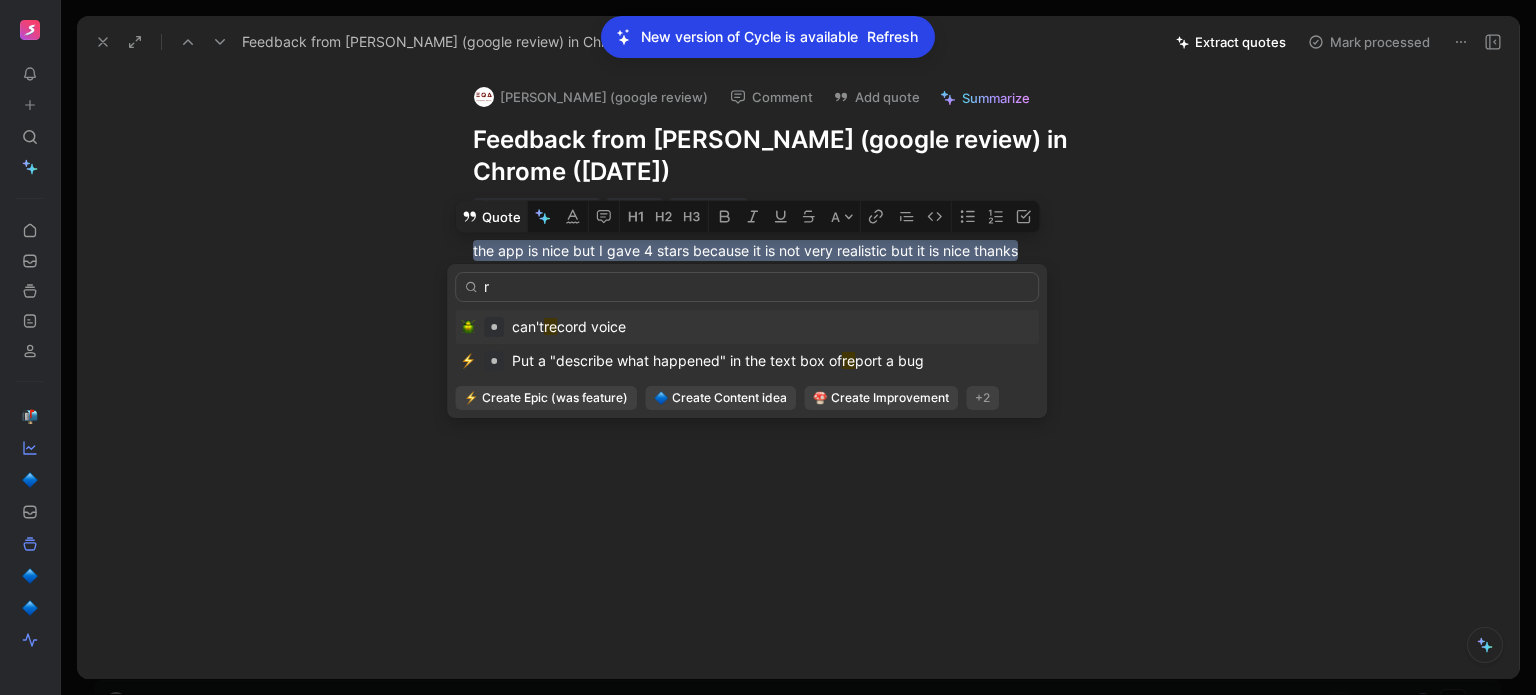 type 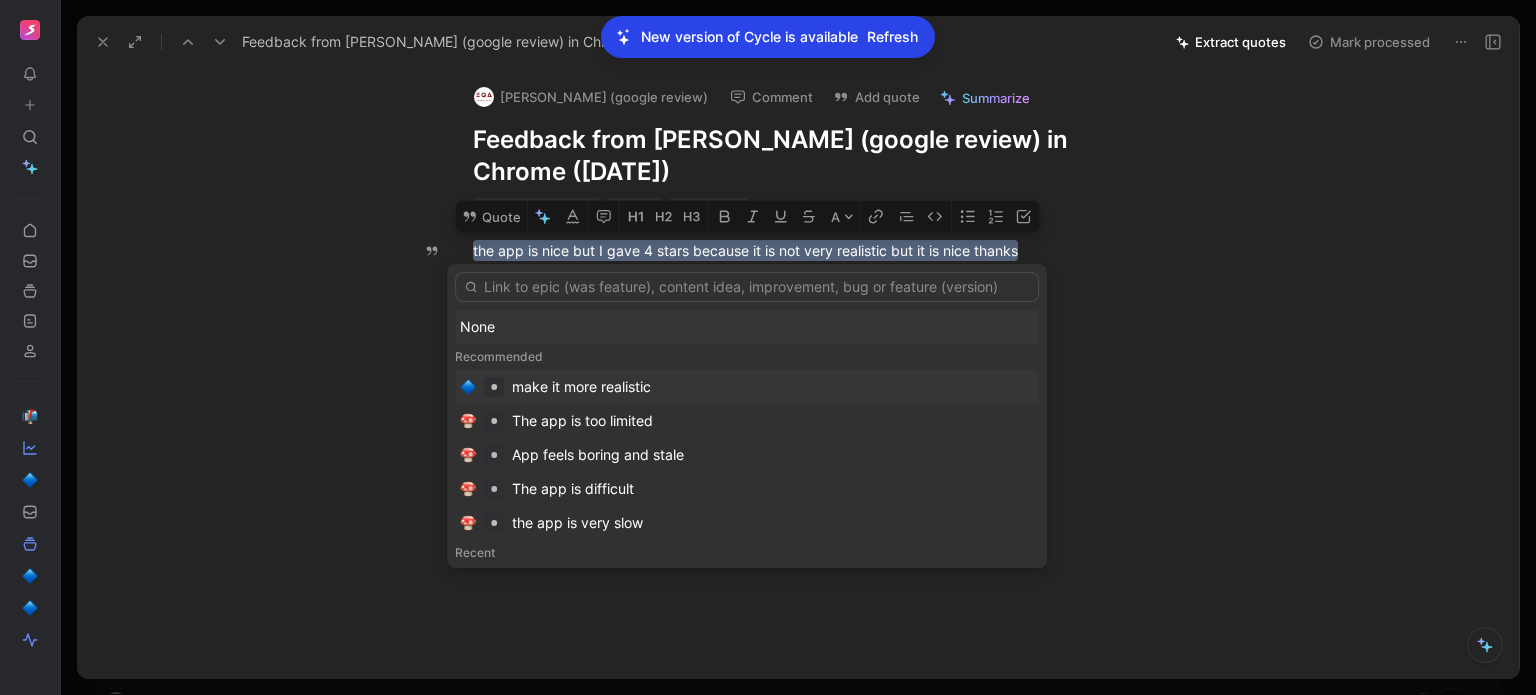 click on "make it more realistic" at bounding box center [747, 387] 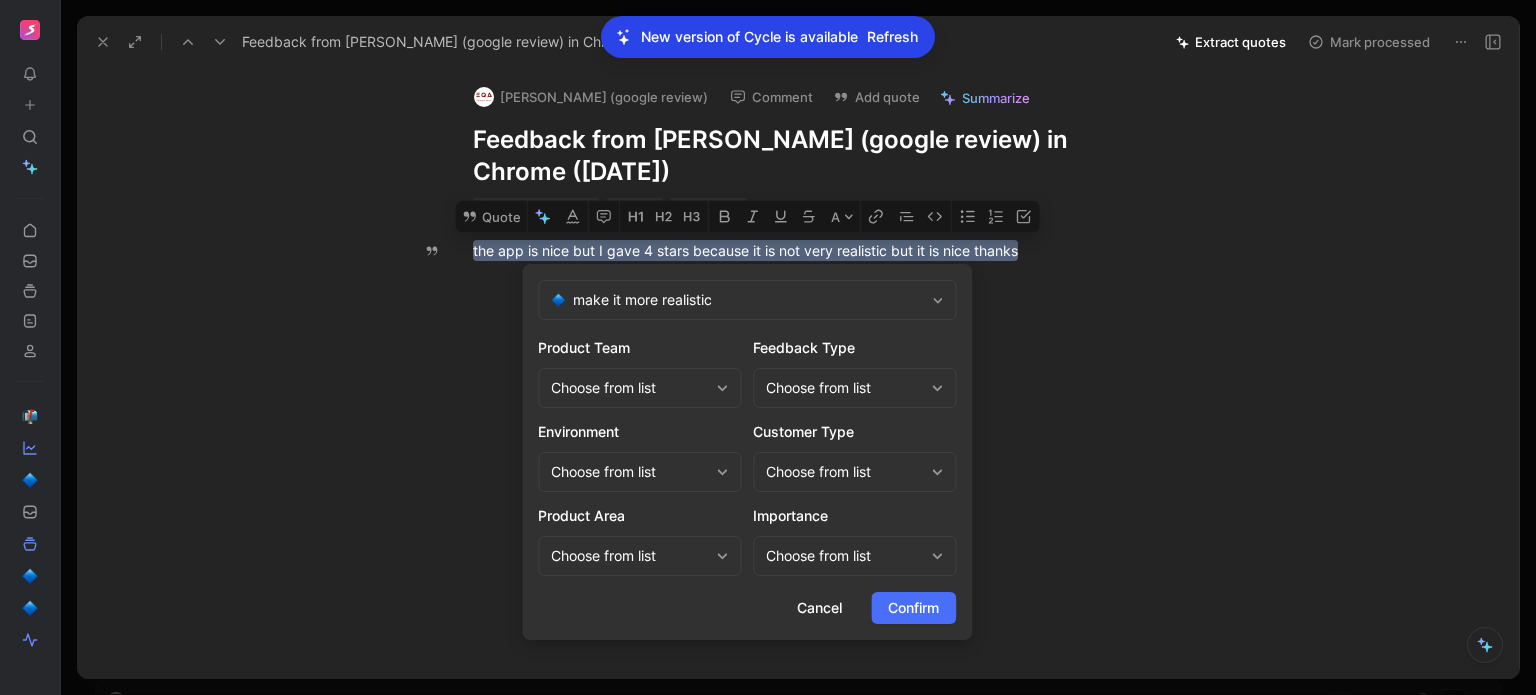 click on "Choose from list" at bounding box center [629, 388] 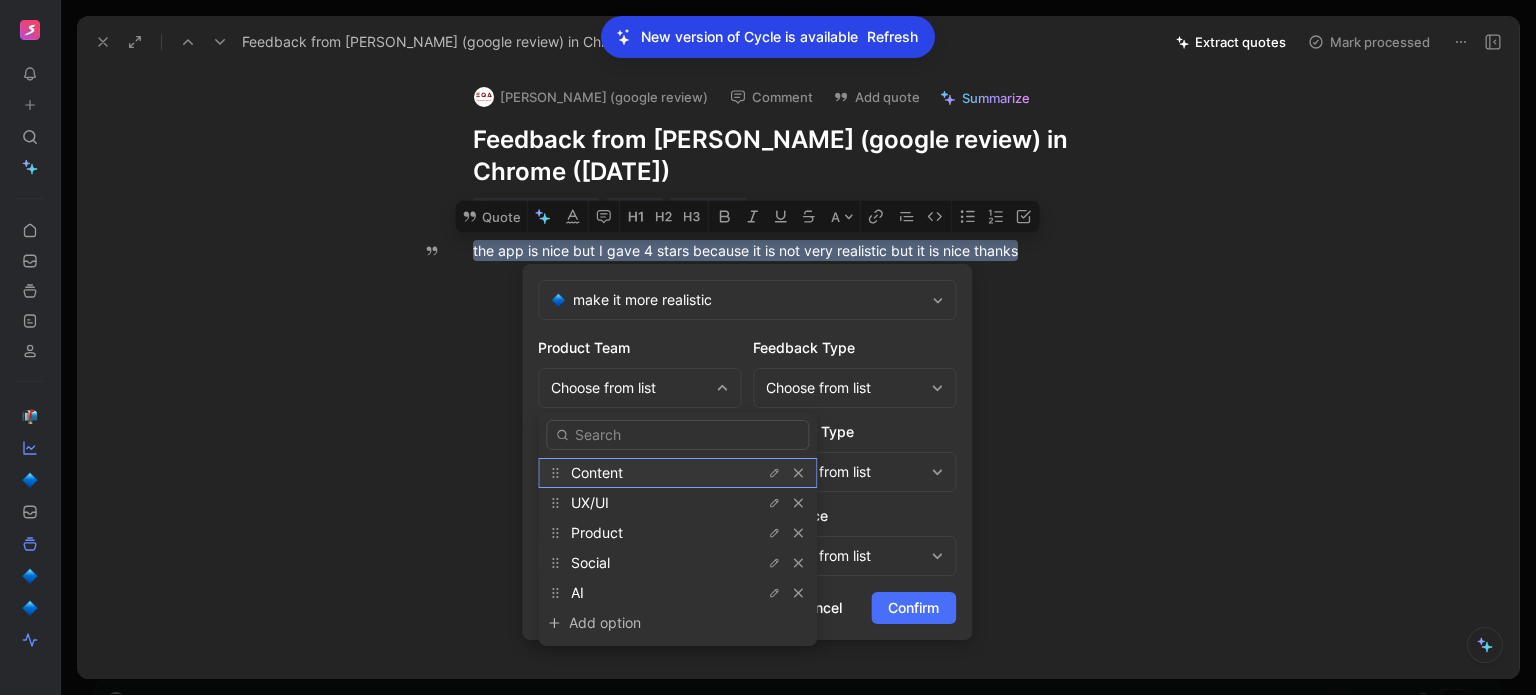 click on "Content" at bounding box center [597, 472] 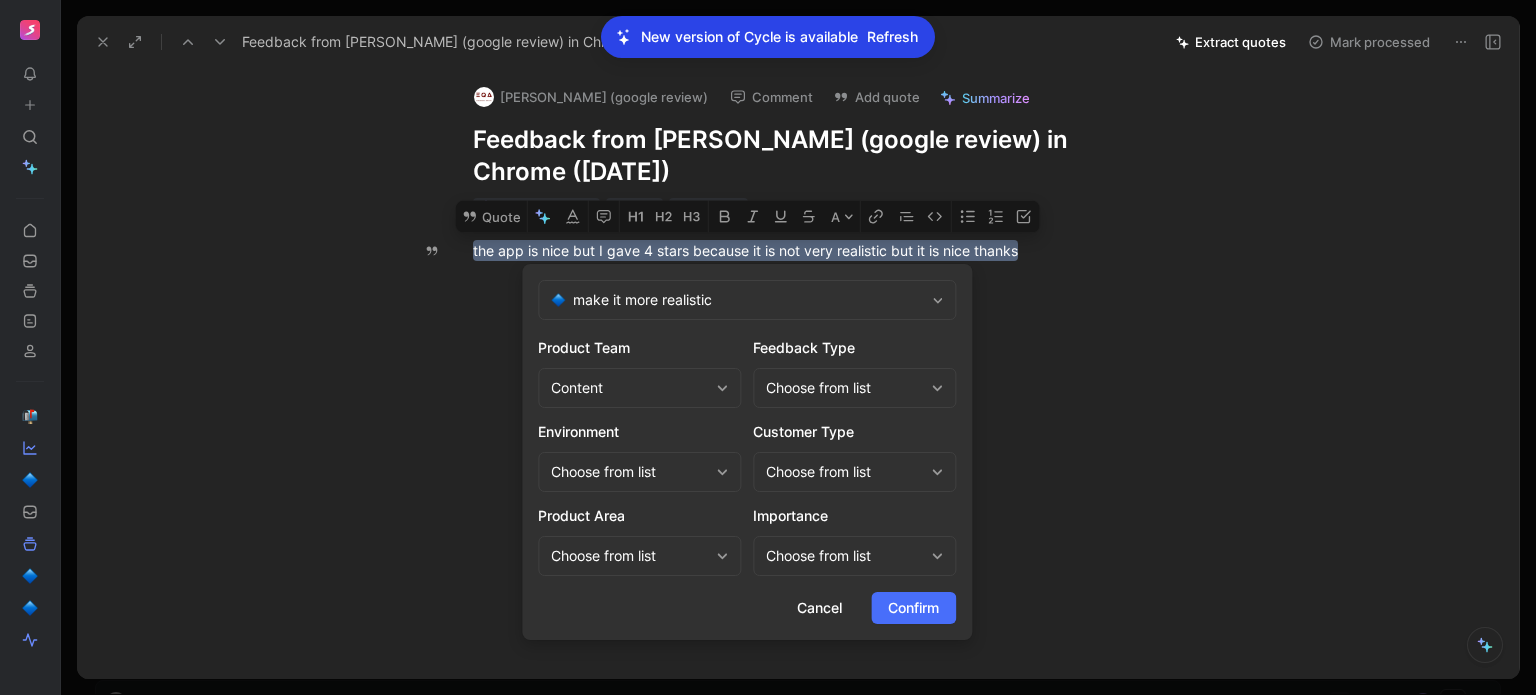 click on "Choose from list" at bounding box center (844, 388) 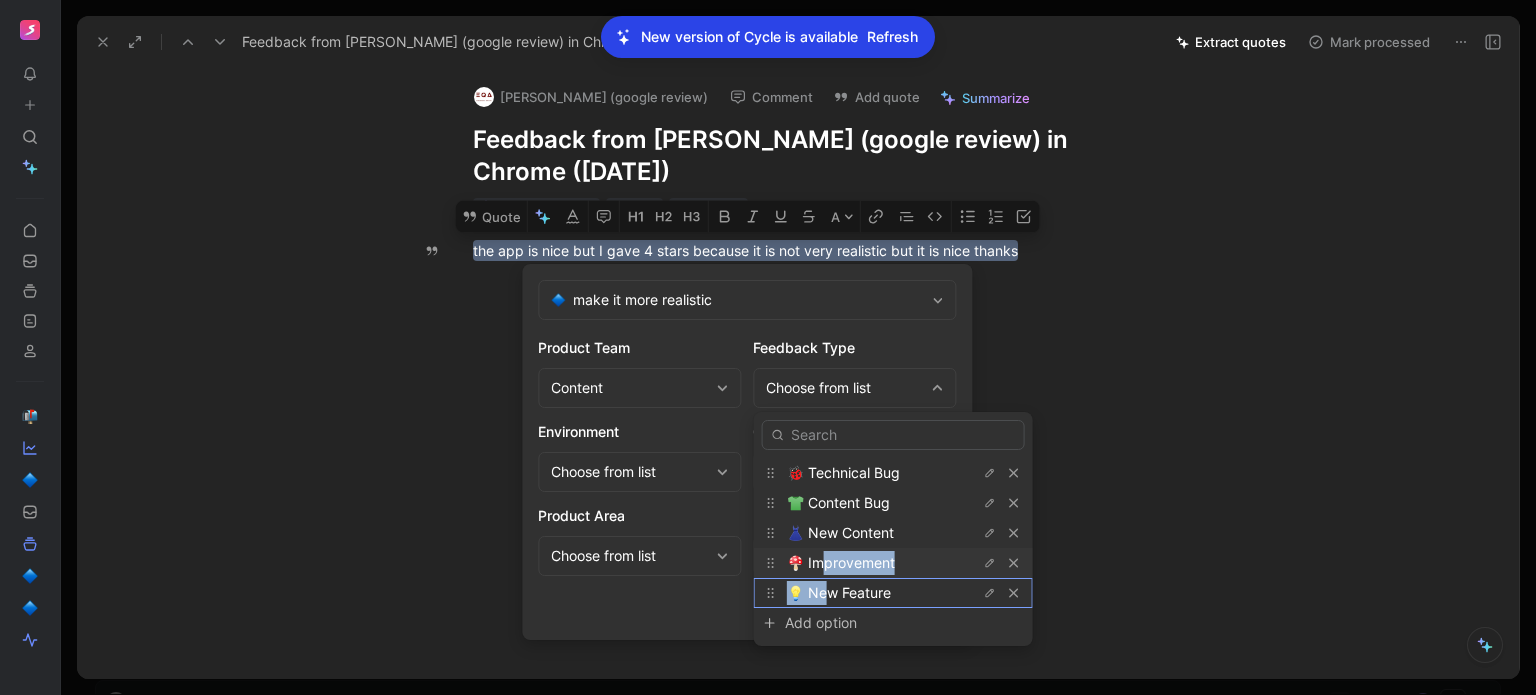drag, startPoint x: 830, startPoint y: 587, endPoint x: 824, endPoint y: 571, distance: 17.088007 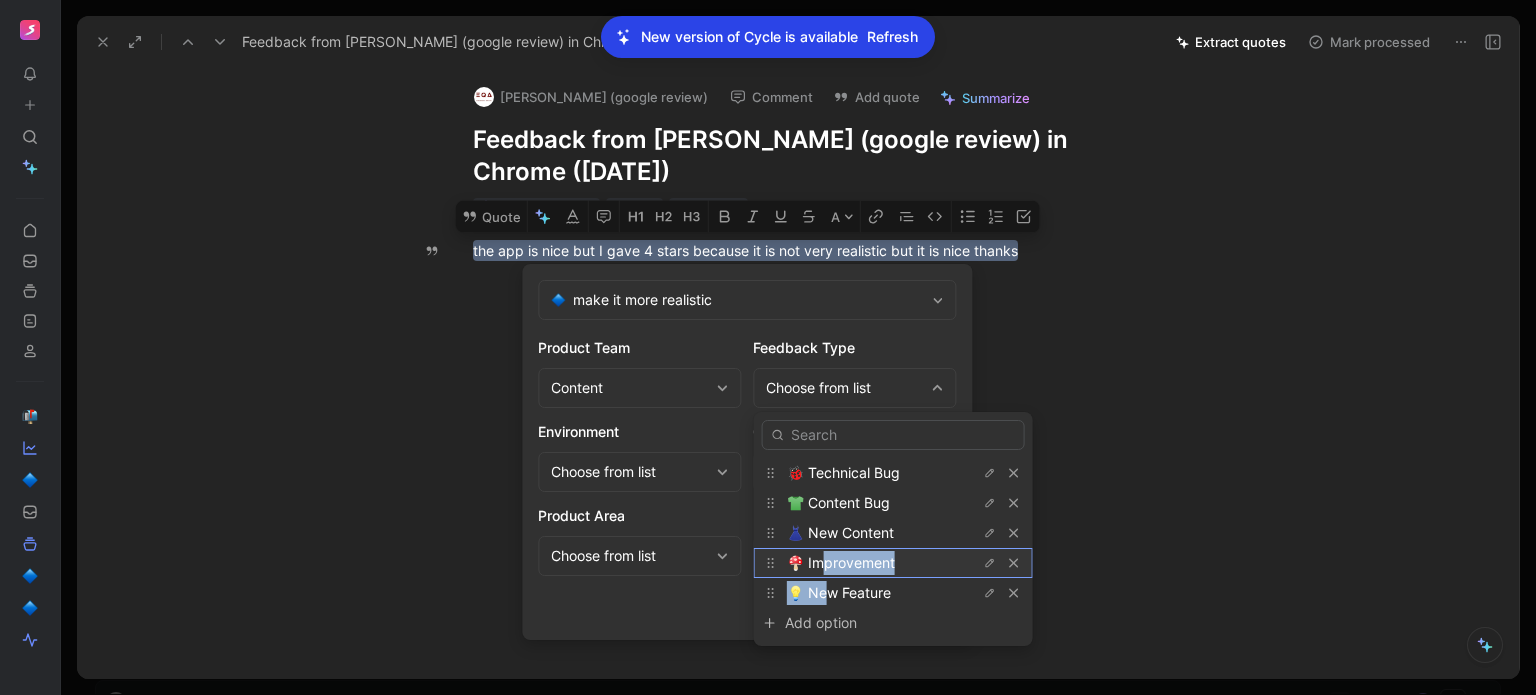 click on "🍄 Improvement" at bounding box center (862, 563) 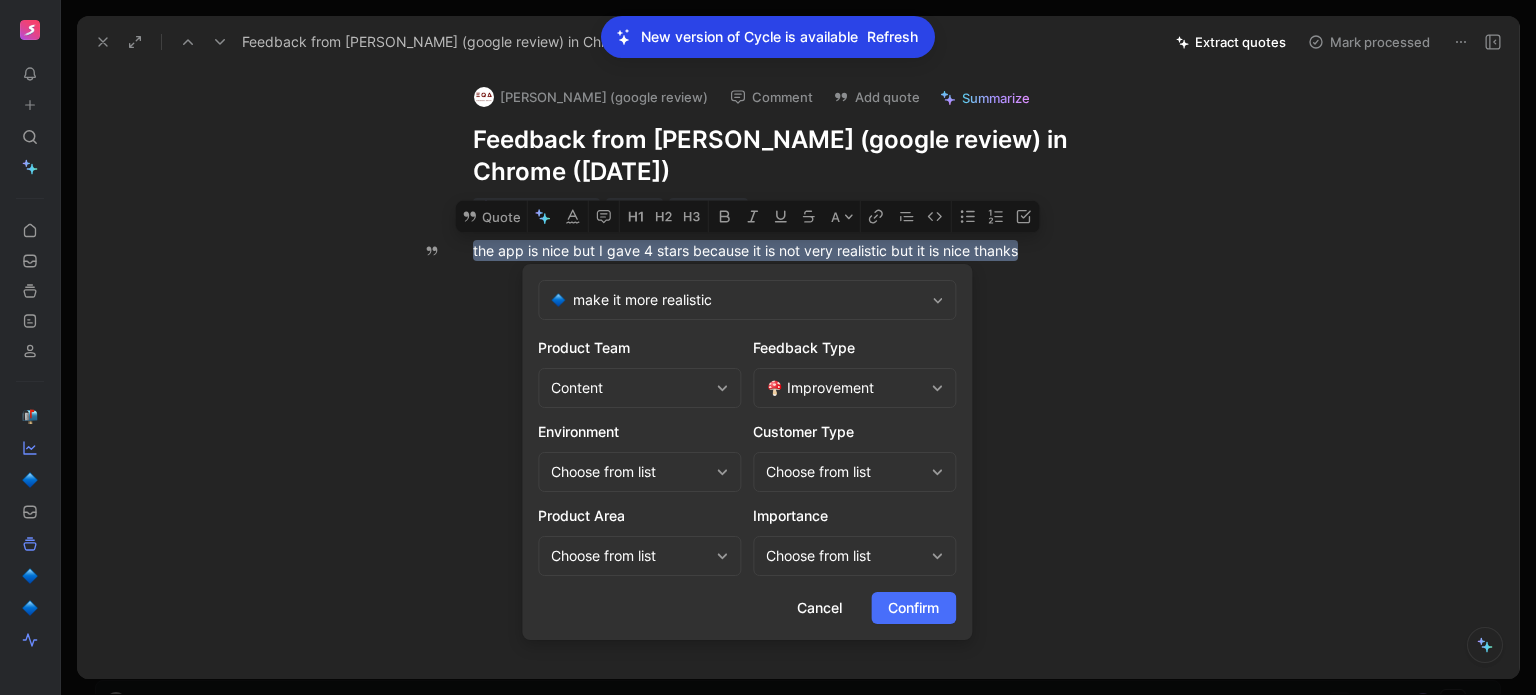 click on "Choose from list" at bounding box center [844, 472] 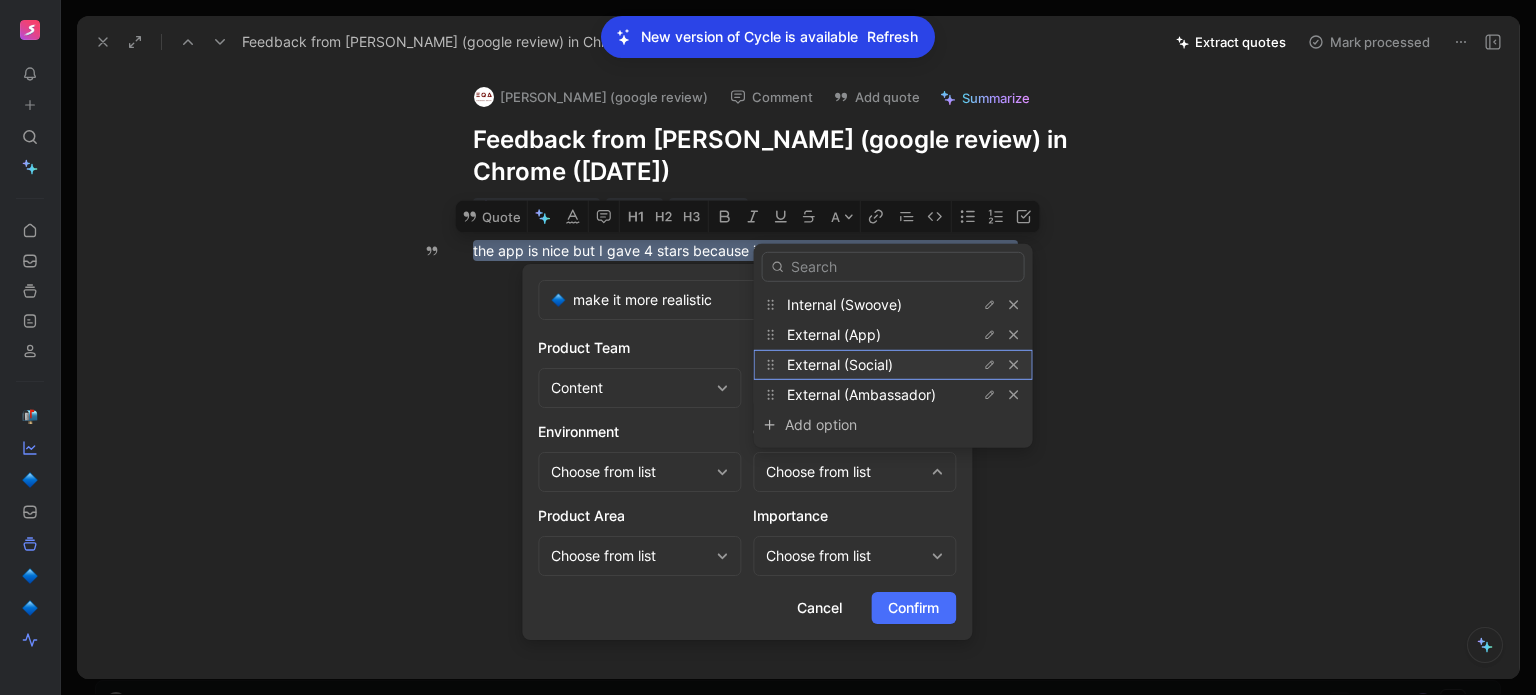 click on "External (Social)" at bounding box center (840, 364) 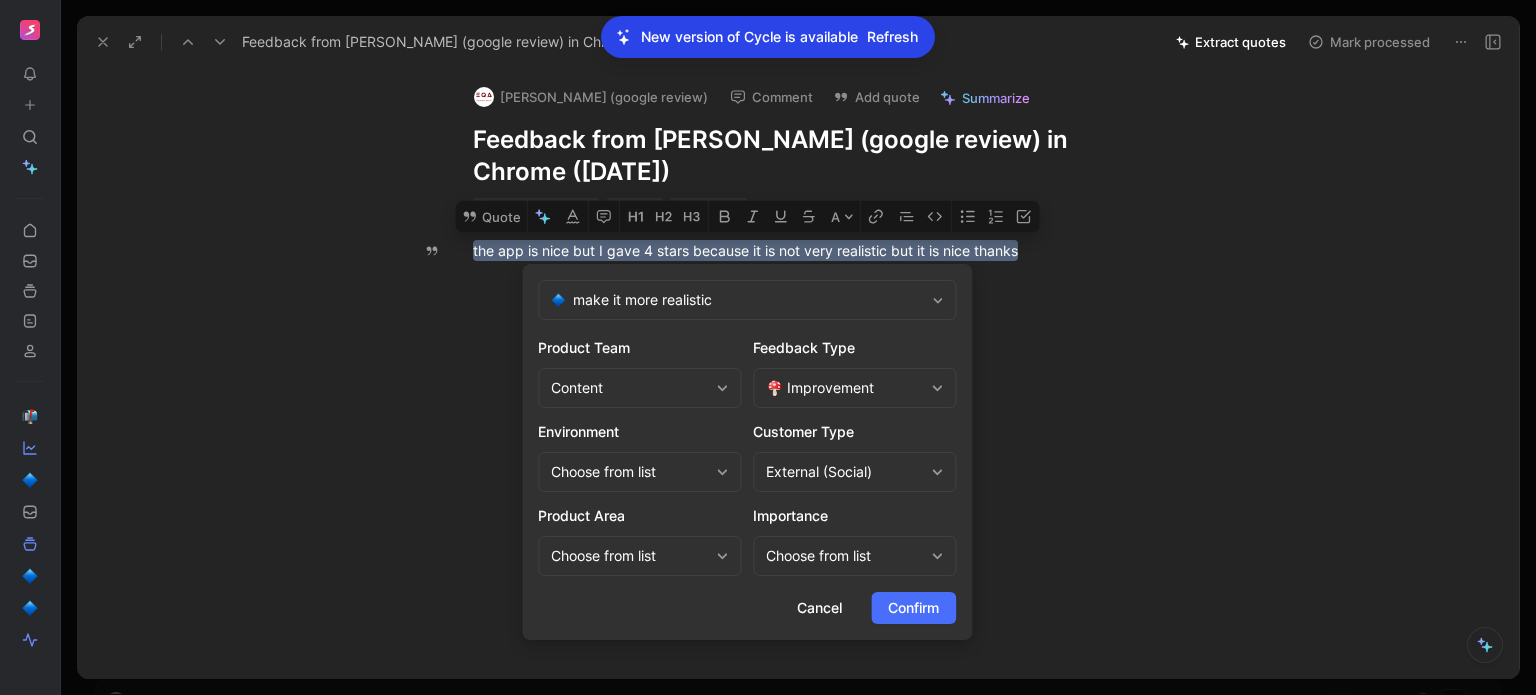 click on "Choose from list" at bounding box center (639, 556) 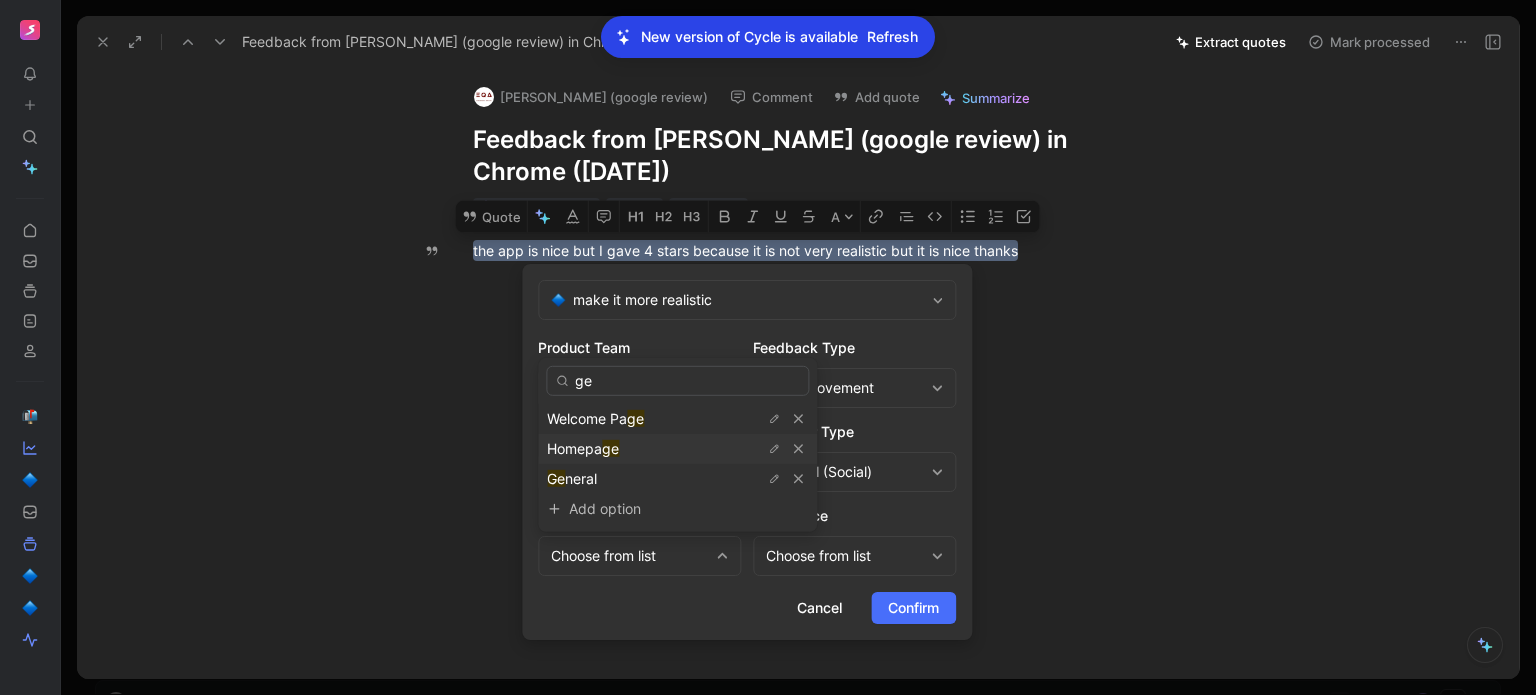 type on "ge" 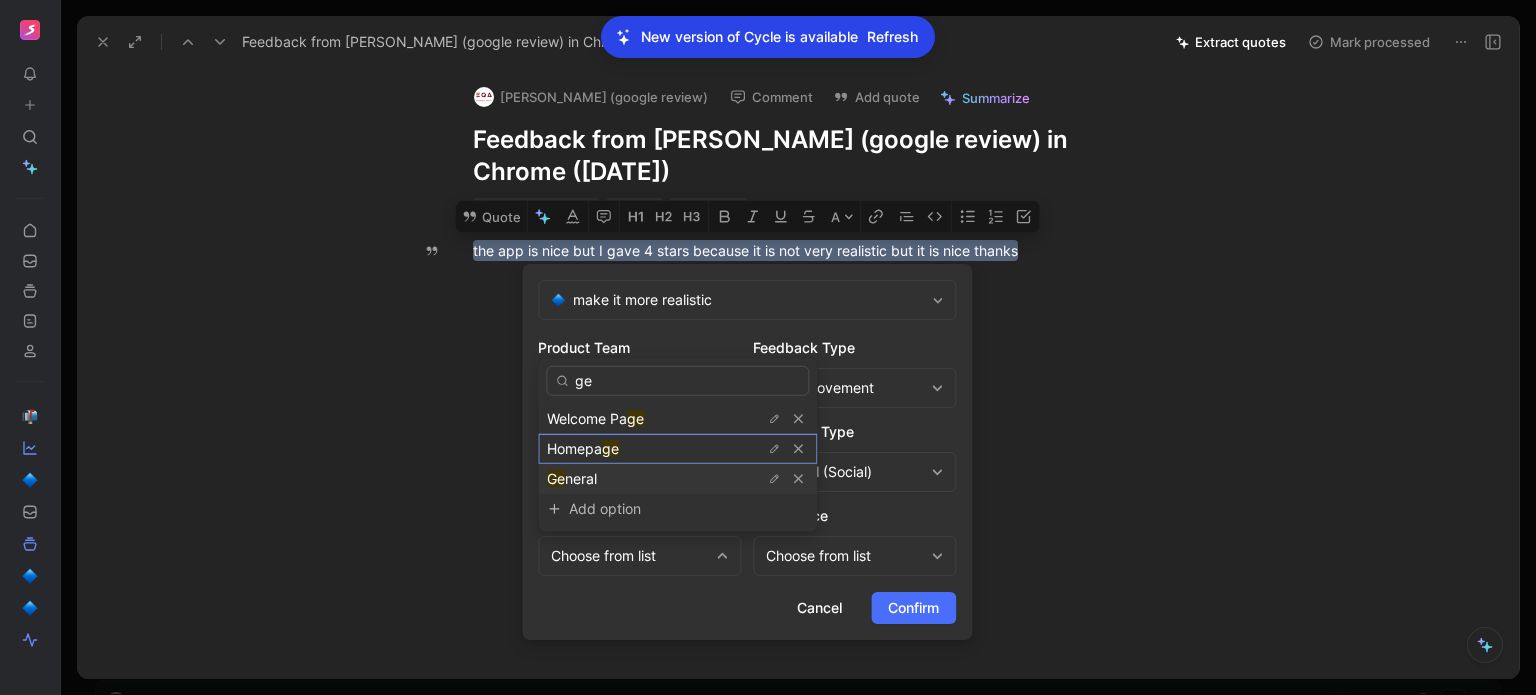 drag, startPoint x: 628, startPoint y: 445, endPoint x: 604, endPoint y: 491, distance: 51.884487 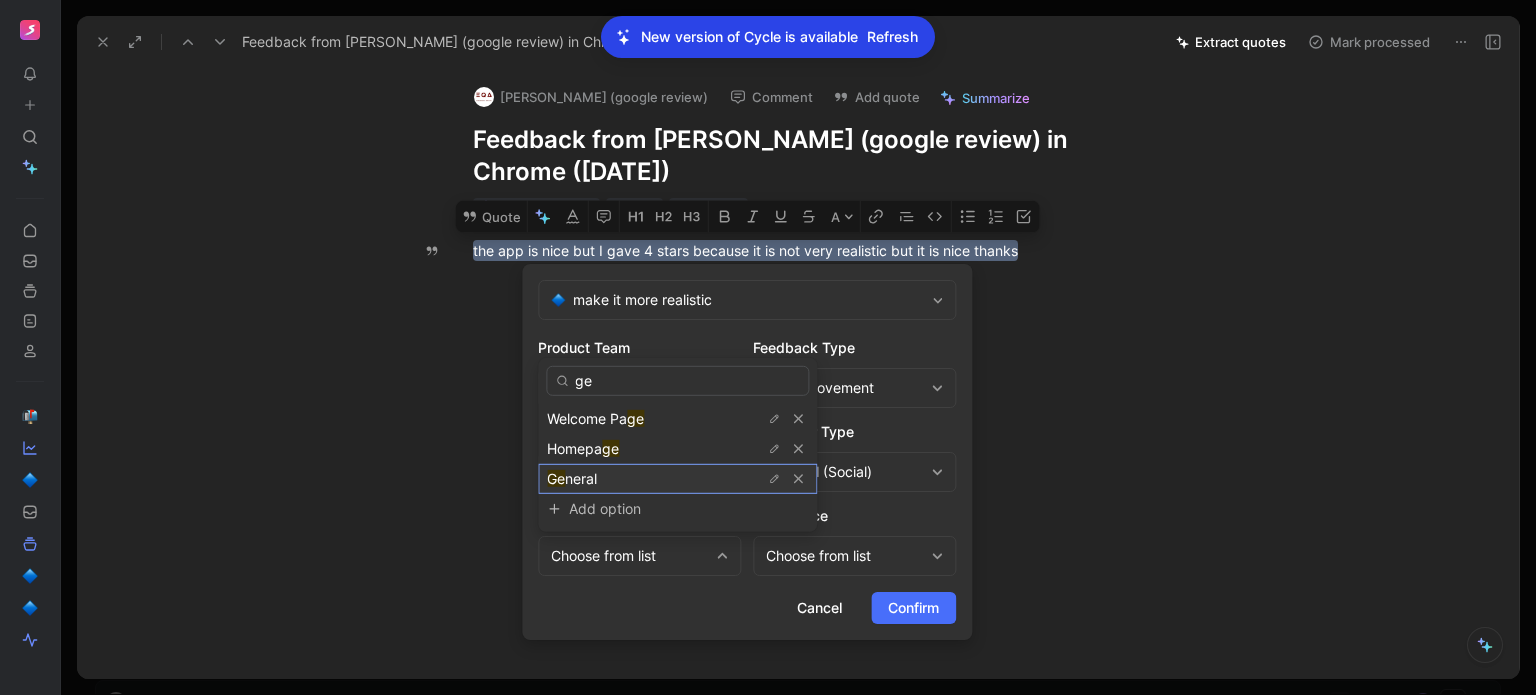 click on "[PERSON_NAME]" at bounding box center (677, 479) 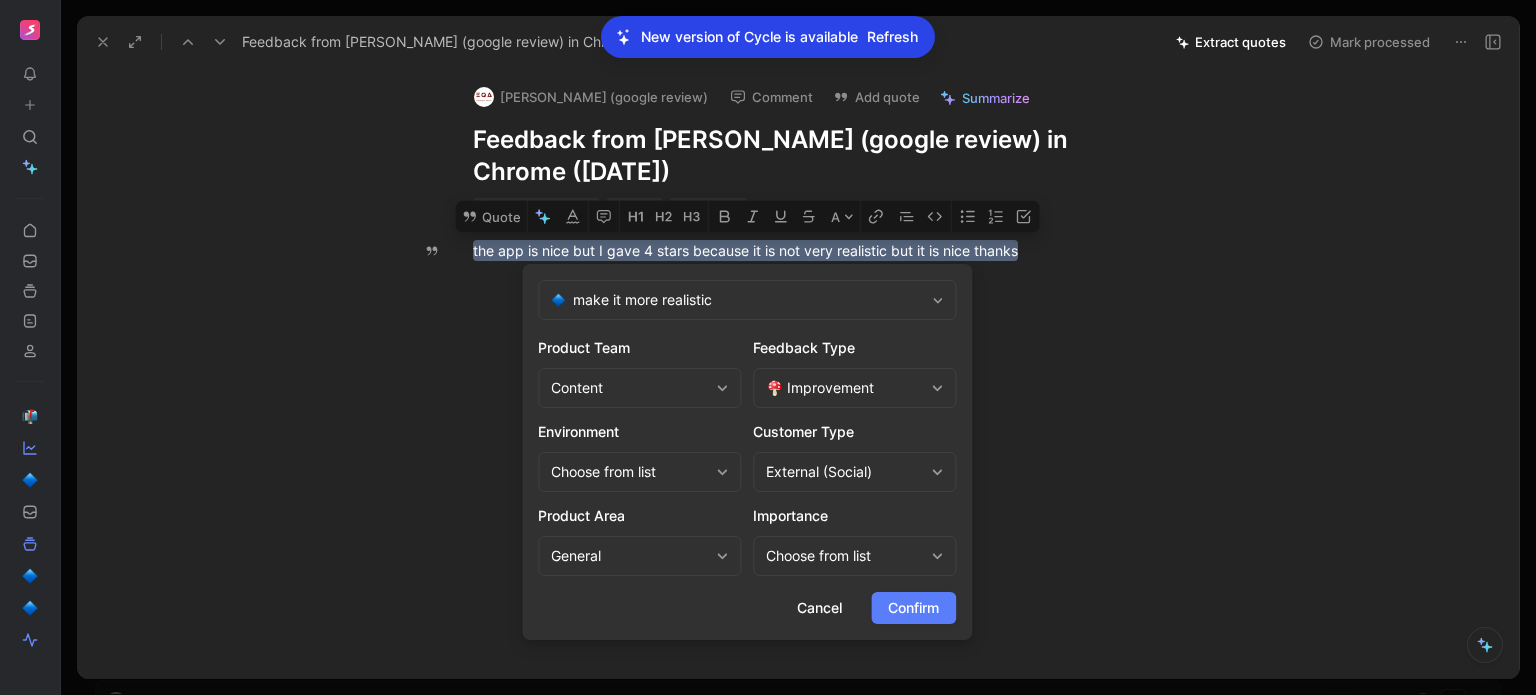 click on "Confirm" at bounding box center [913, 608] 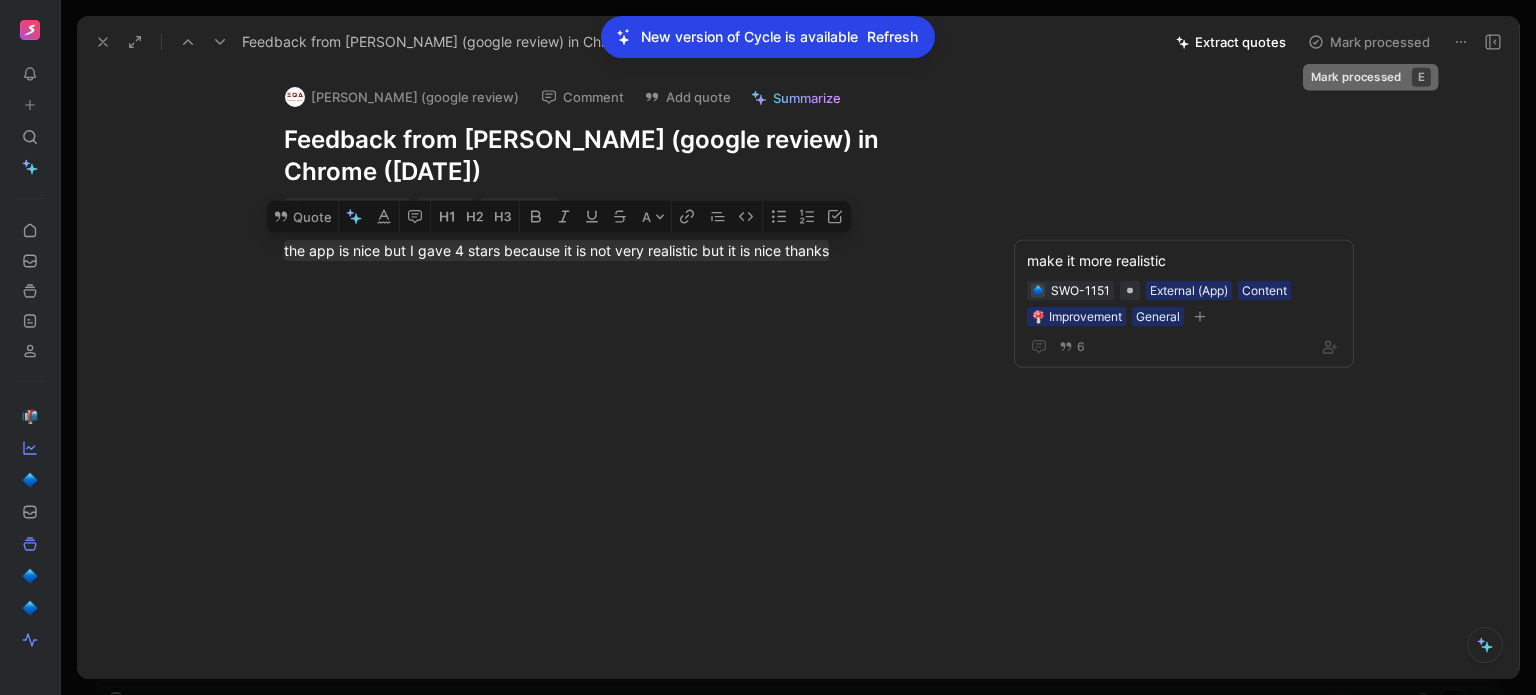 click 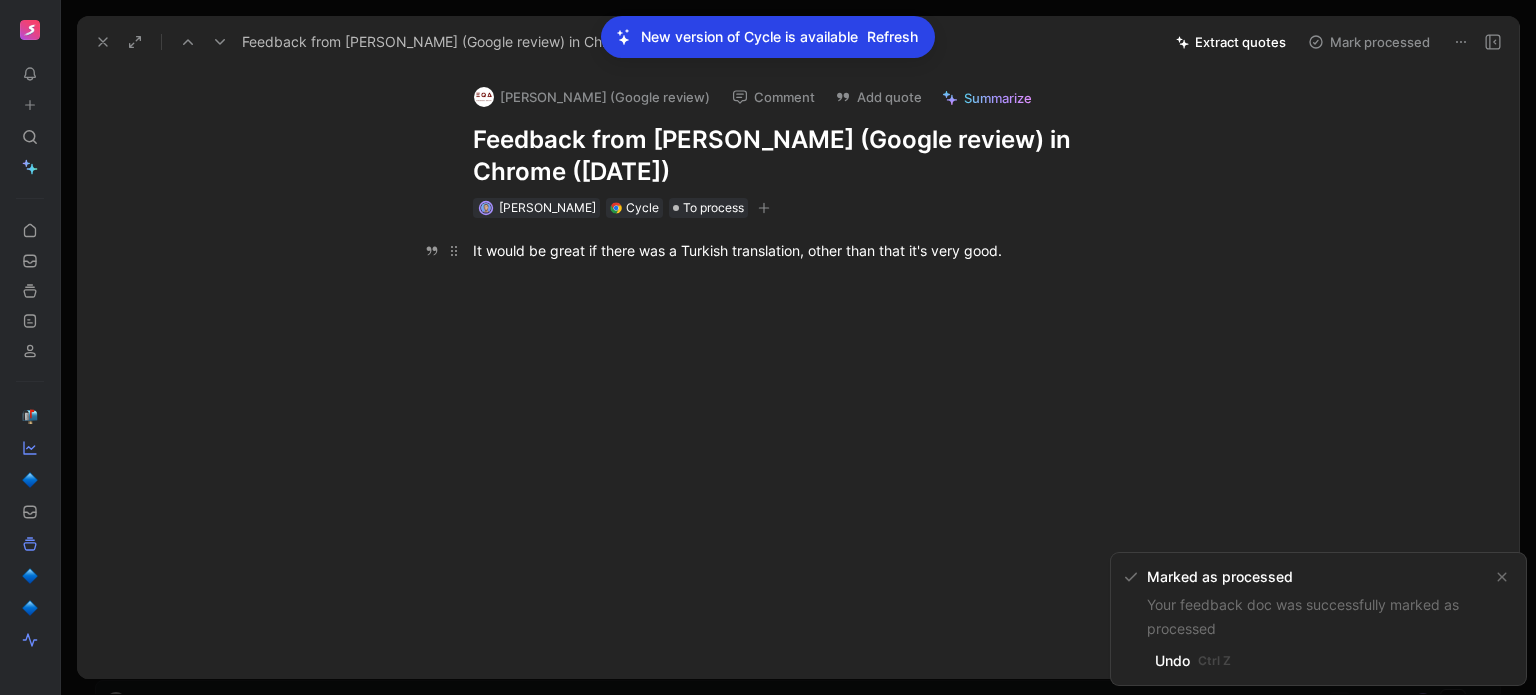 click on "It would be great if there was a Turkish translation, other than that it's very good." at bounding box center [819, 250] 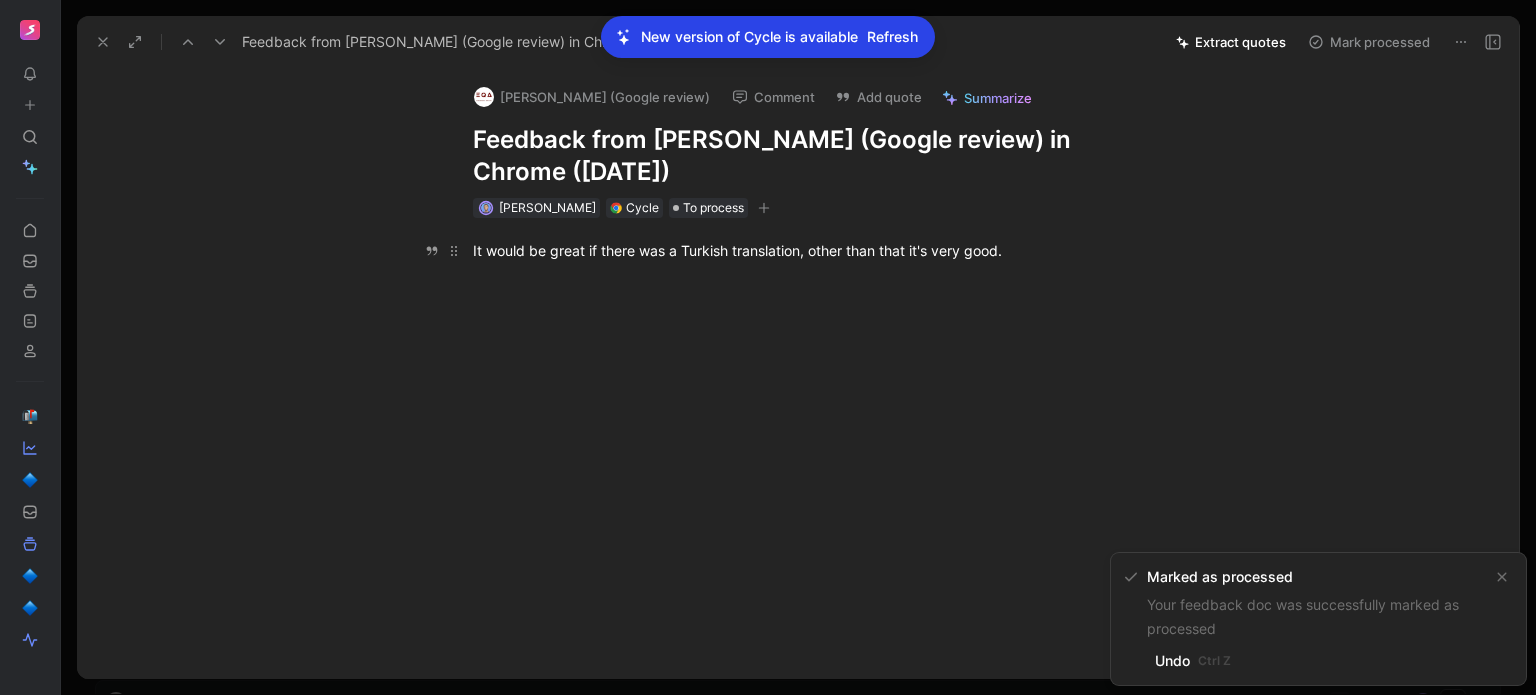 click on "It would be great if there was a Turkish translation, other than that it's very good." at bounding box center (819, 250) 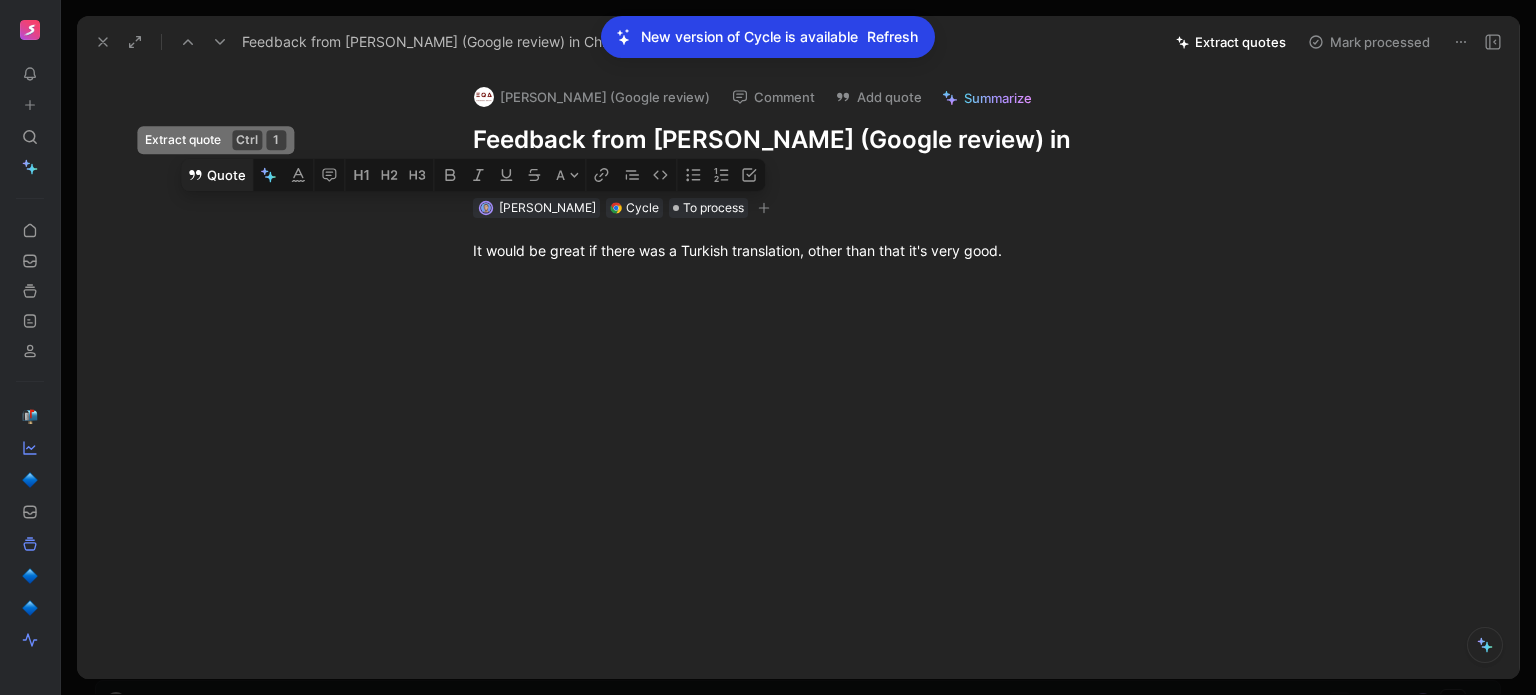 click on "Quote" at bounding box center (216, 175) 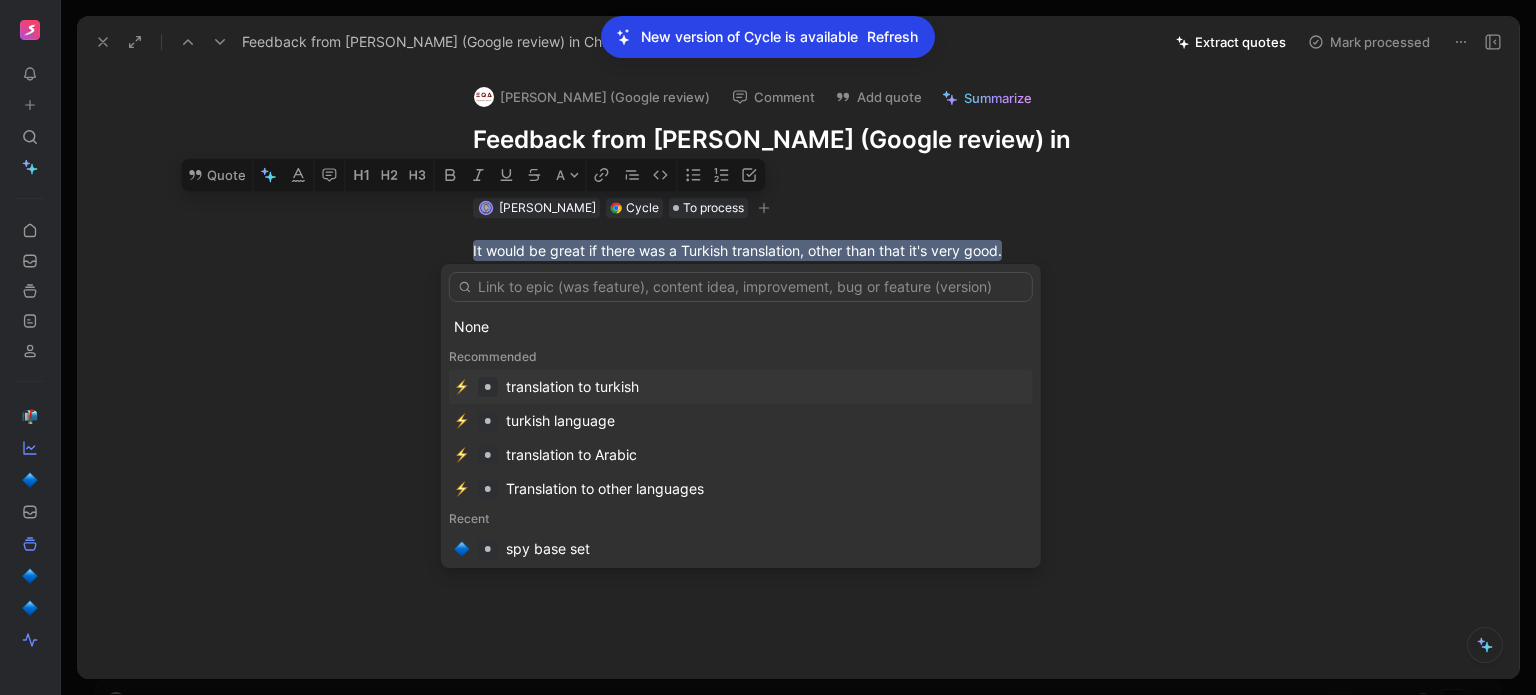 click on "translation to turkish" at bounding box center (572, 387) 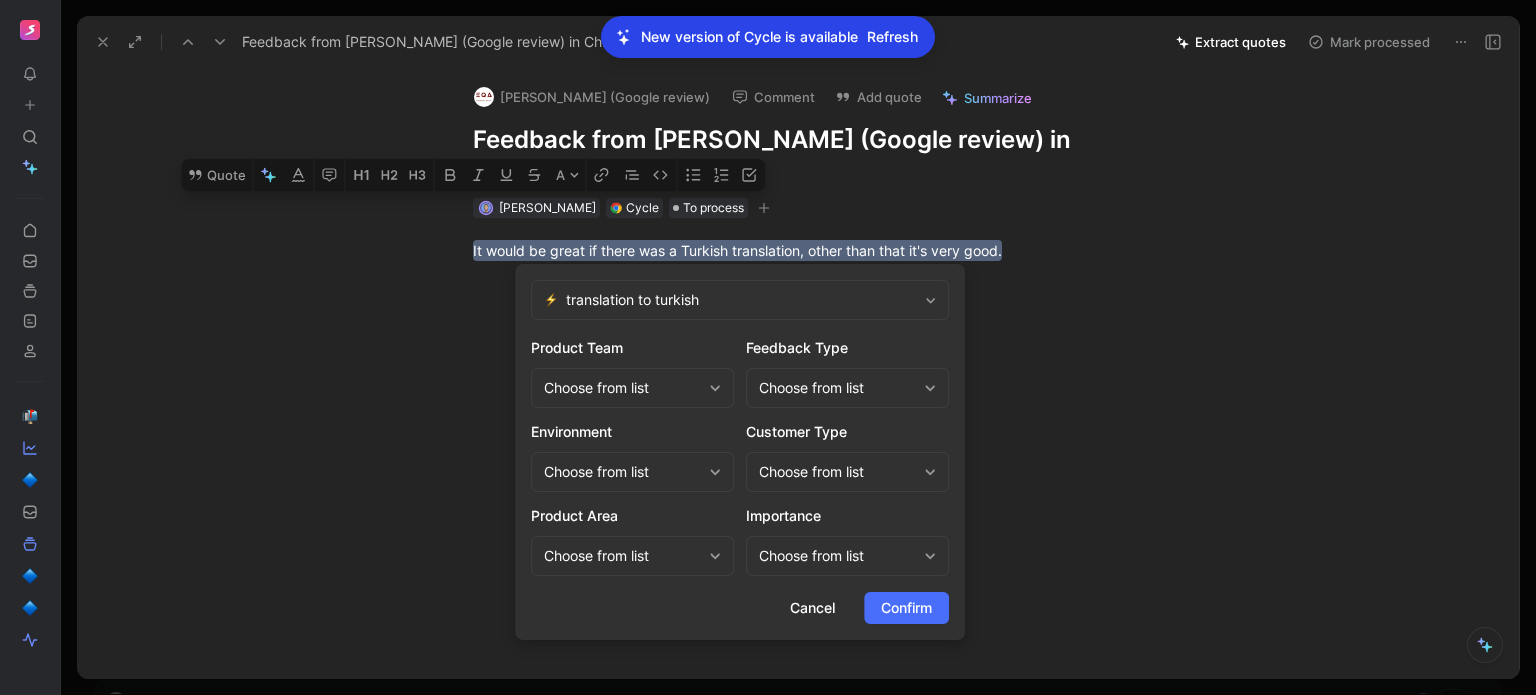 click on "Choose from list" at bounding box center [622, 388] 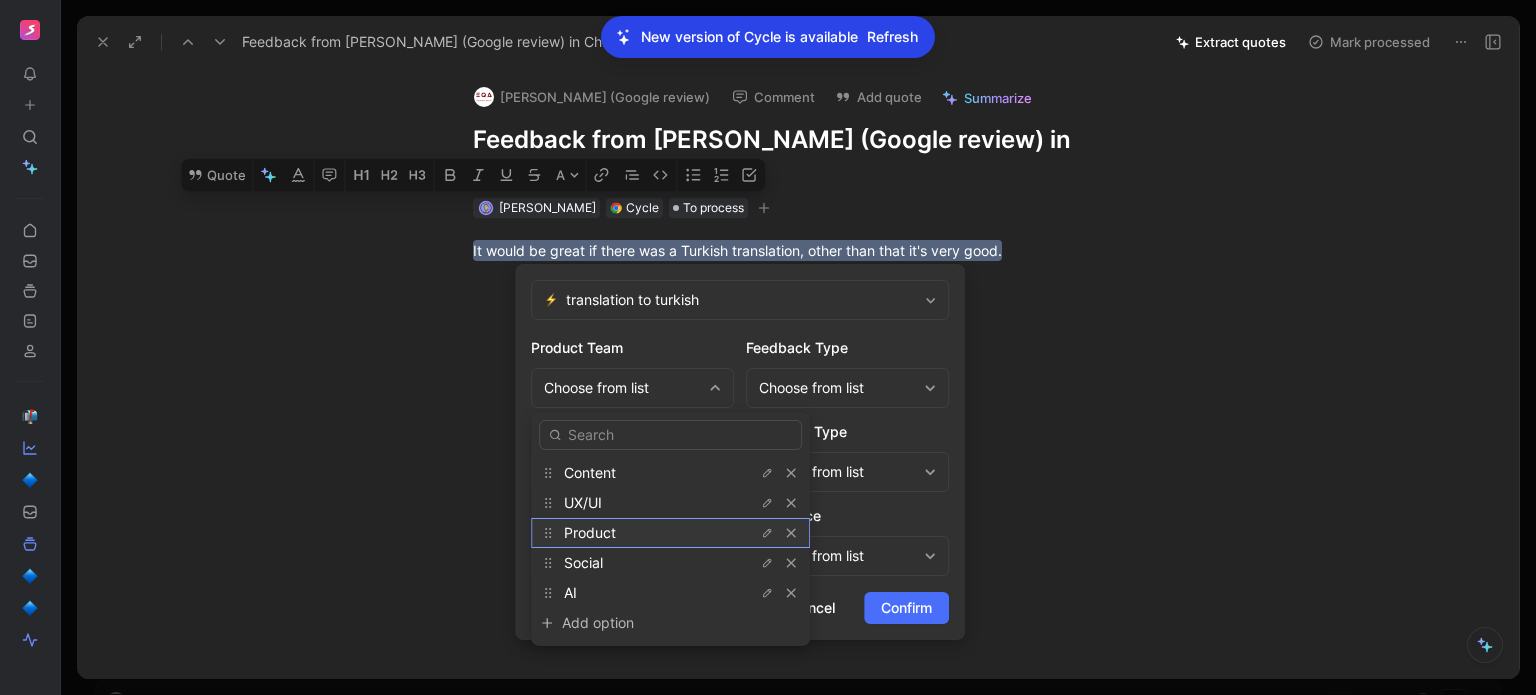 click on "Product" at bounding box center (590, 532) 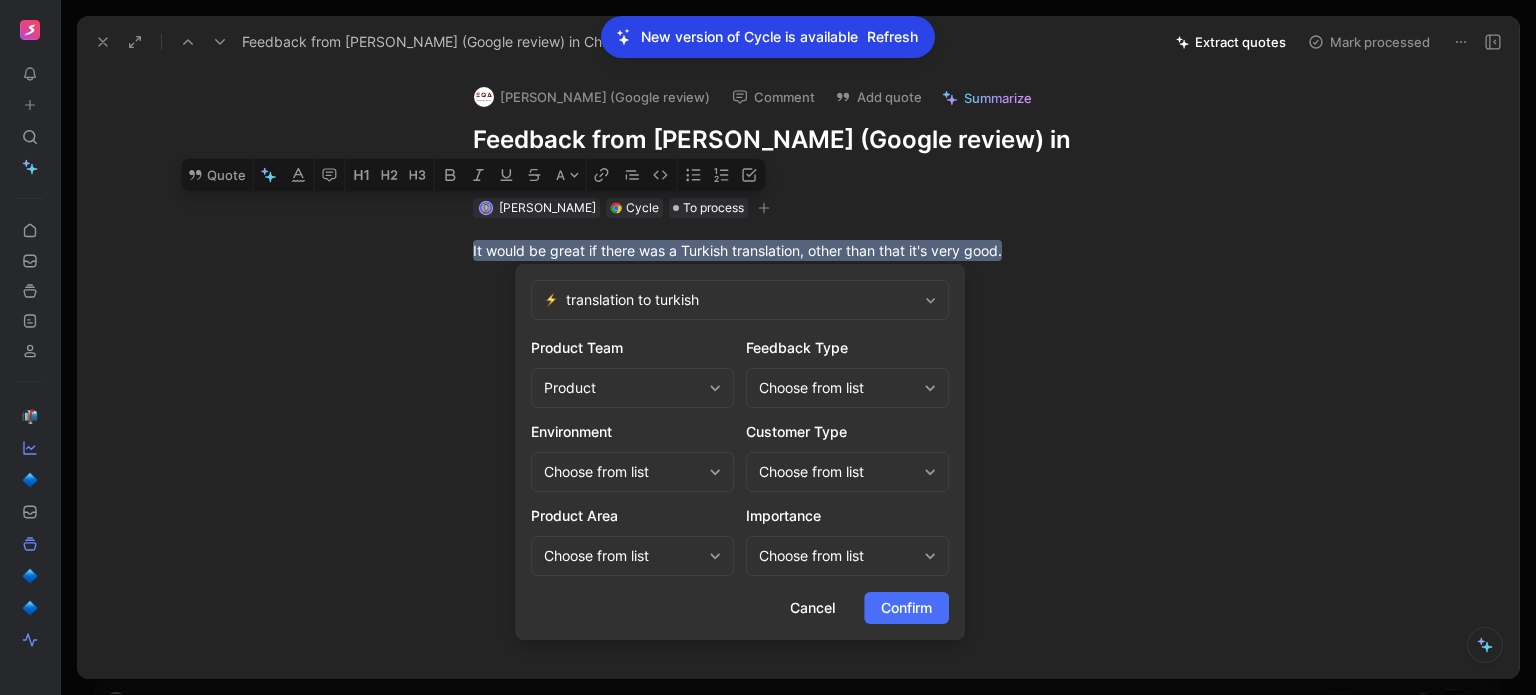 click on "Choose from list" at bounding box center (837, 388) 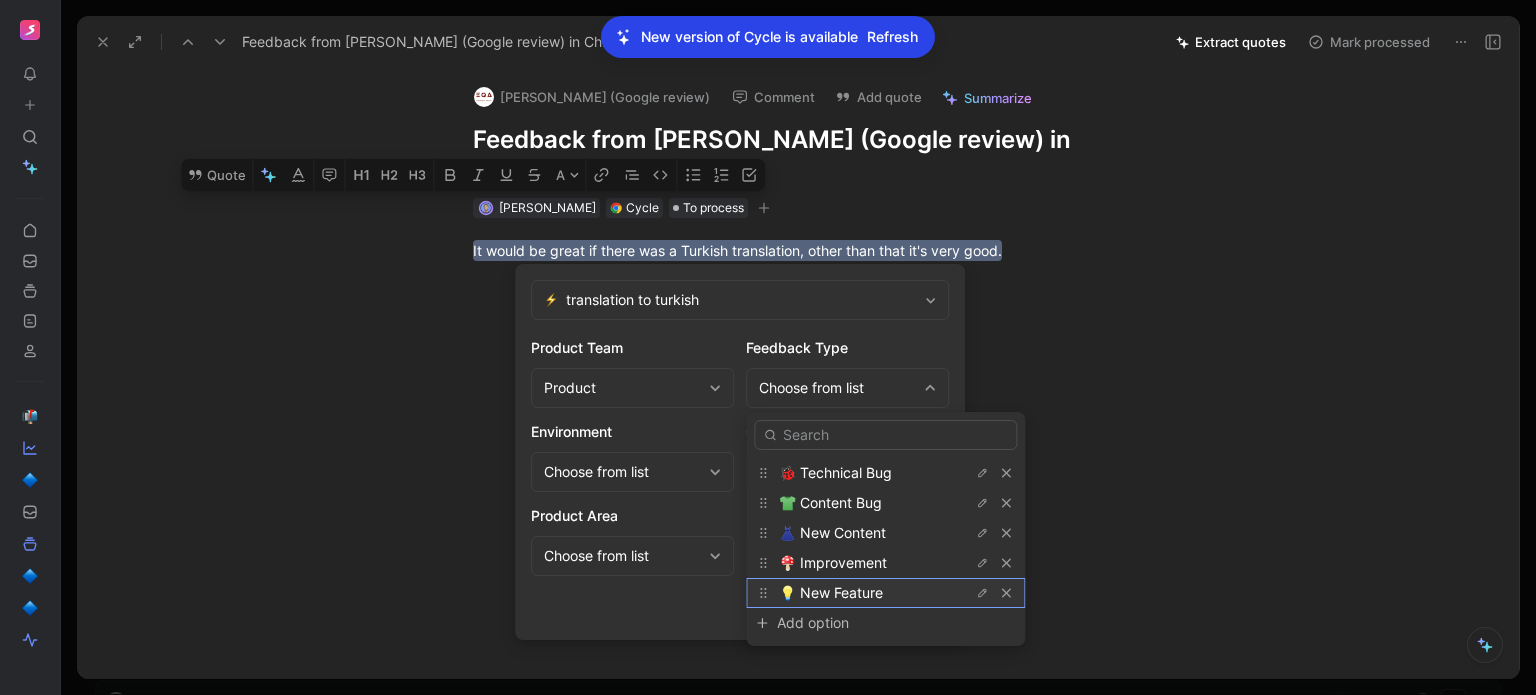 click on "💡 New Feature" at bounding box center (854, 593) 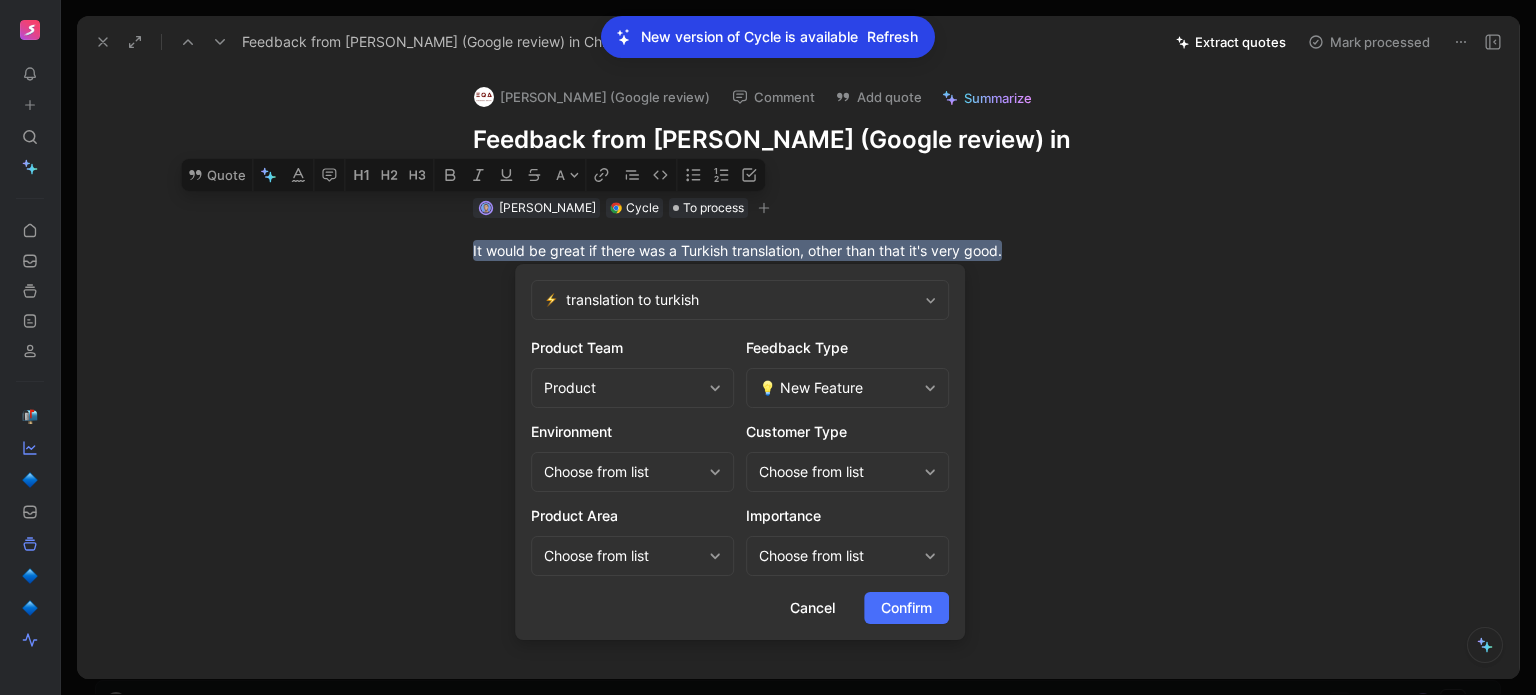 click on "Choose from list" at bounding box center [837, 472] 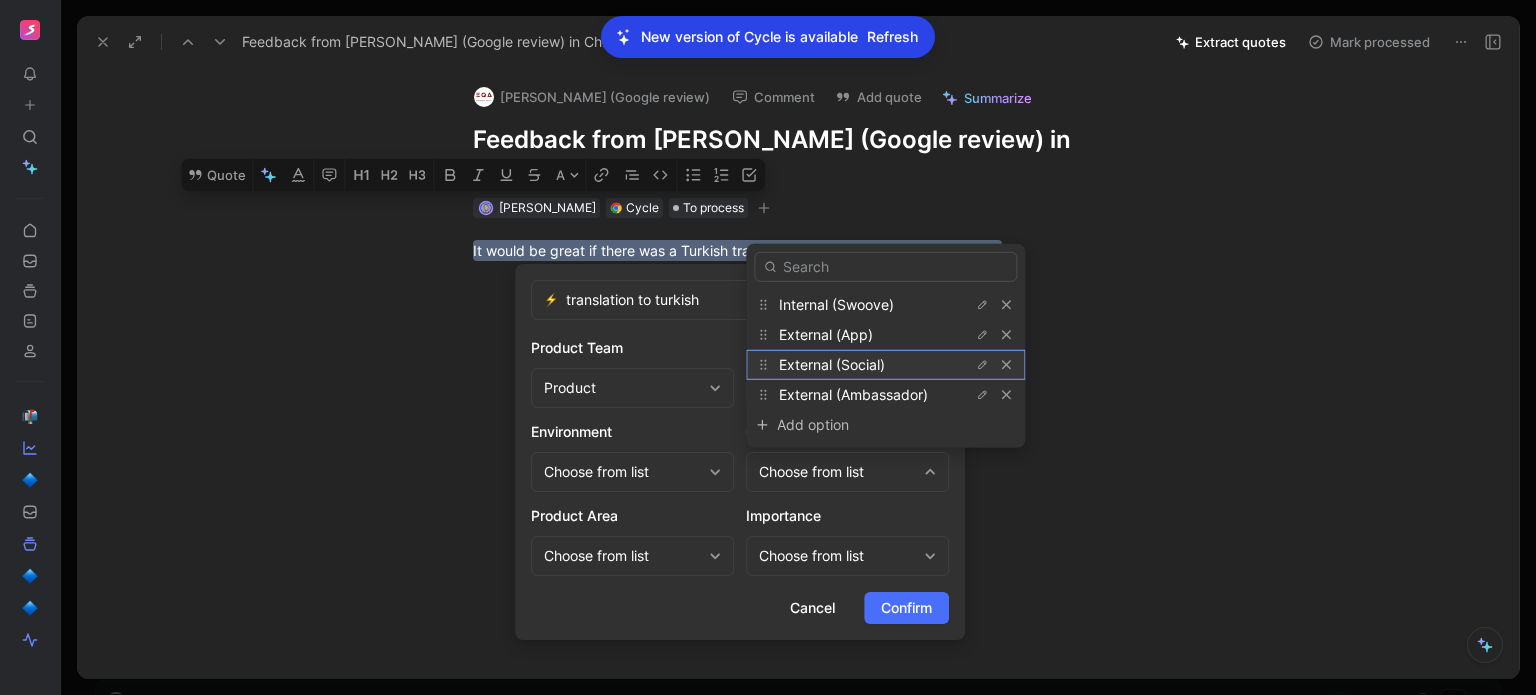 click on "External (Social)" at bounding box center (832, 364) 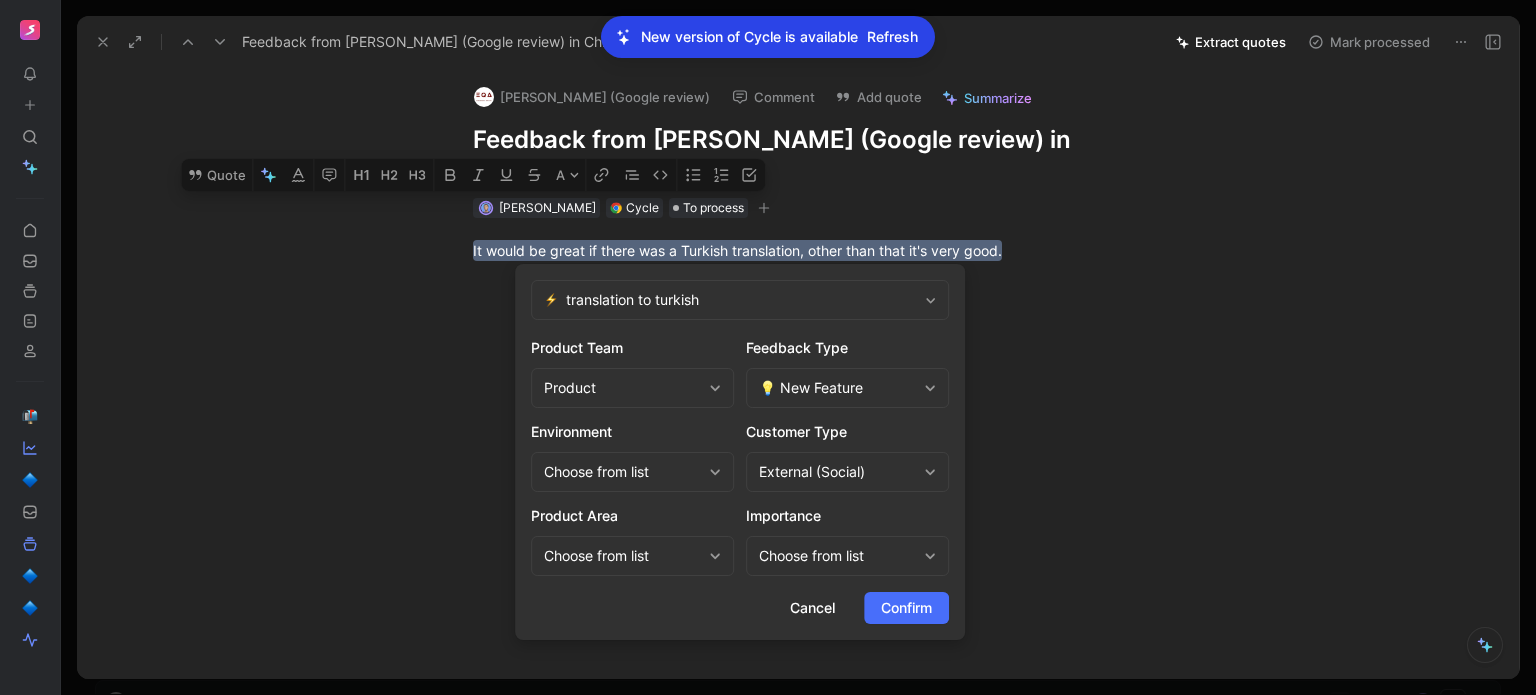 click on "Choose from list" at bounding box center [622, 556] 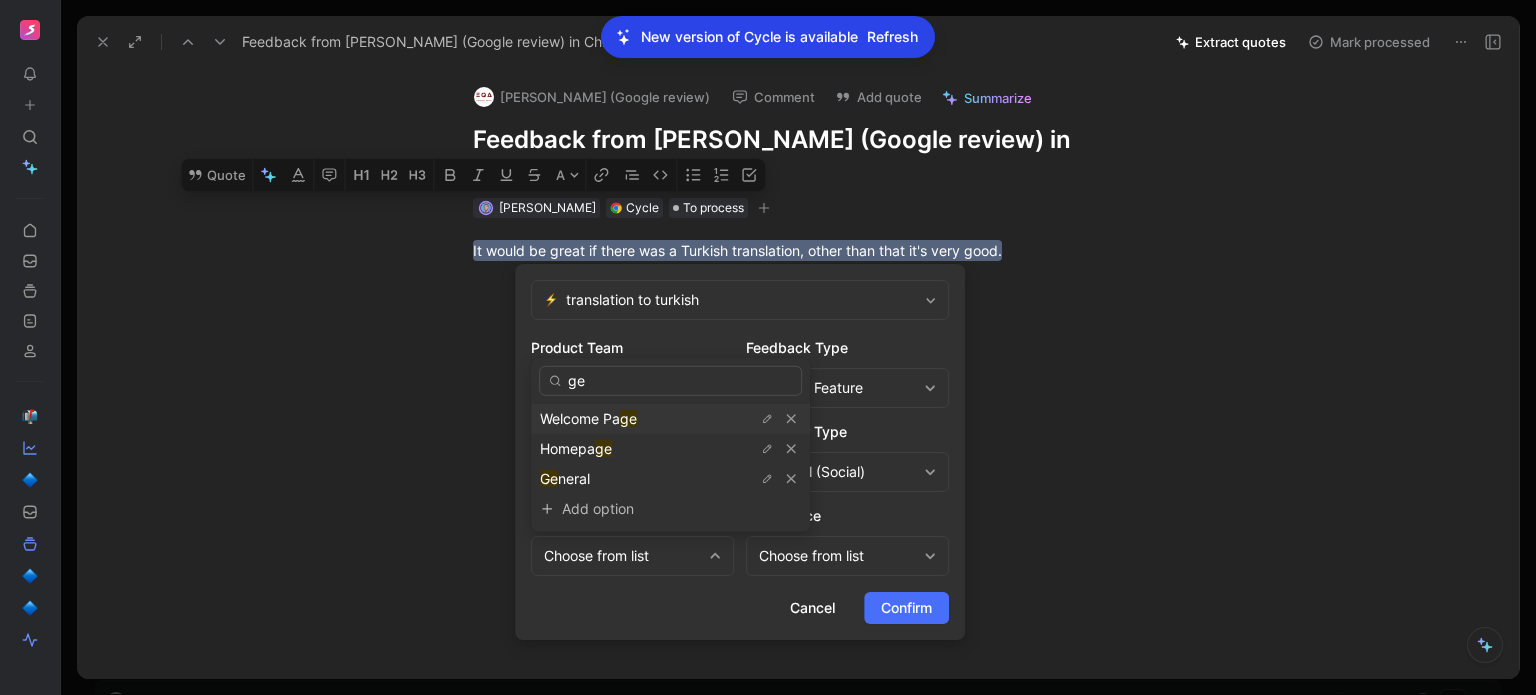 type on "gen" 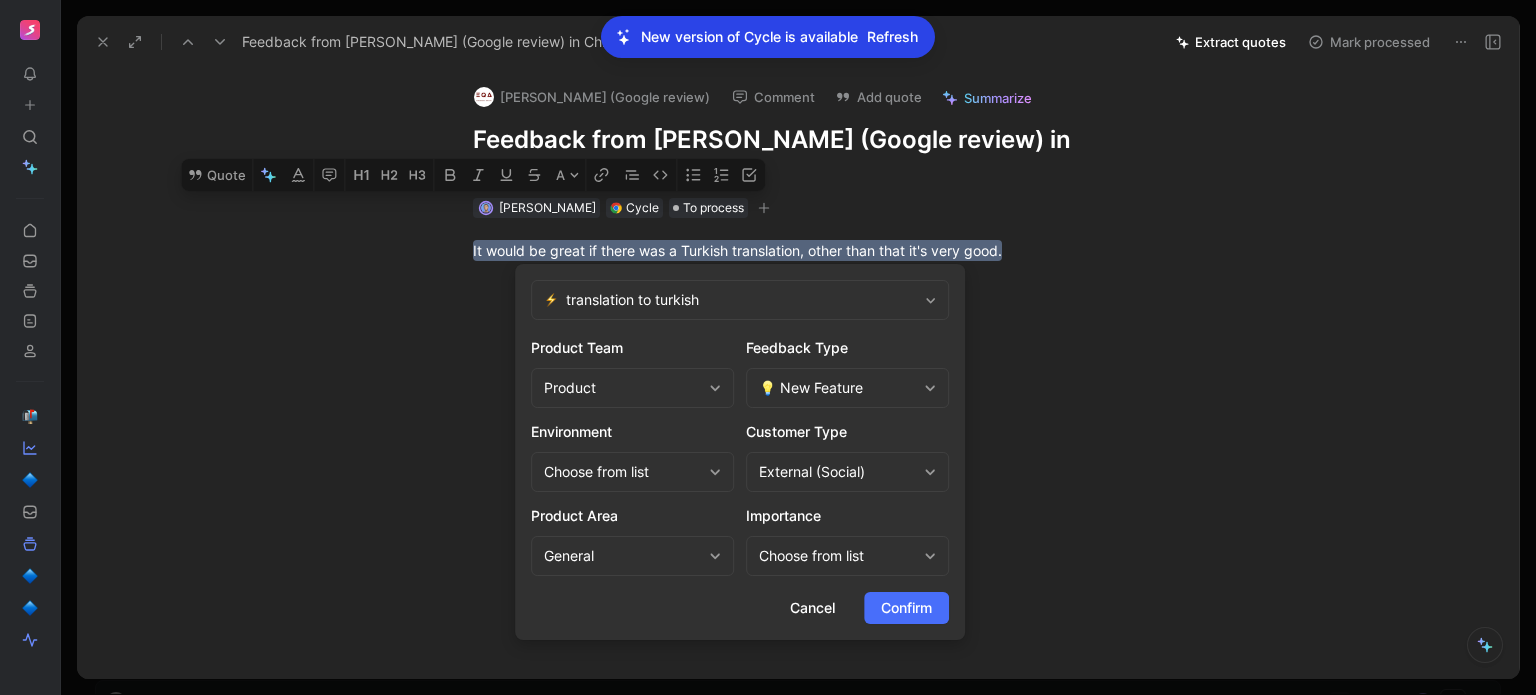 click on "translation to turkish Product Team Product Feedback Type 💡 New Feature Environment Choose from list Customer Type External (Social) Product Area General Importance Choose from list Cancel Confirm" at bounding box center (740, 452) 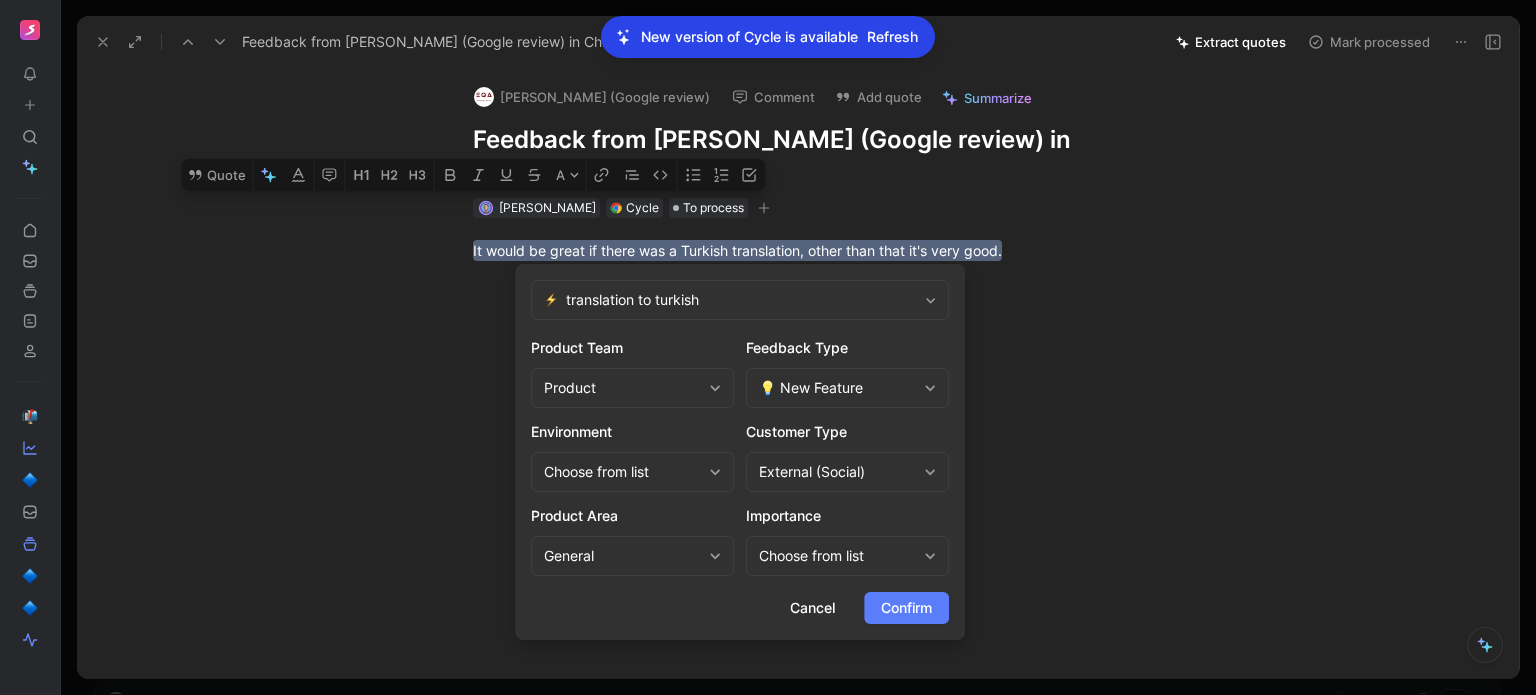 click on "Confirm" at bounding box center (906, 608) 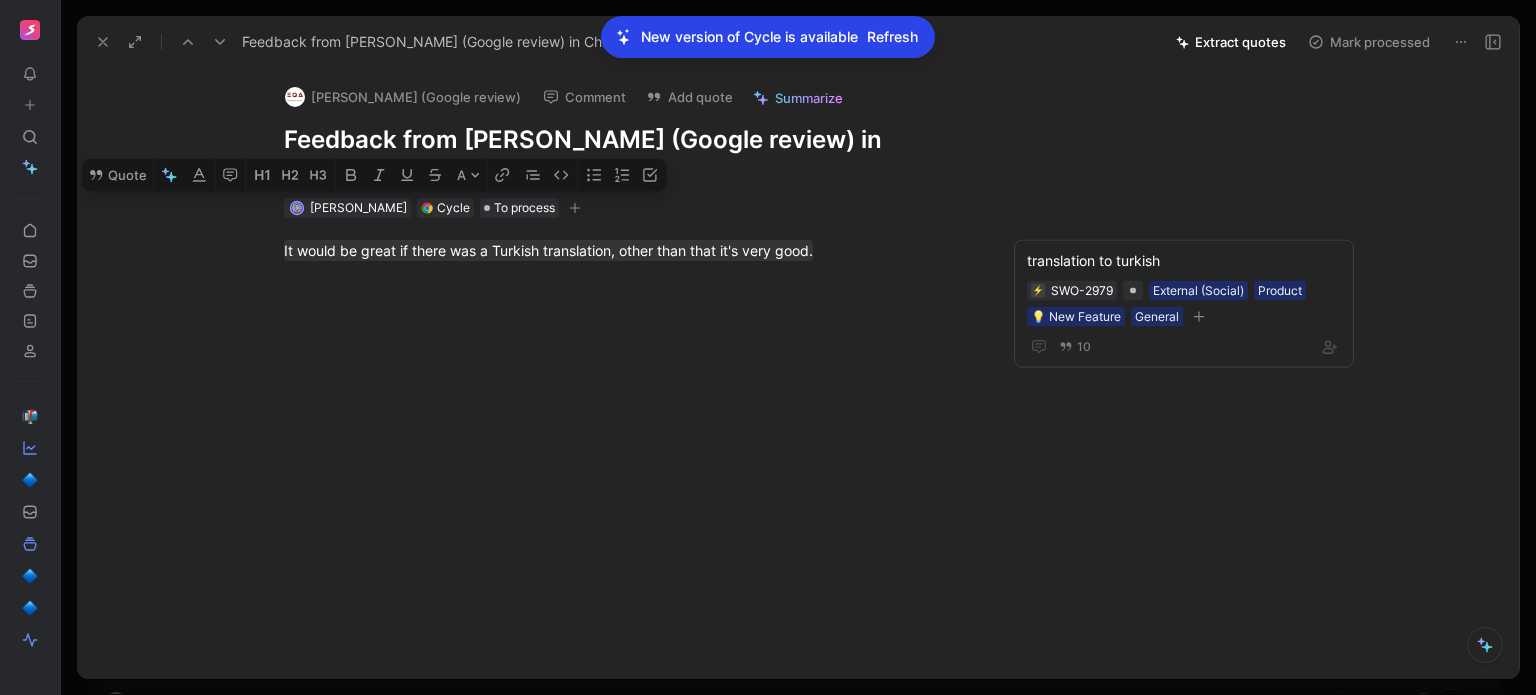 click on "Mark processed" at bounding box center (1369, 42) 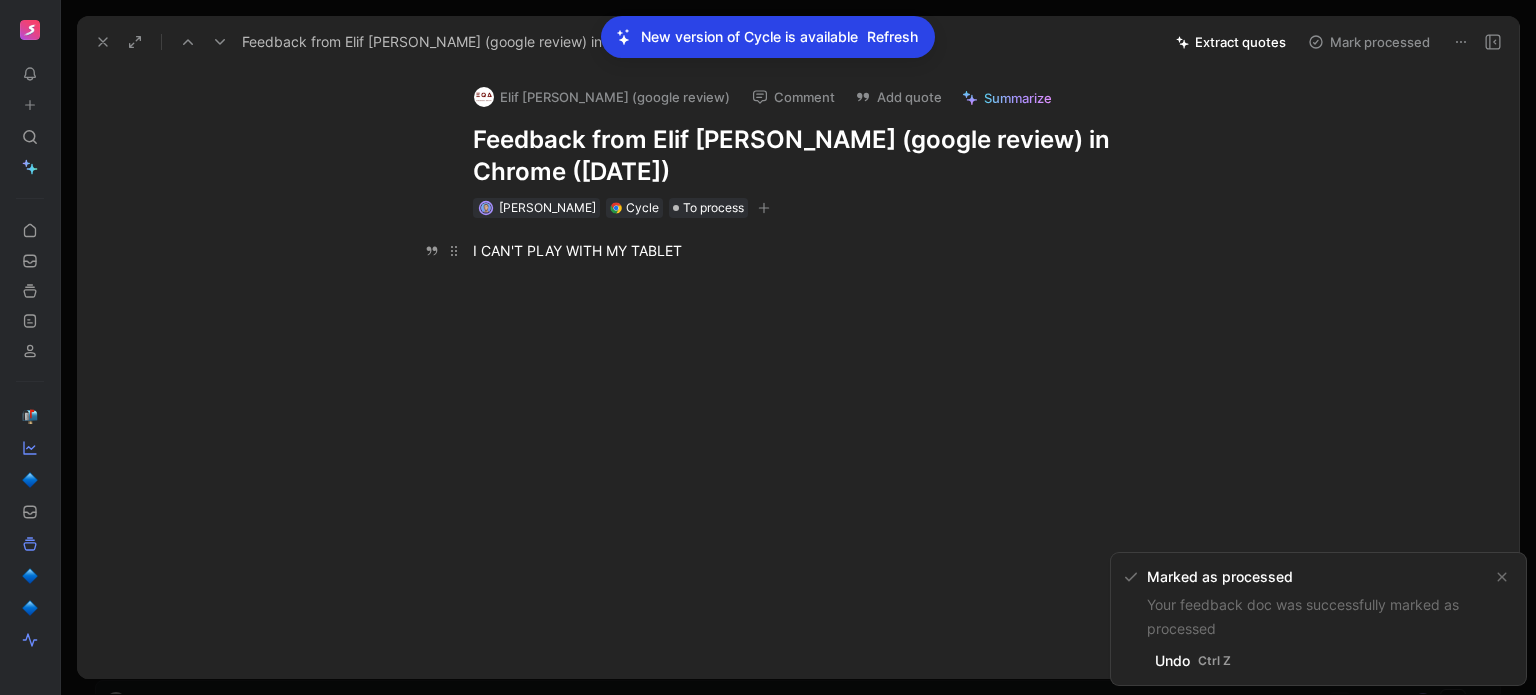 click on "I CAN'T PLAY WITH MY TABLET" at bounding box center [819, 250] 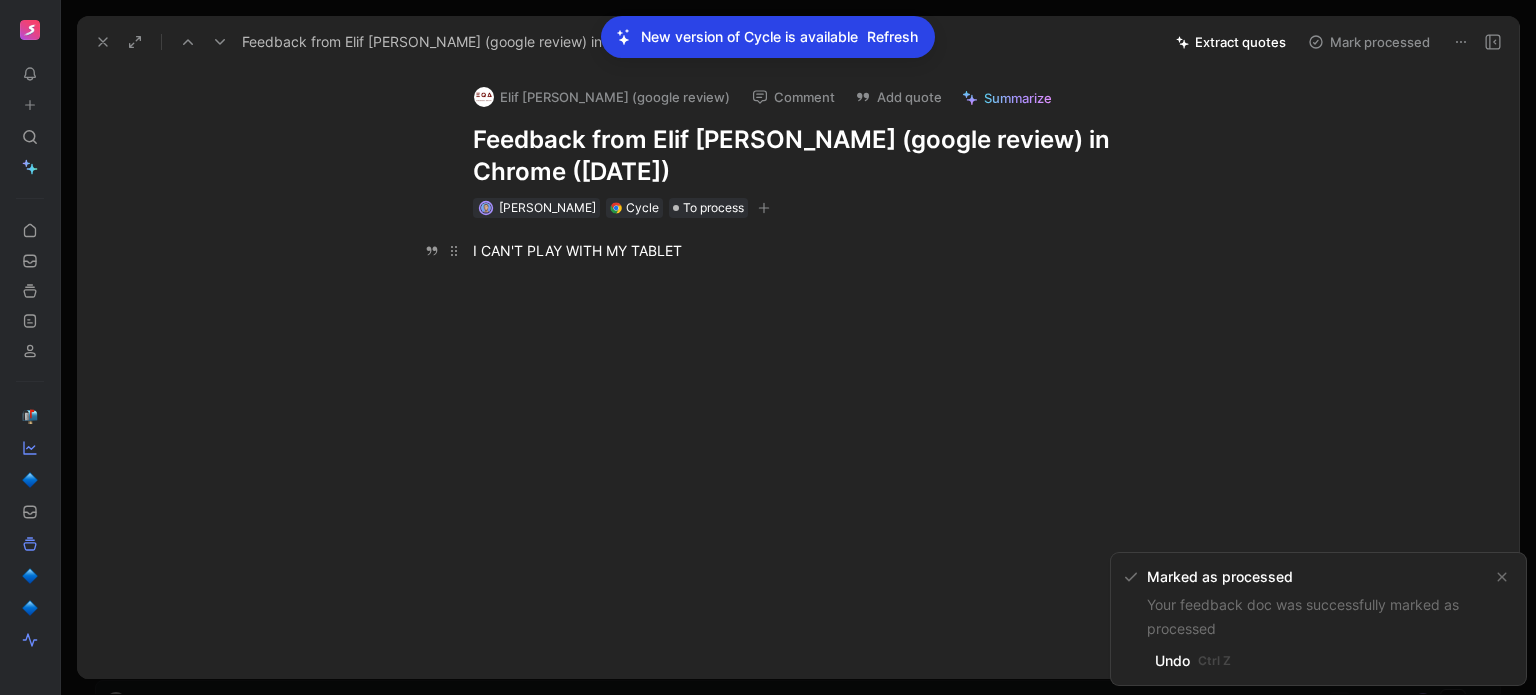click on "I CAN'T PLAY WITH MY TABLET" at bounding box center [819, 250] 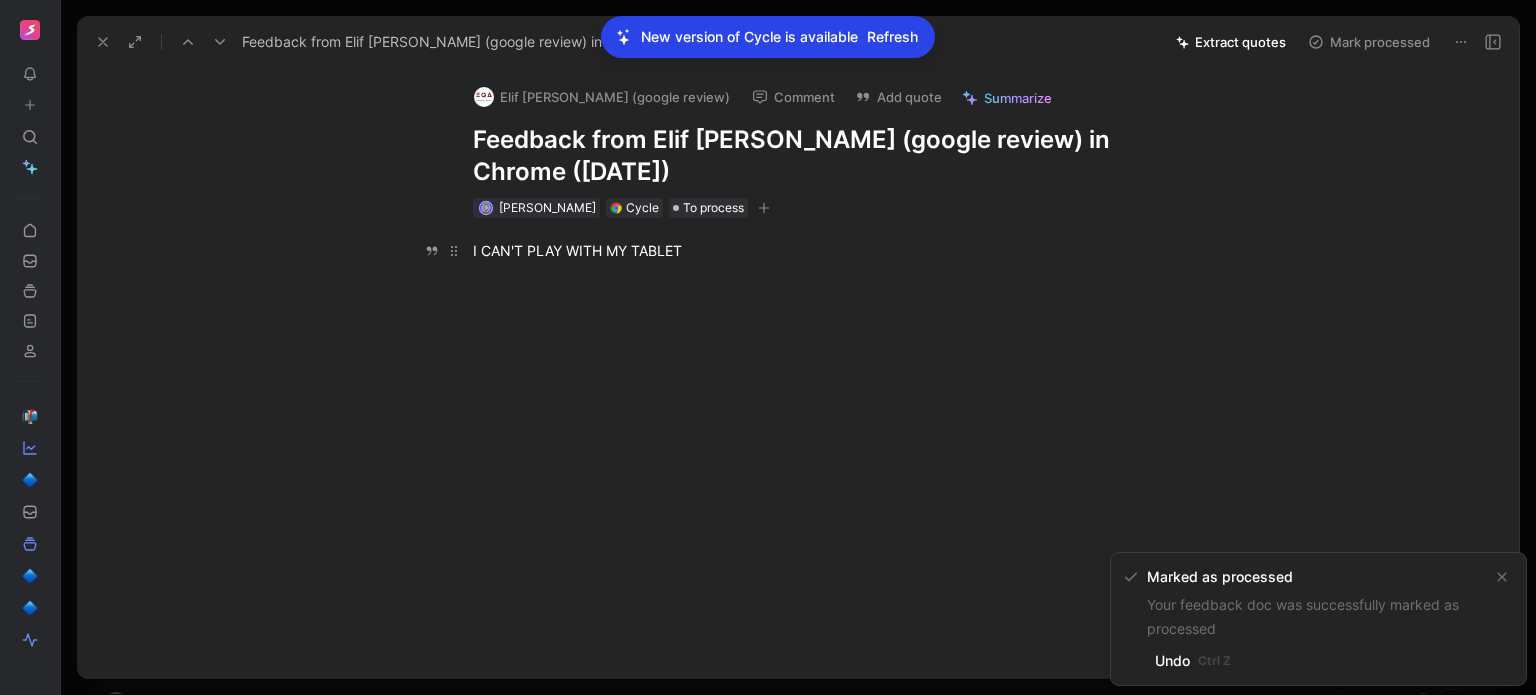 click on "I CAN'T PLAY WITH MY TABLET" at bounding box center (819, 250) 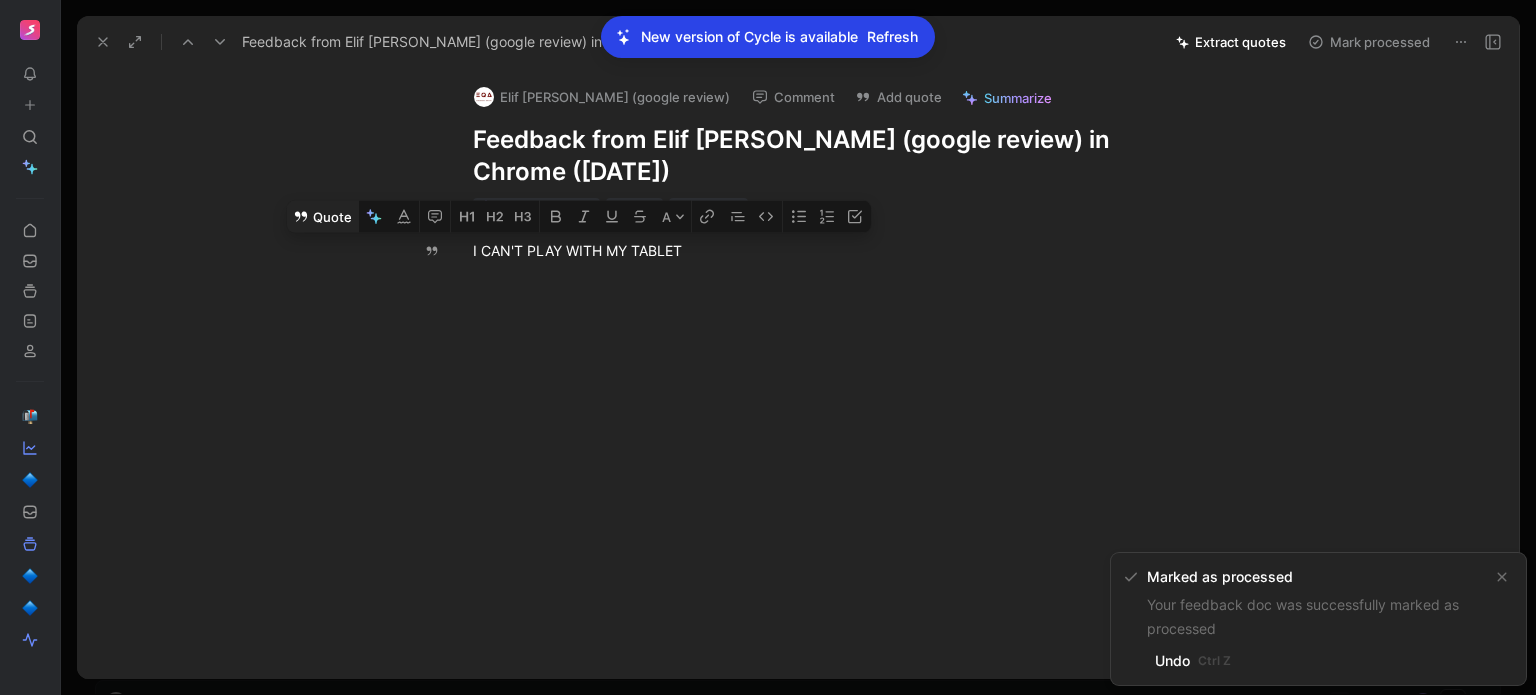 click on "Quote" at bounding box center (322, 217) 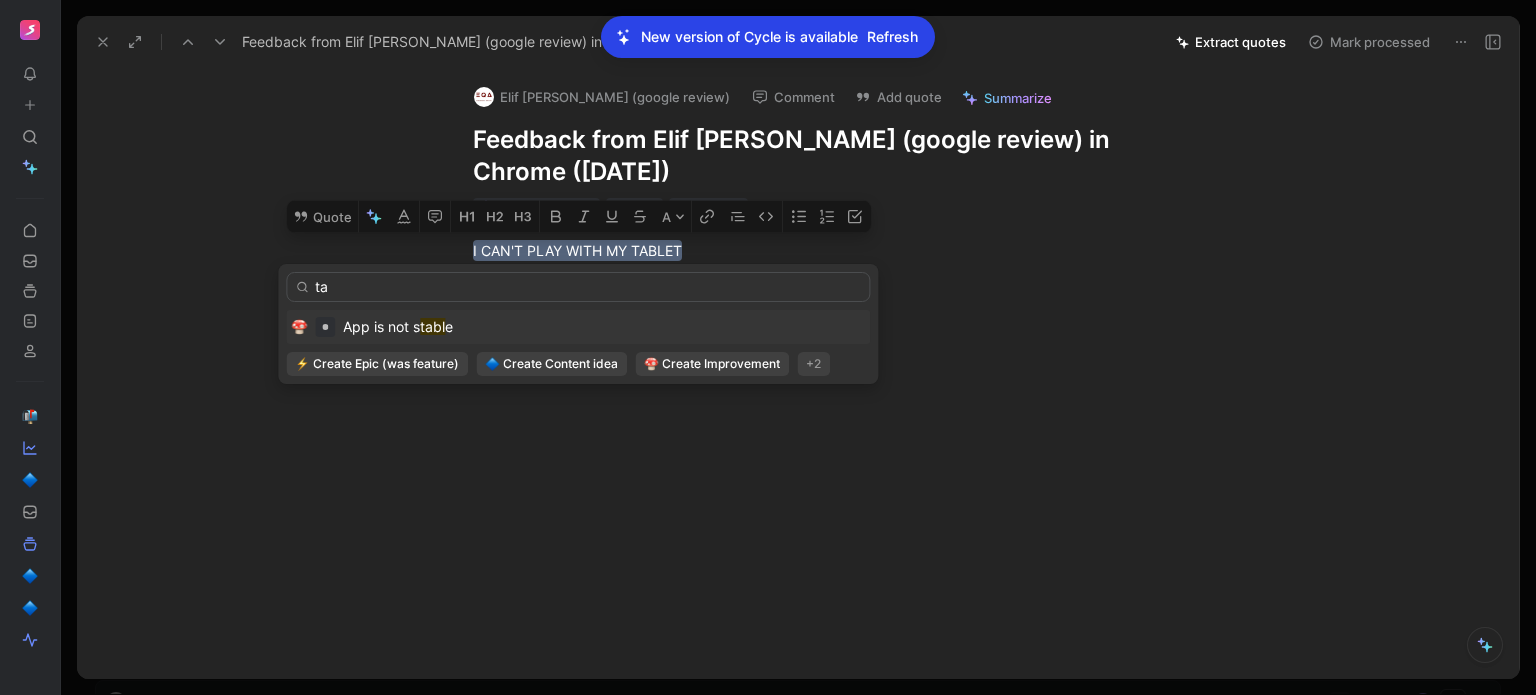 type on "t" 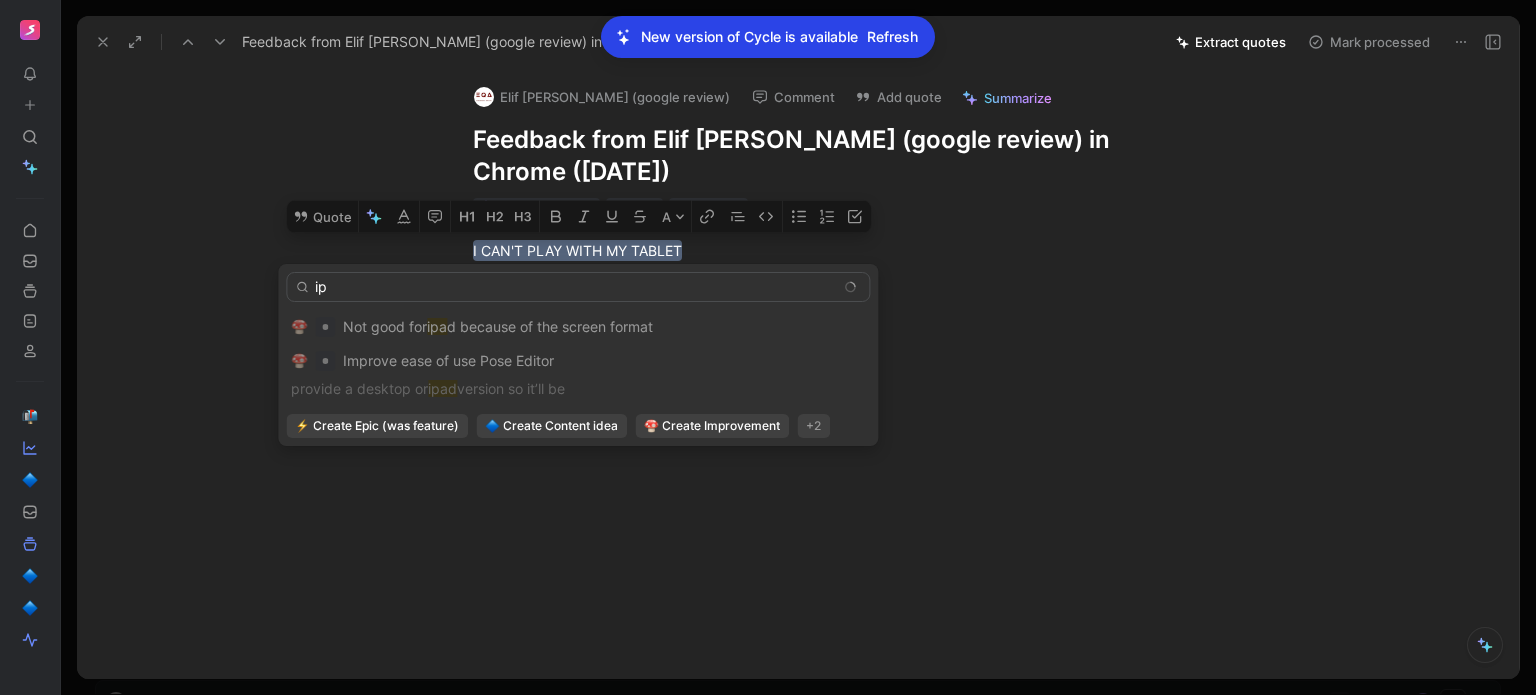 type on "i" 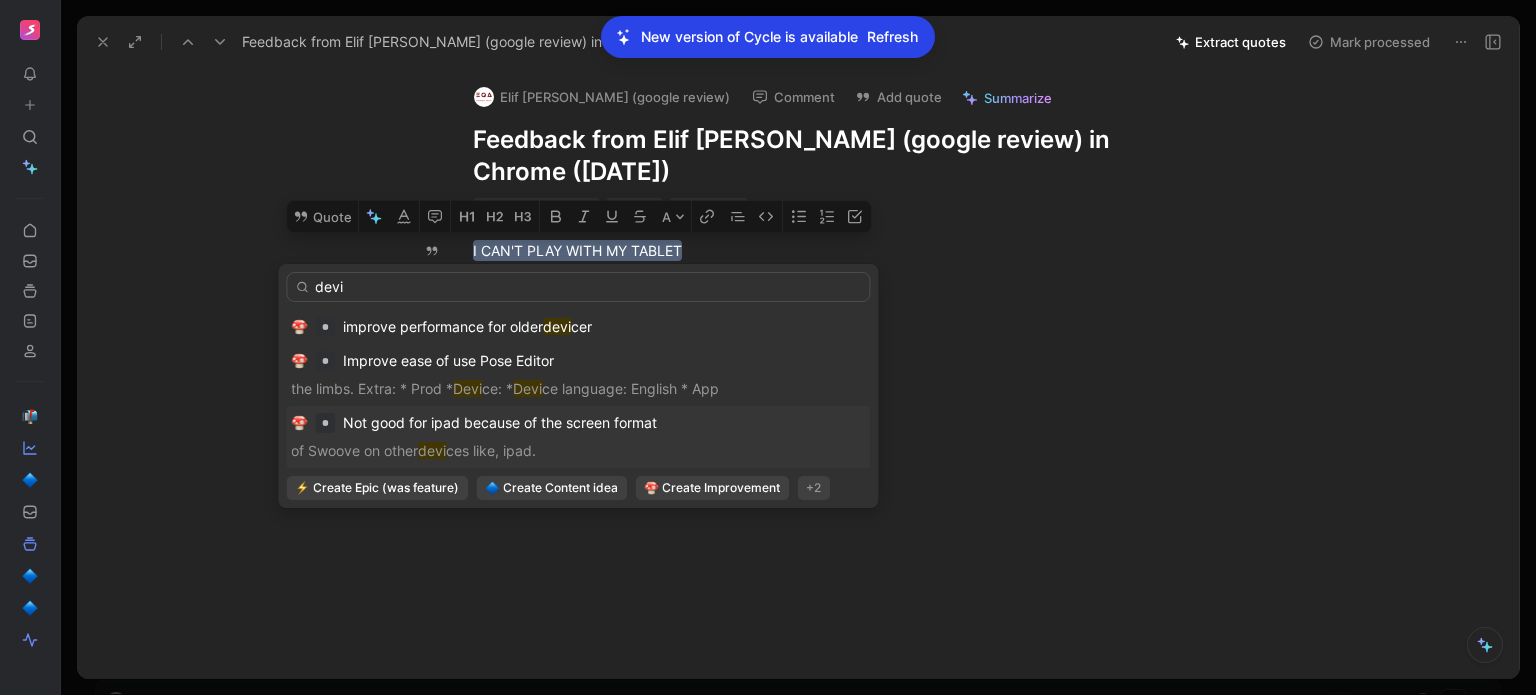 type on "devi" 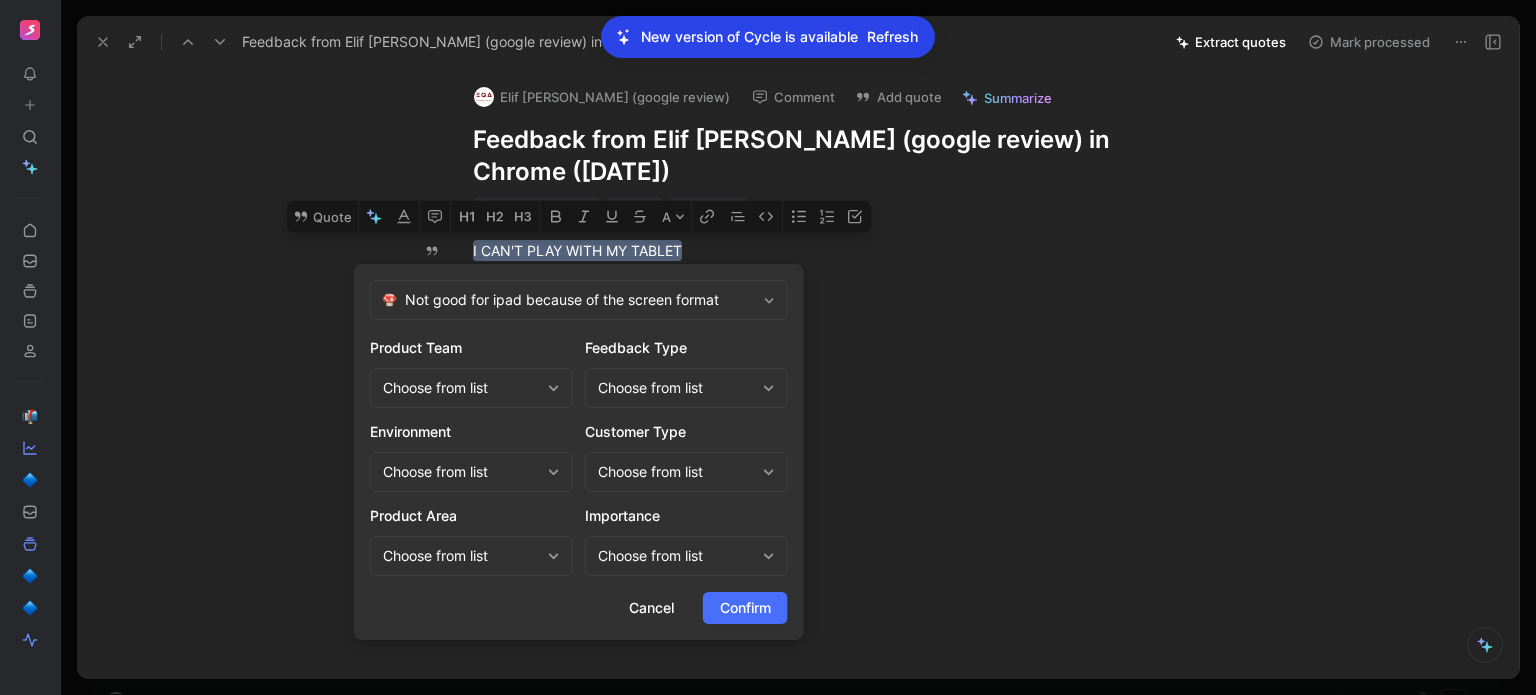 click on "Choose from list" at bounding box center (461, 388) 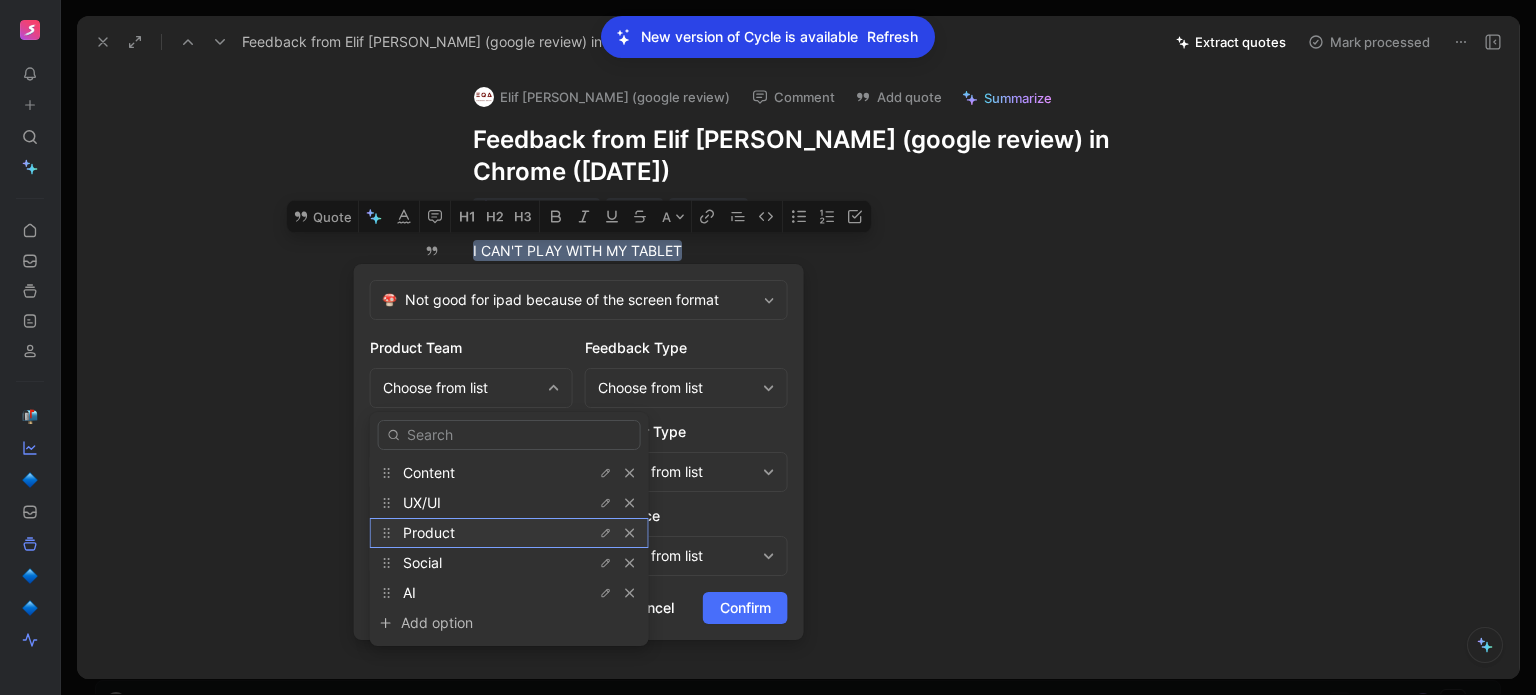 click on "Product" at bounding box center (429, 532) 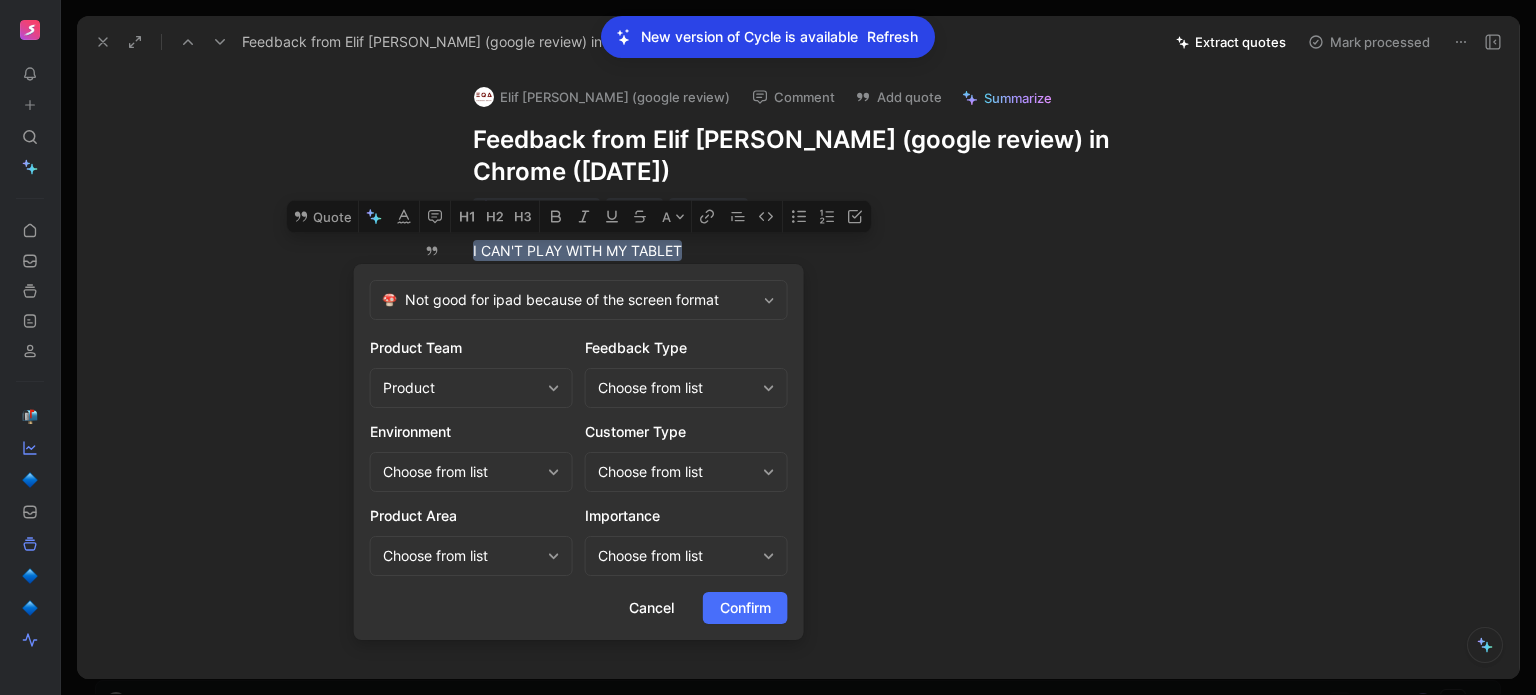 click on "Choose from list" at bounding box center [686, 388] 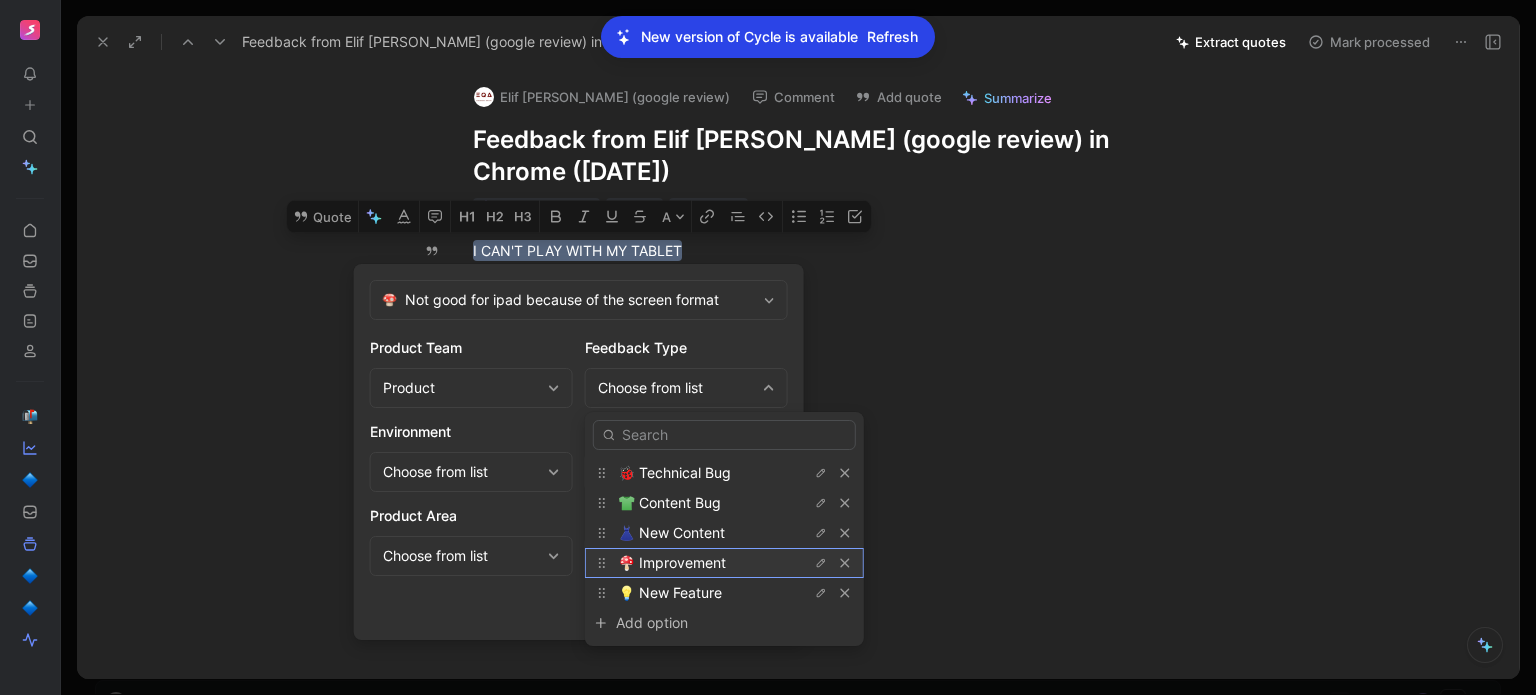 click on "🍄 Improvement" at bounding box center (672, 562) 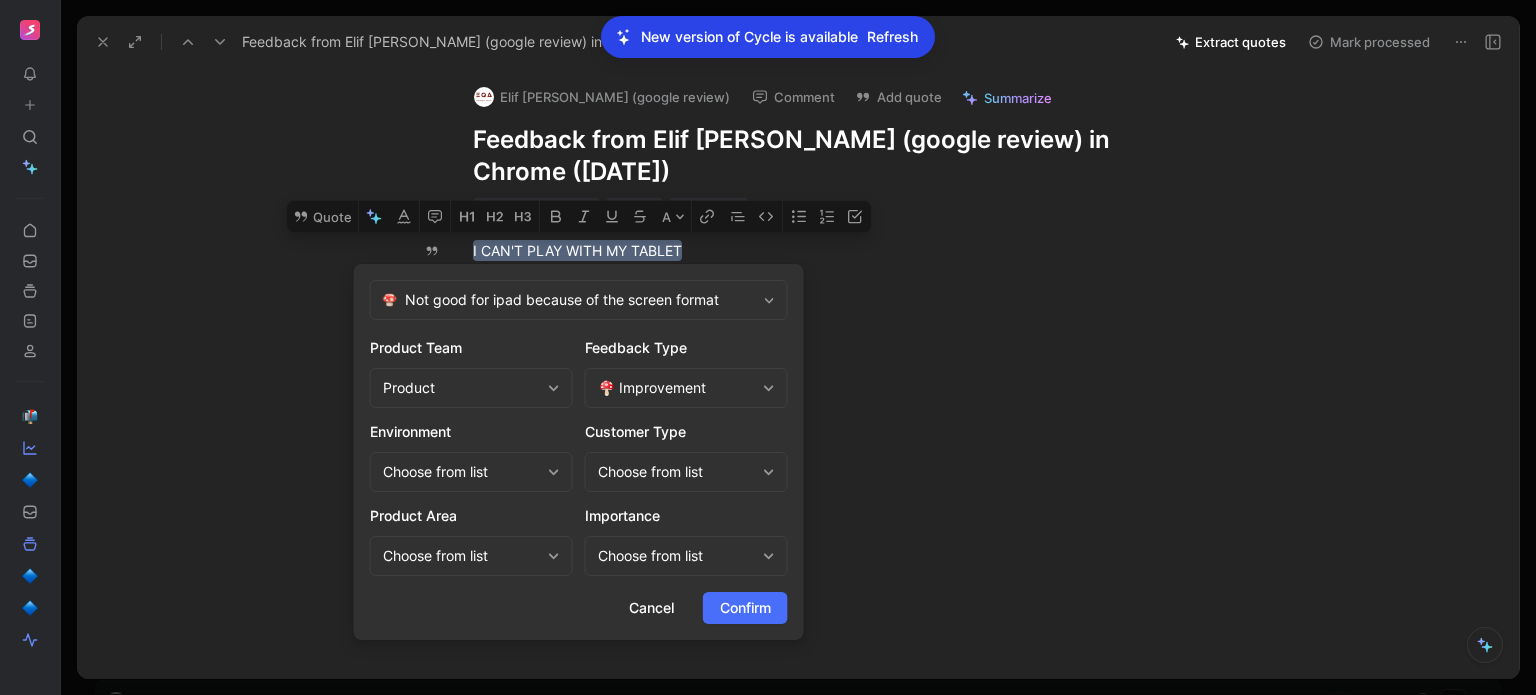 click on "Choose from list" at bounding box center (676, 472) 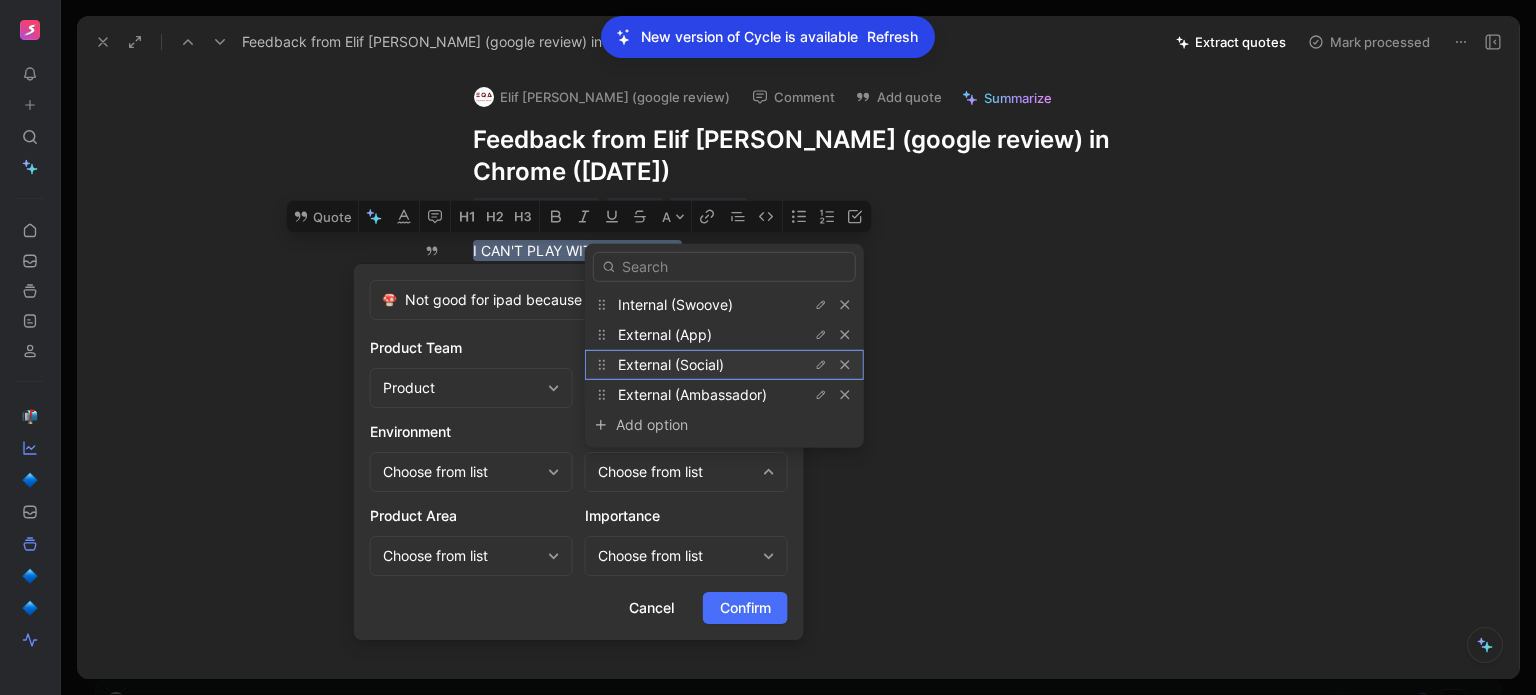 click on "External (Social)" at bounding box center [671, 364] 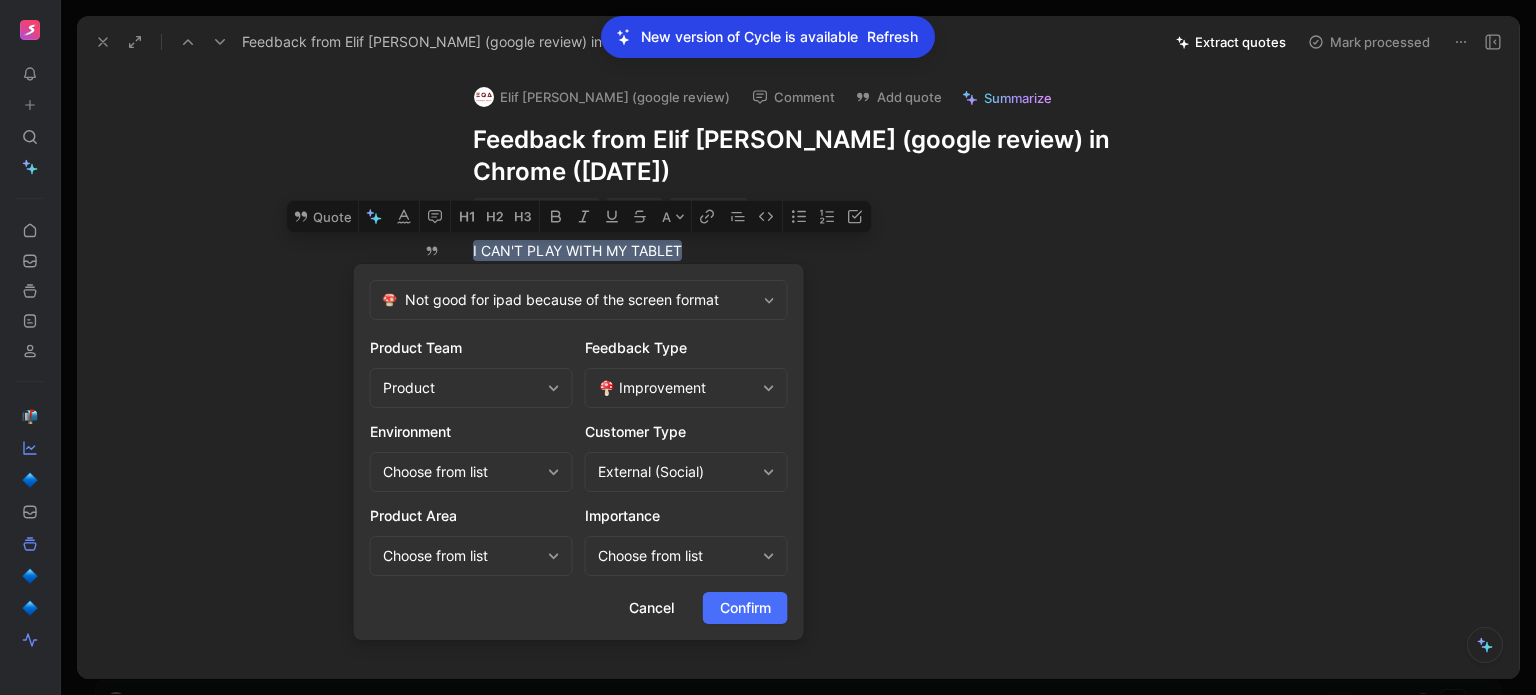 click on "Choose from list" at bounding box center [461, 556] 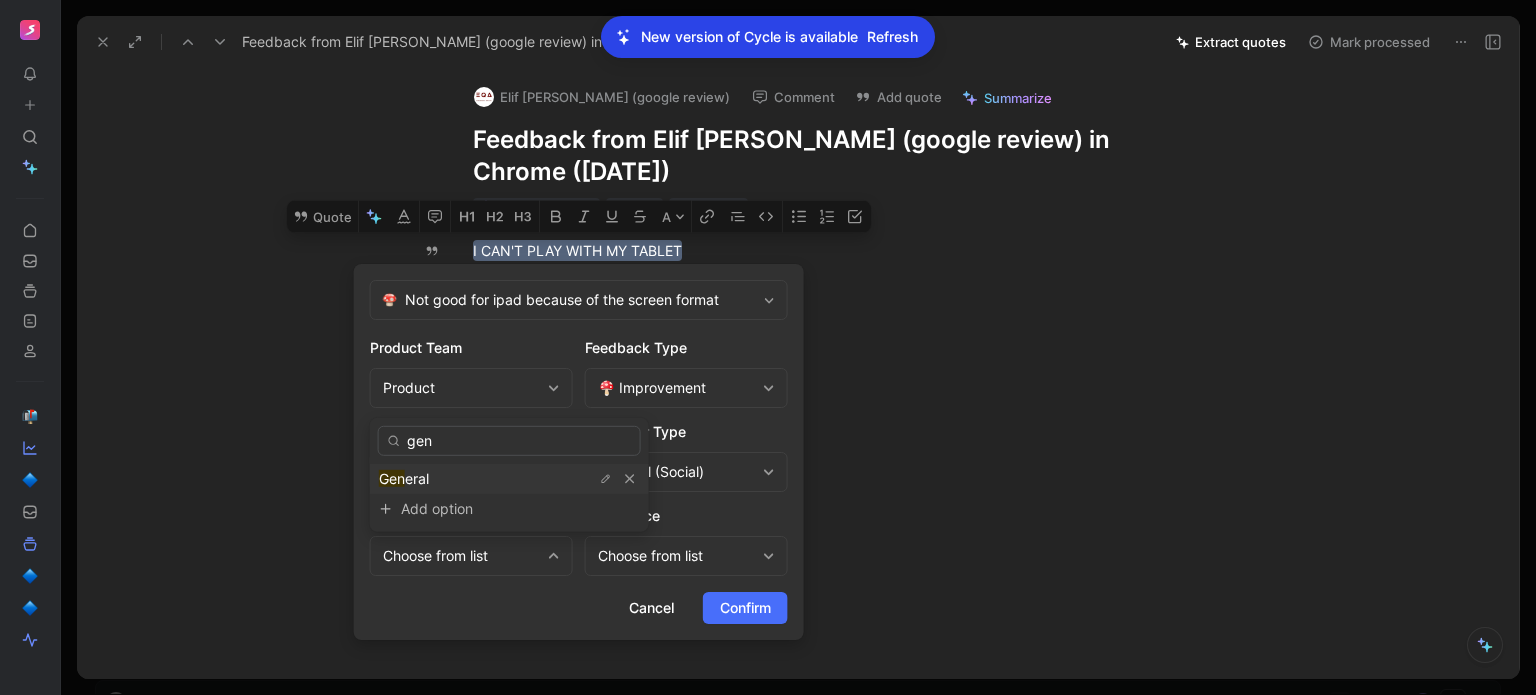 type on "gen" 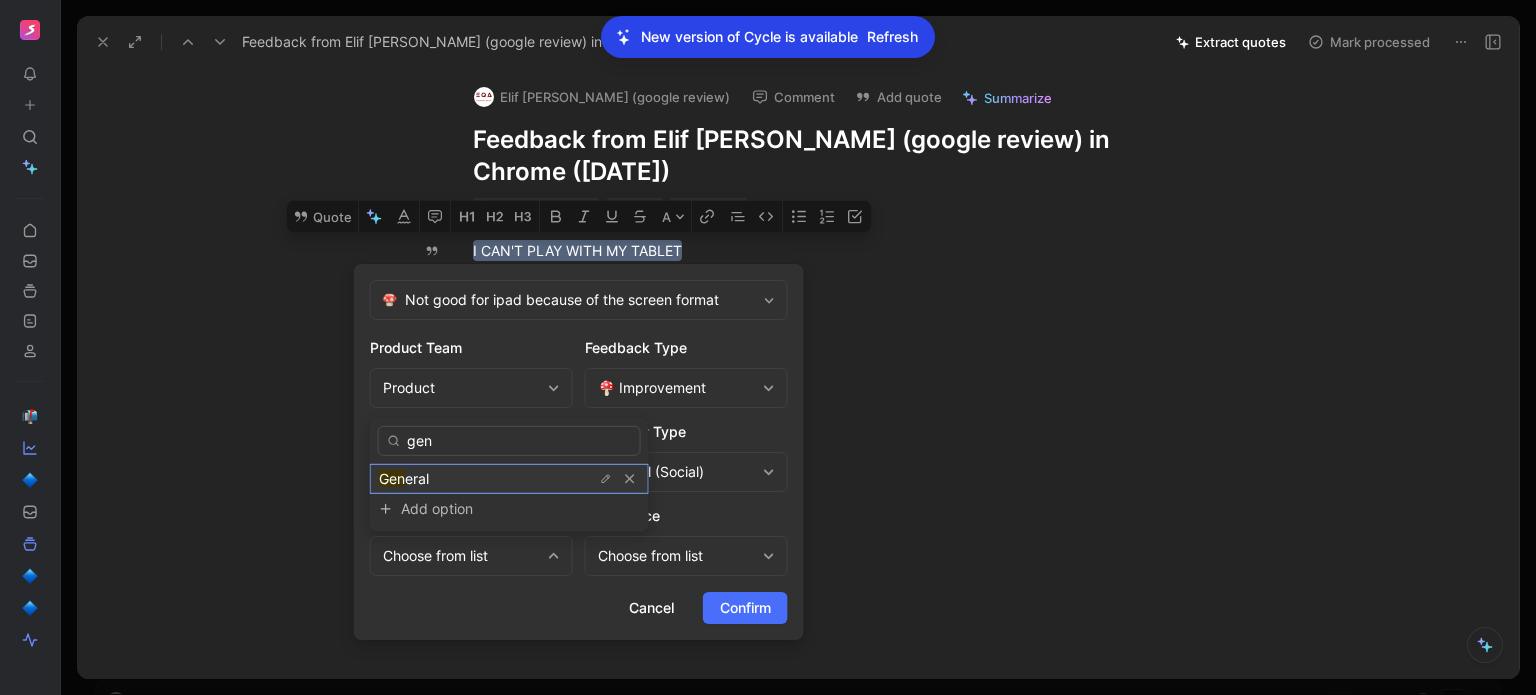 click on "Gen eral" at bounding box center [454, 479] 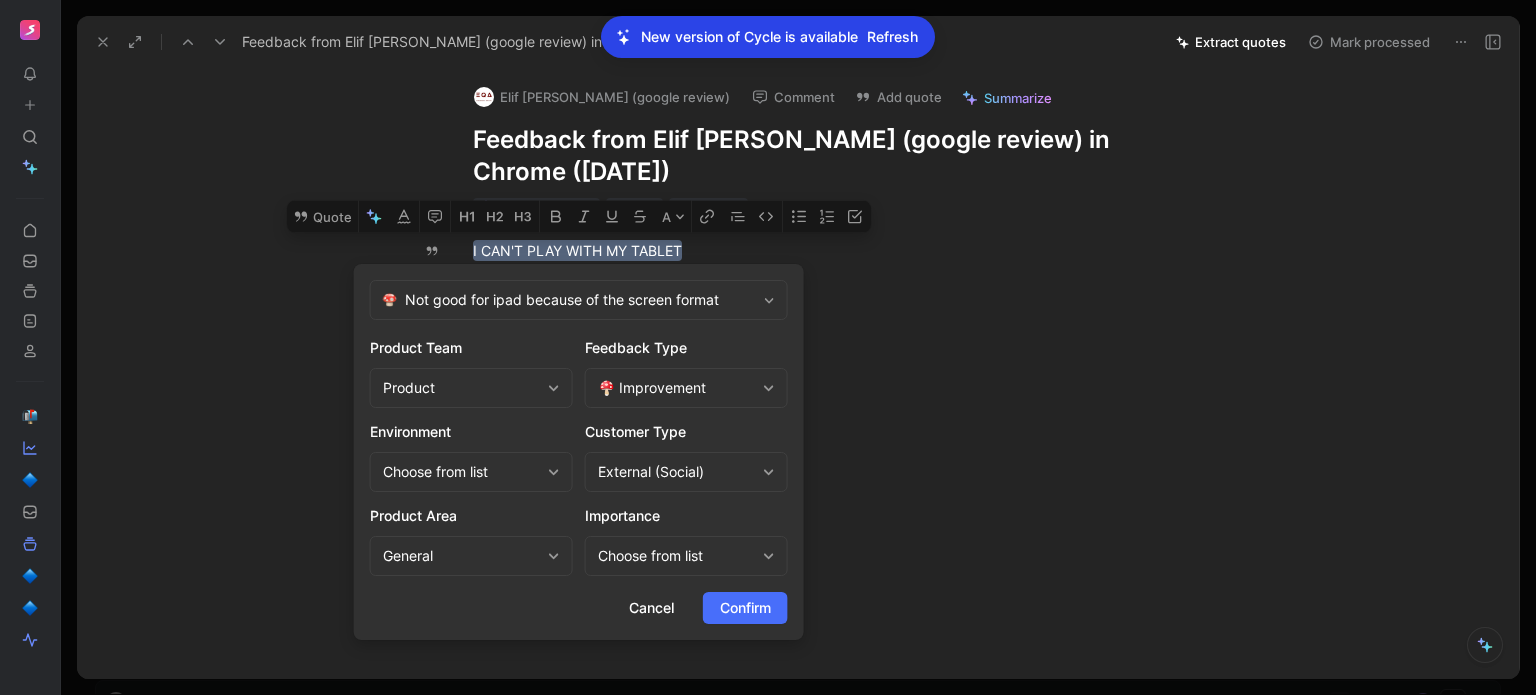 click on "Not good for ipad because of the screen format Product Team Product Feedback Type 🍄 Improvement Environment Choose from list Customer Type External (Social) Product Area General Importance Choose from list Cancel Confirm" at bounding box center [579, 452] 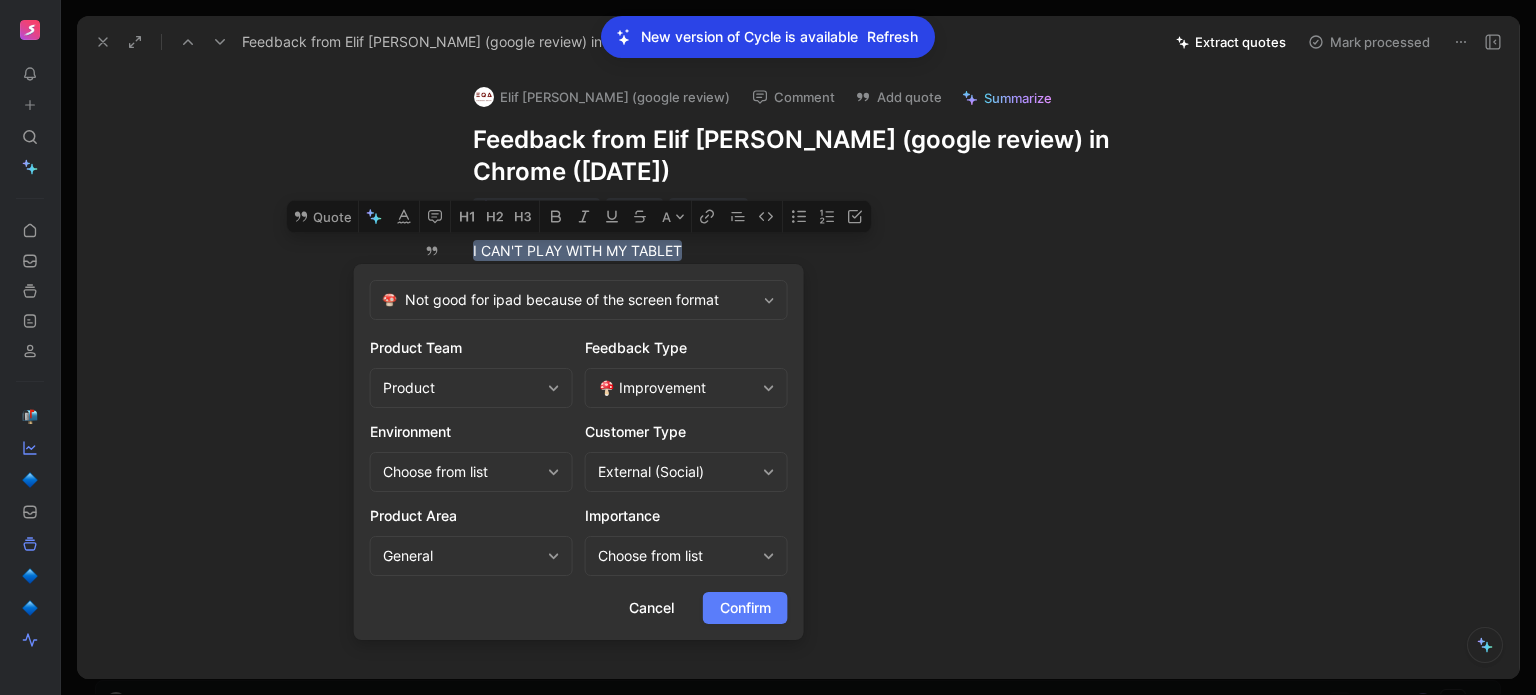 click on "Confirm" at bounding box center (745, 608) 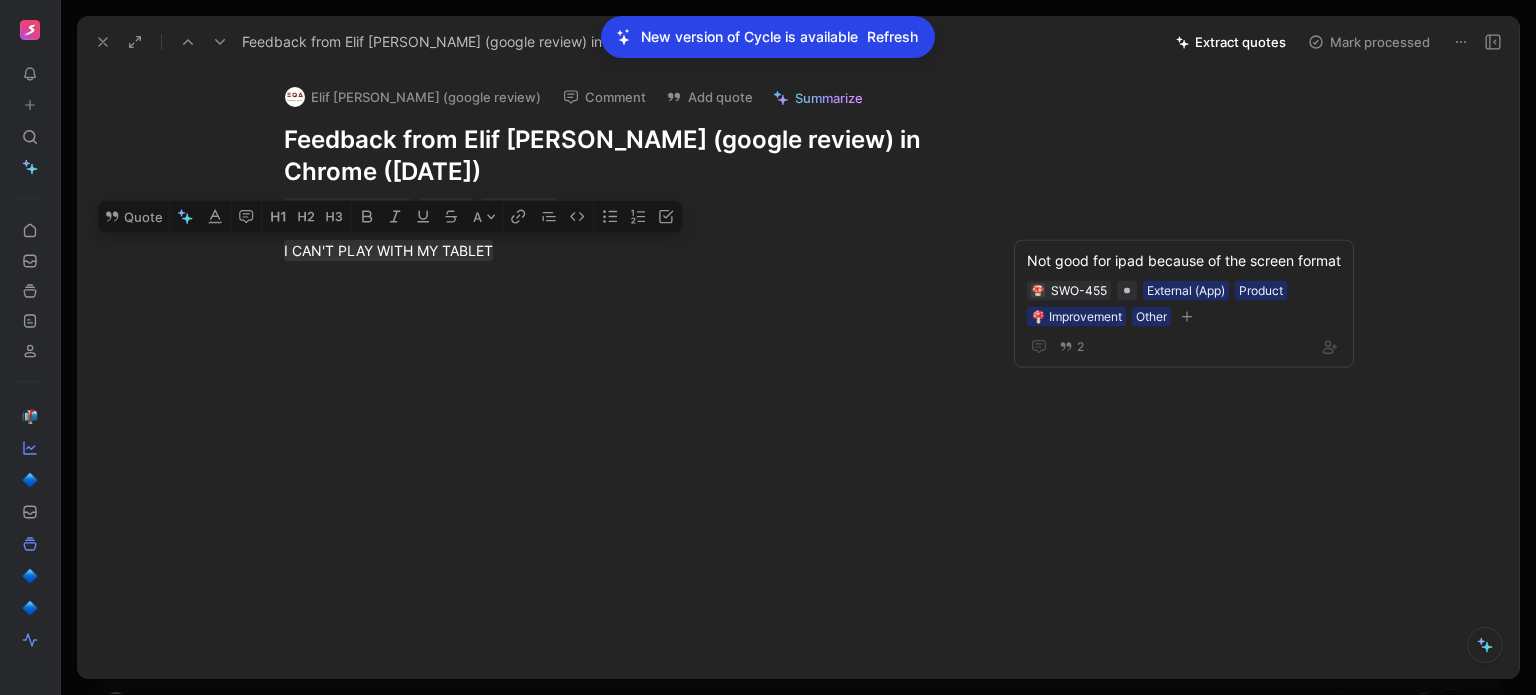 click on "Mark processed" at bounding box center [1369, 42] 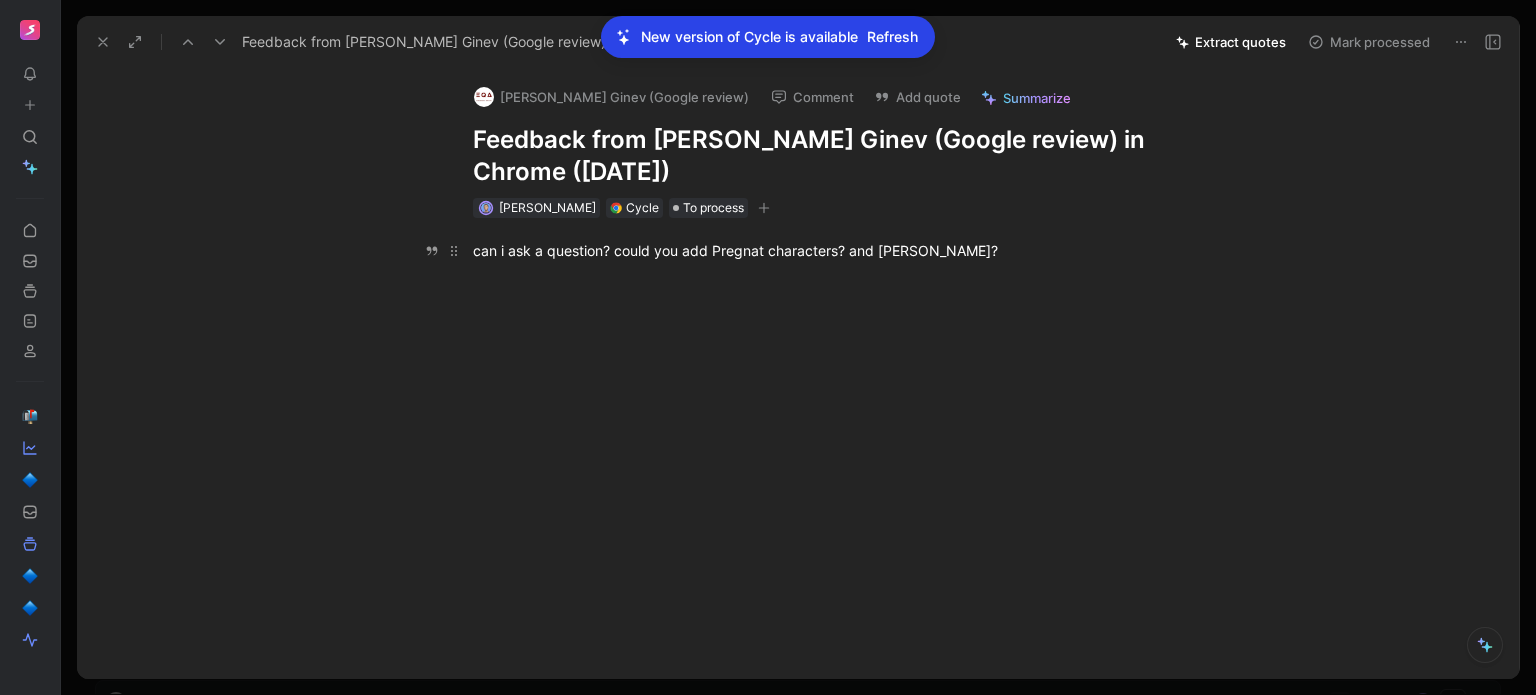 click on "can i ask a question? could you add Pregnat characters? and [PERSON_NAME]?" at bounding box center (819, 250) 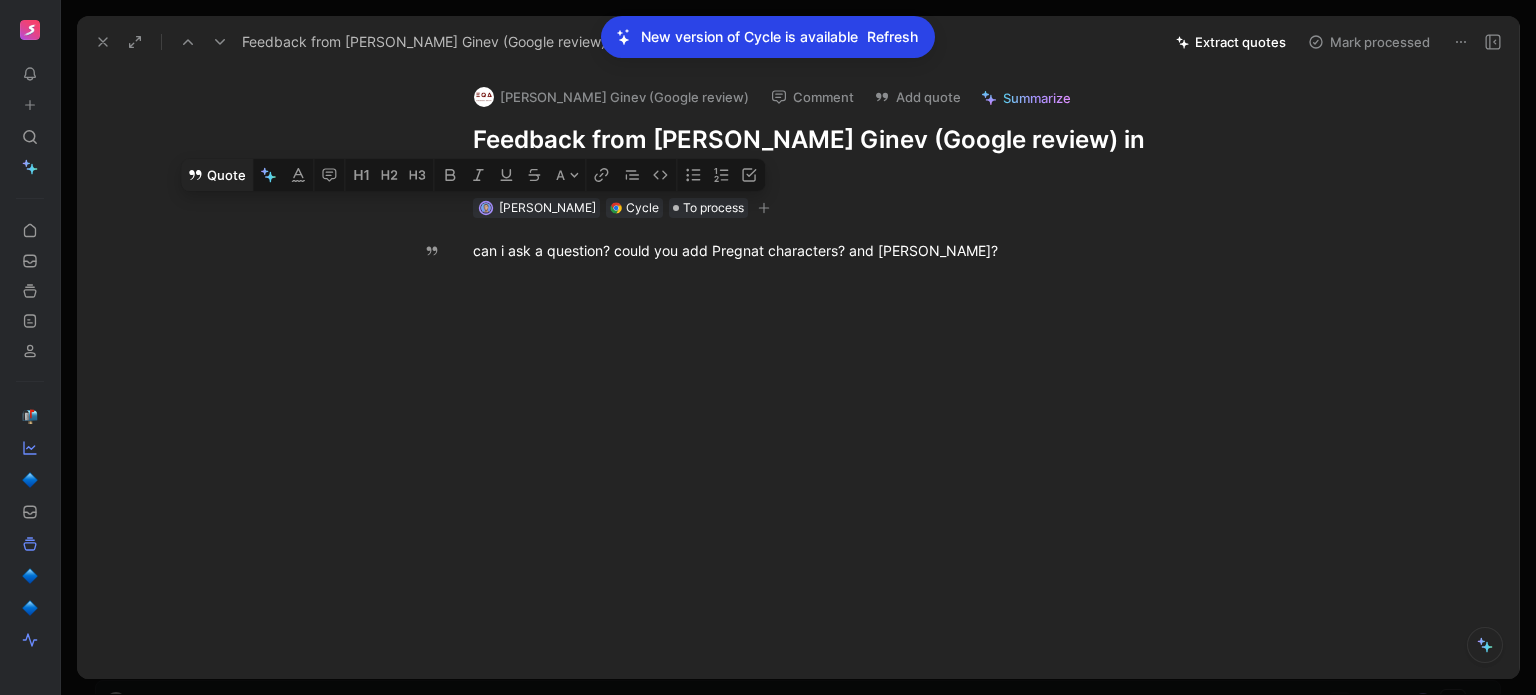 click on "Quote" at bounding box center (216, 175) 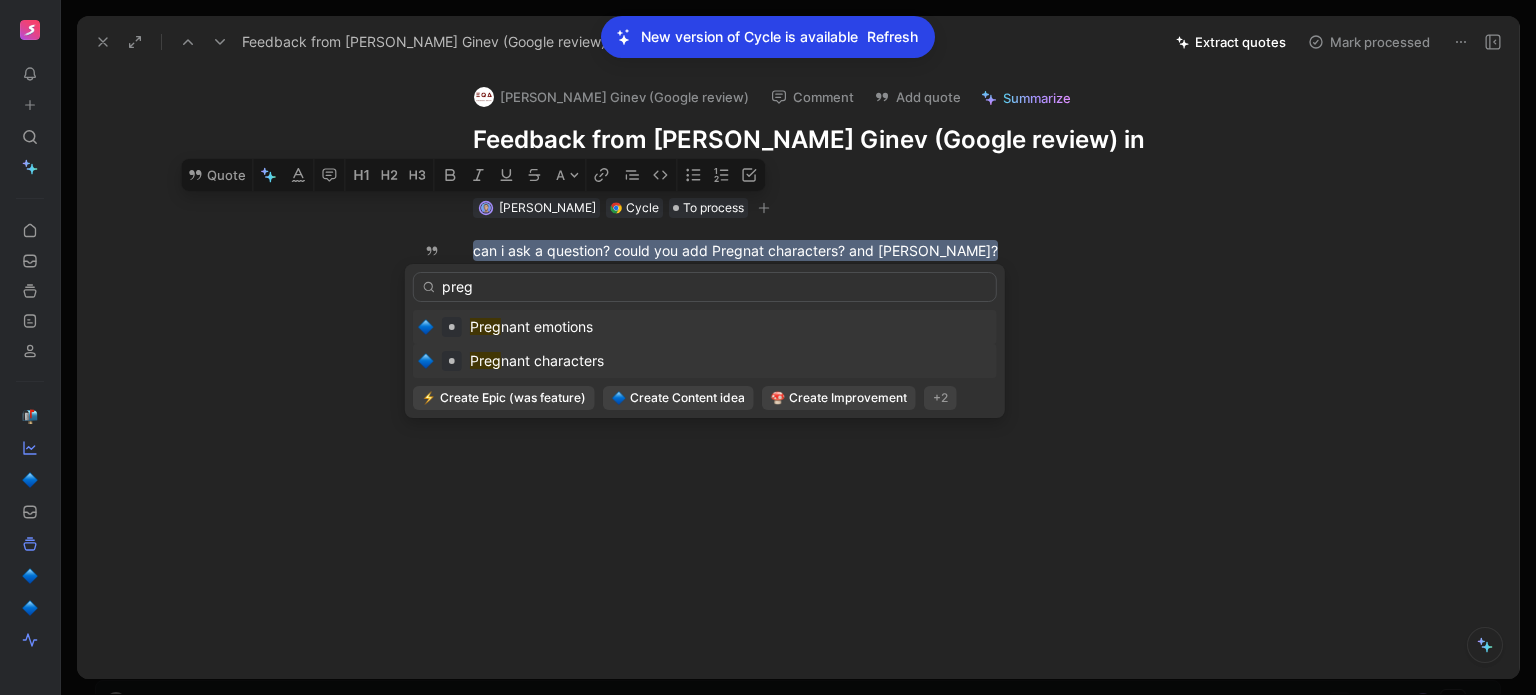 type on "preg" 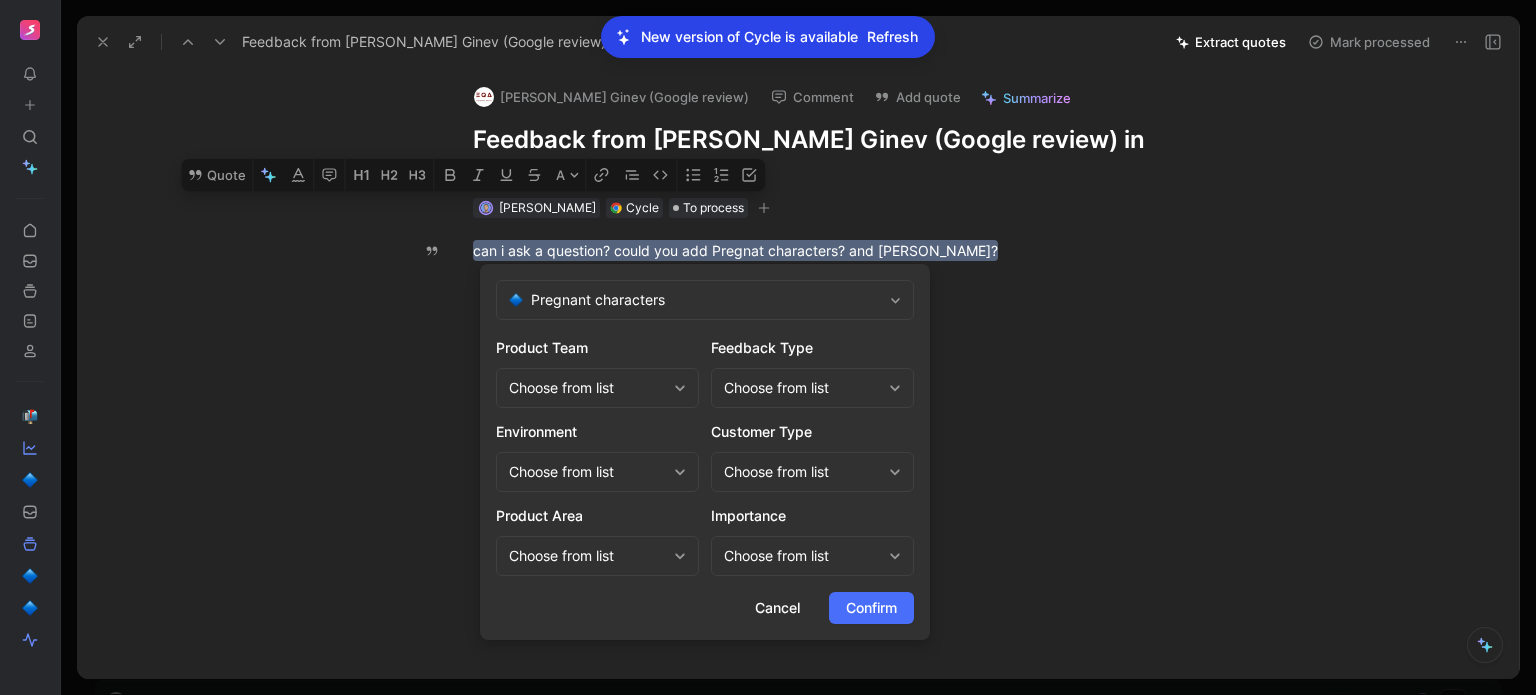click on "Choose from list" at bounding box center (597, 388) 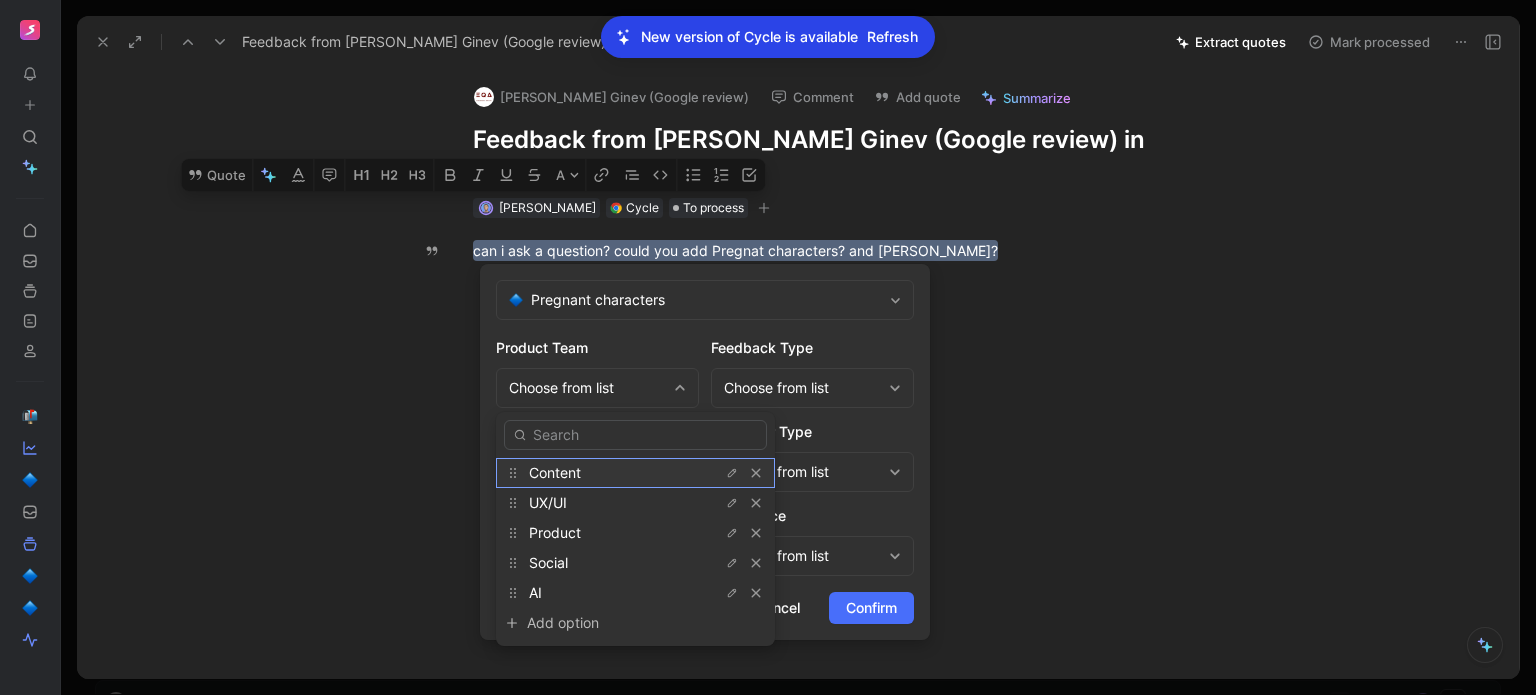 click on "Content" at bounding box center (555, 472) 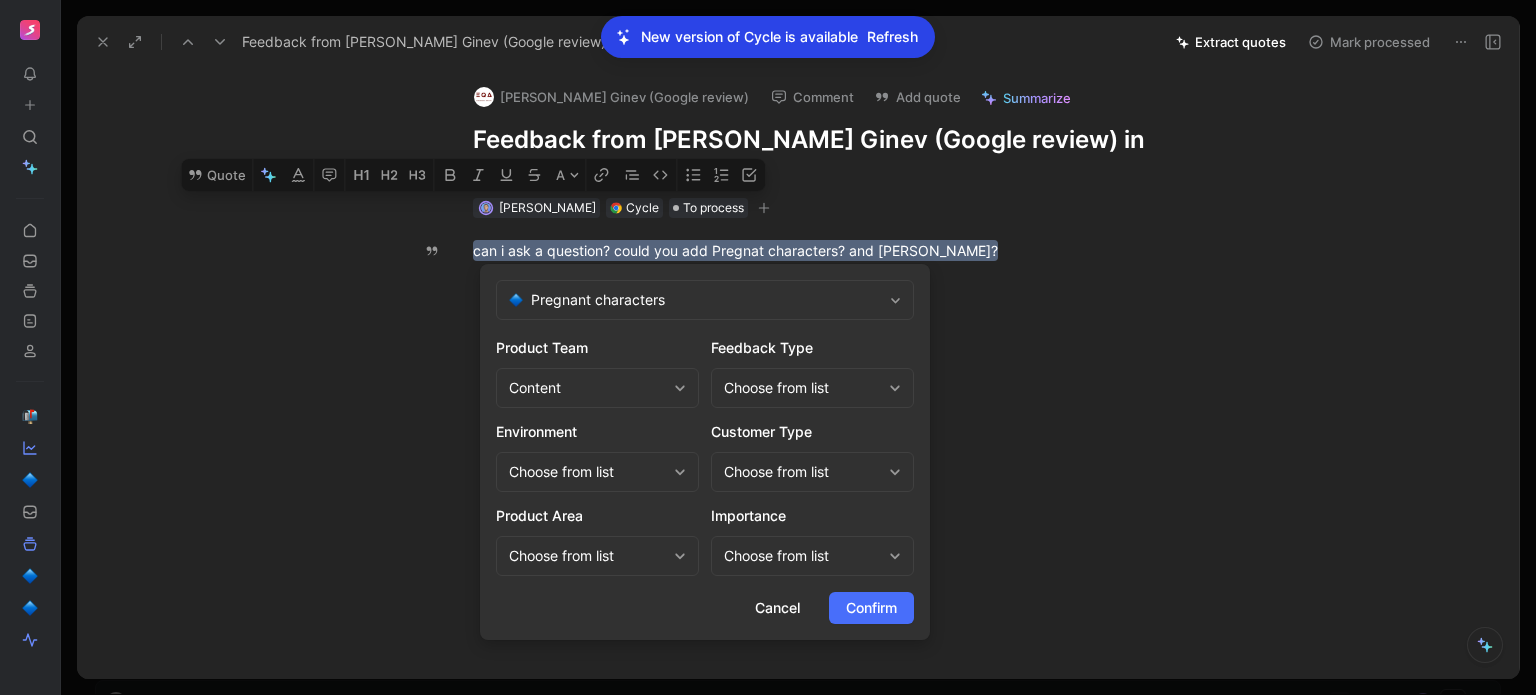 click on "Choose from list" at bounding box center (802, 388) 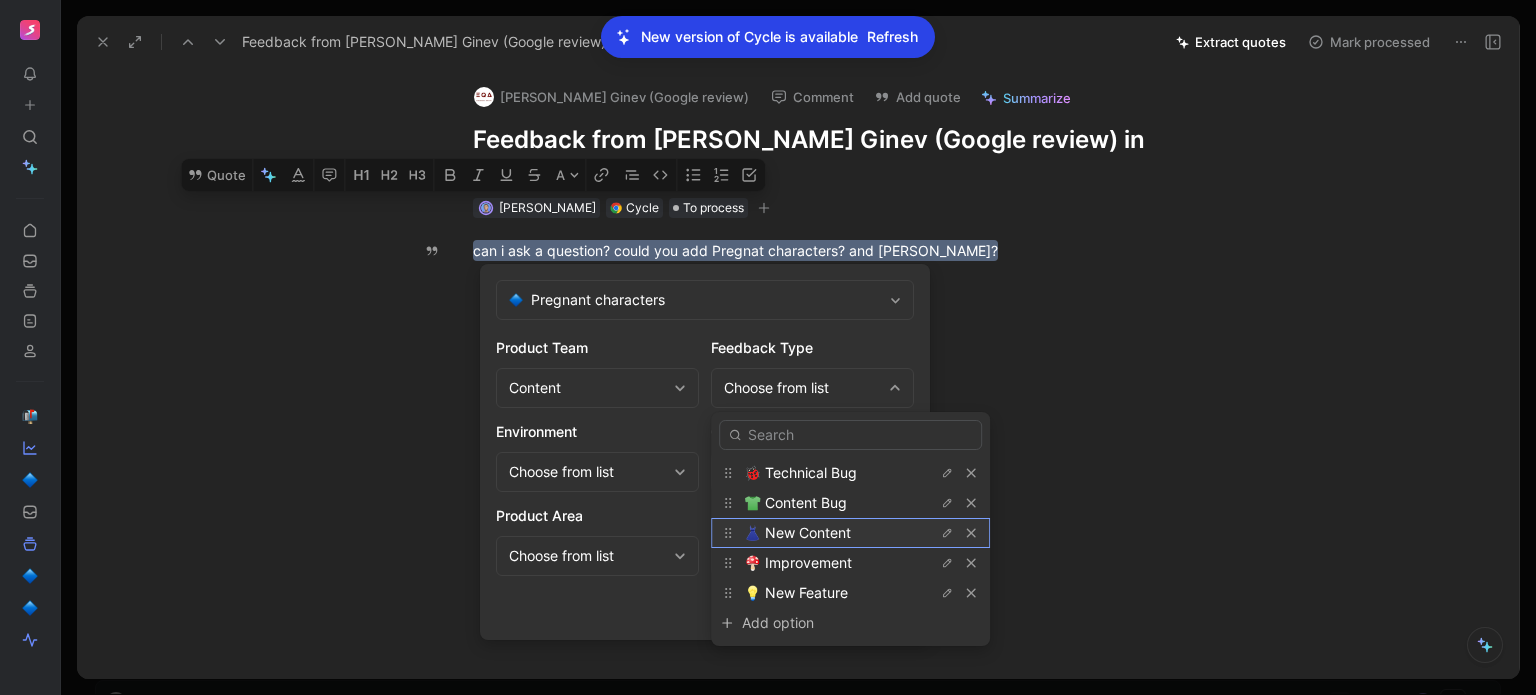 click on "👗 New Content" at bounding box center (797, 532) 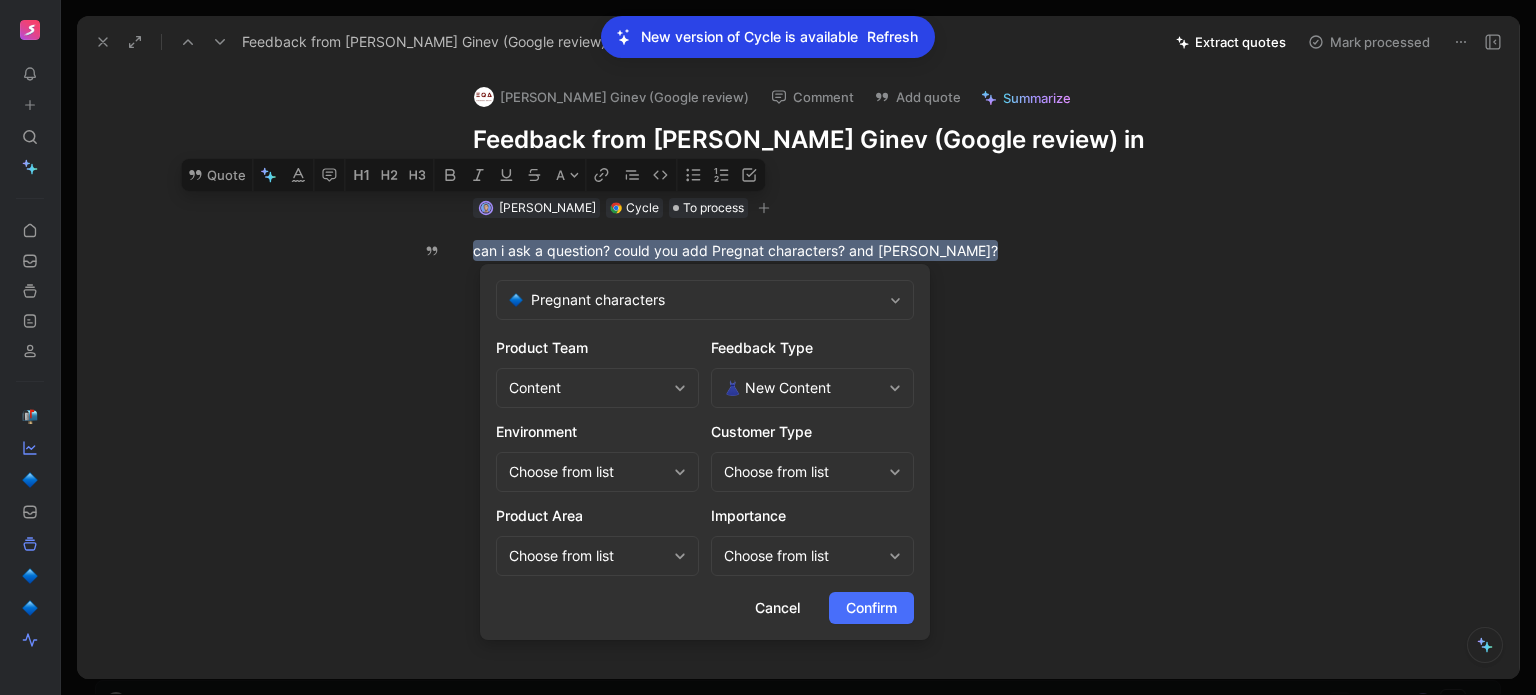 click on "Choose from list" at bounding box center [802, 472] 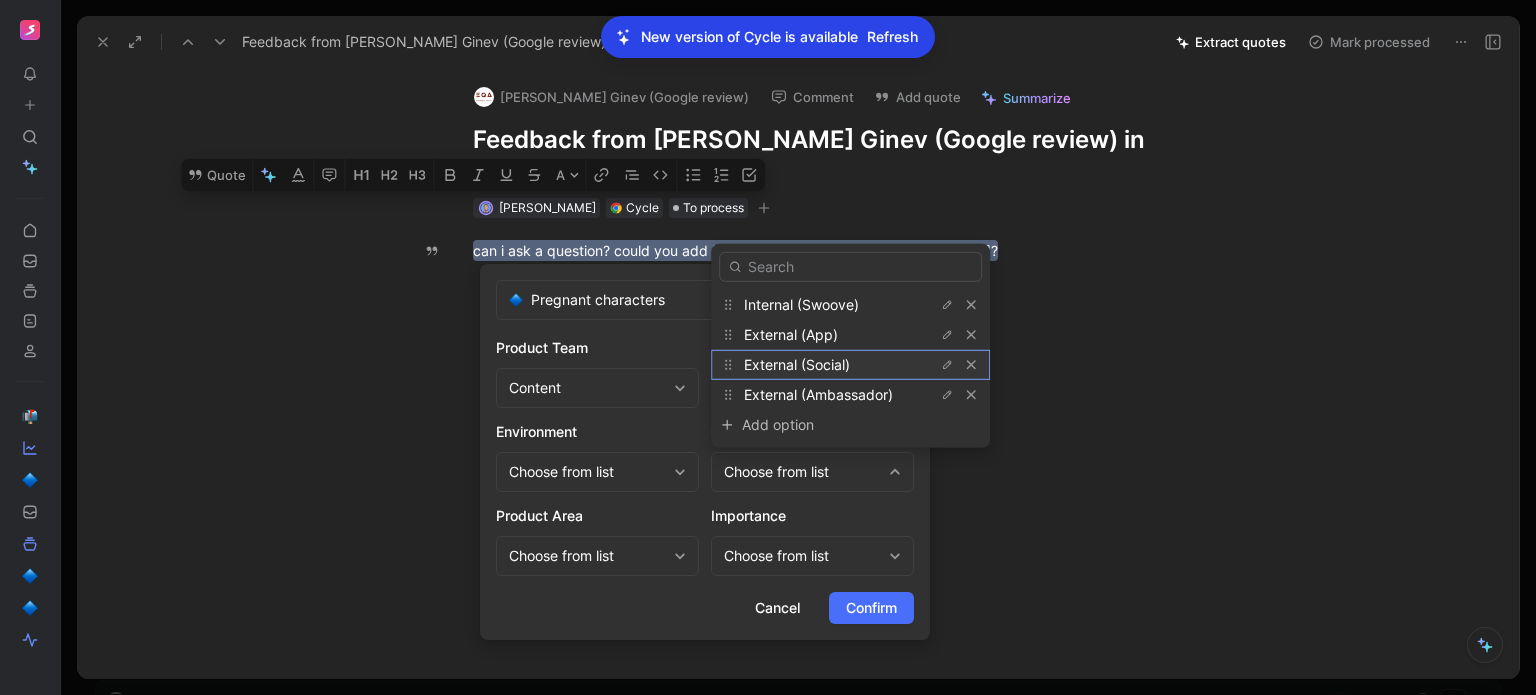 click on "External (Social)" at bounding box center [819, 365] 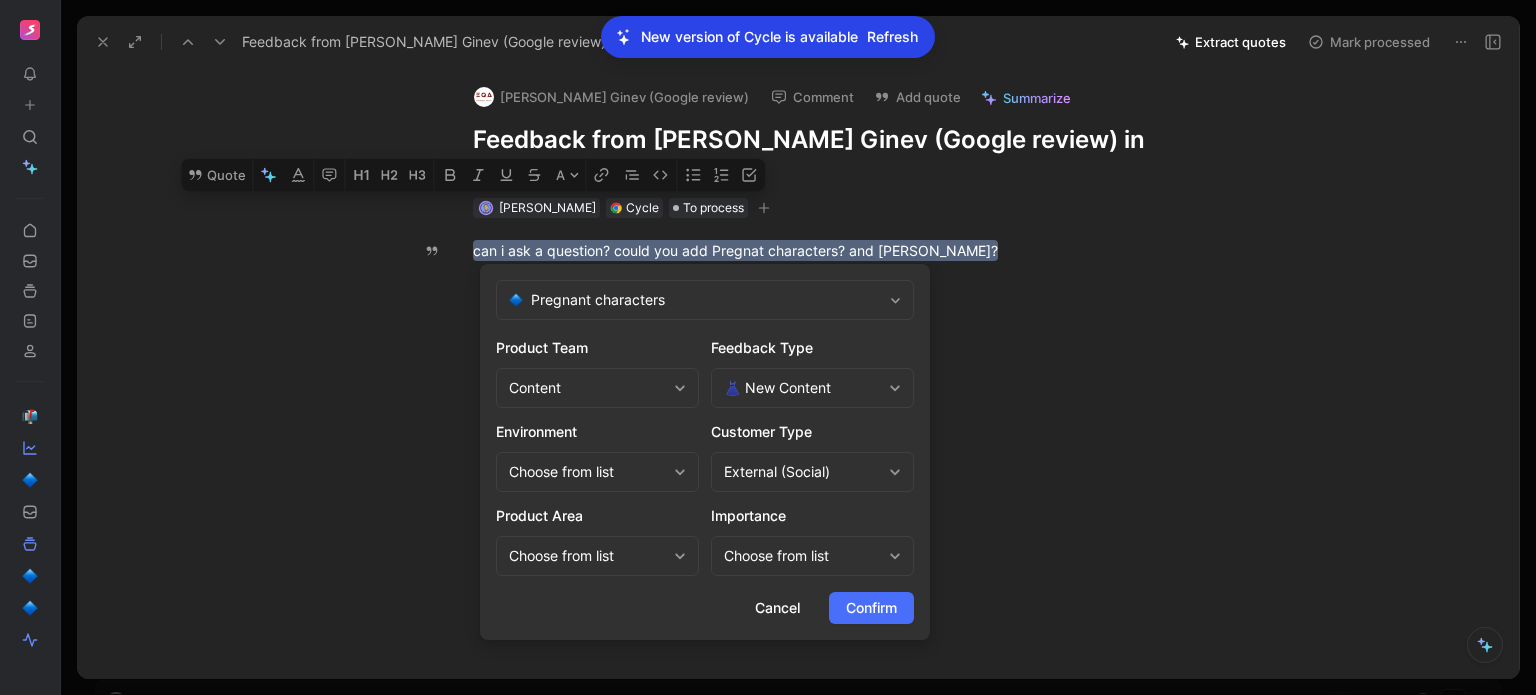 click on "Choose from list" at bounding box center (587, 556) 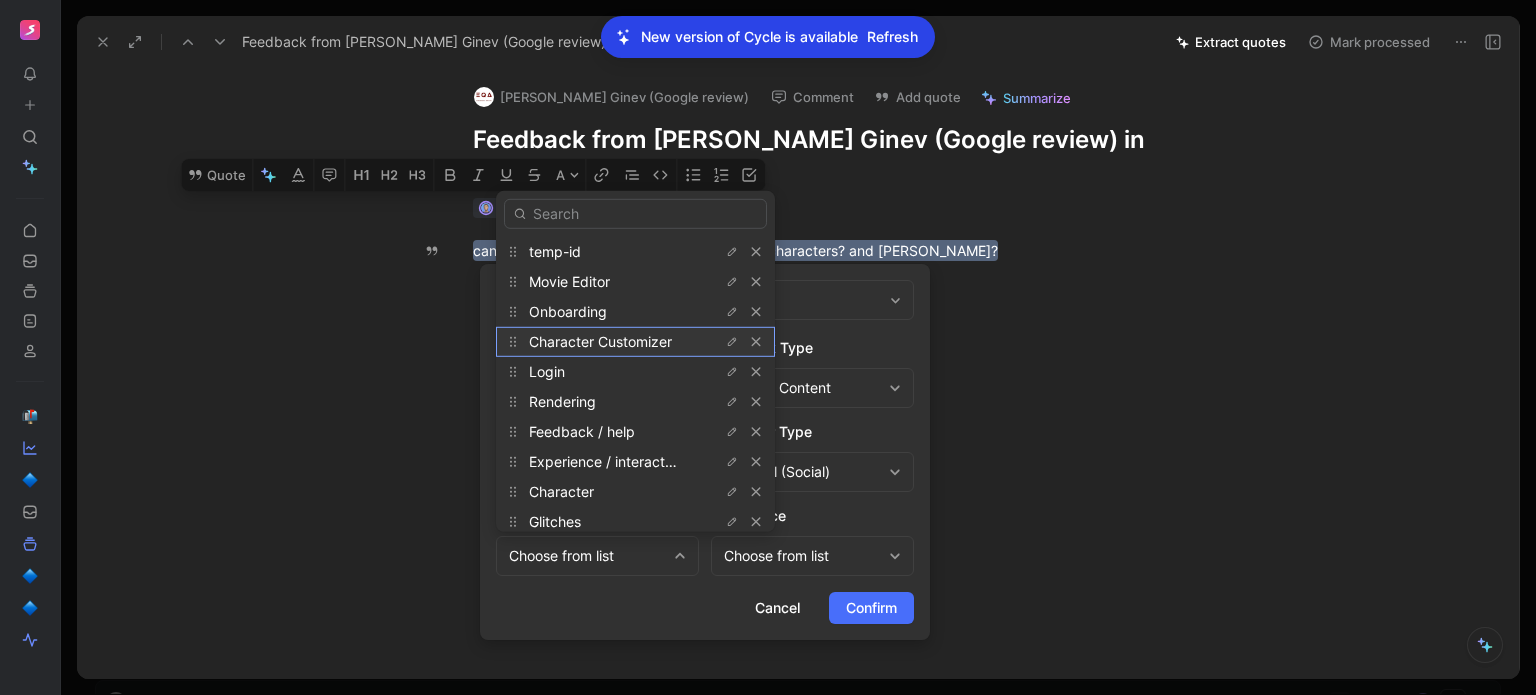 click on "Character Customizer" at bounding box center [600, 341] 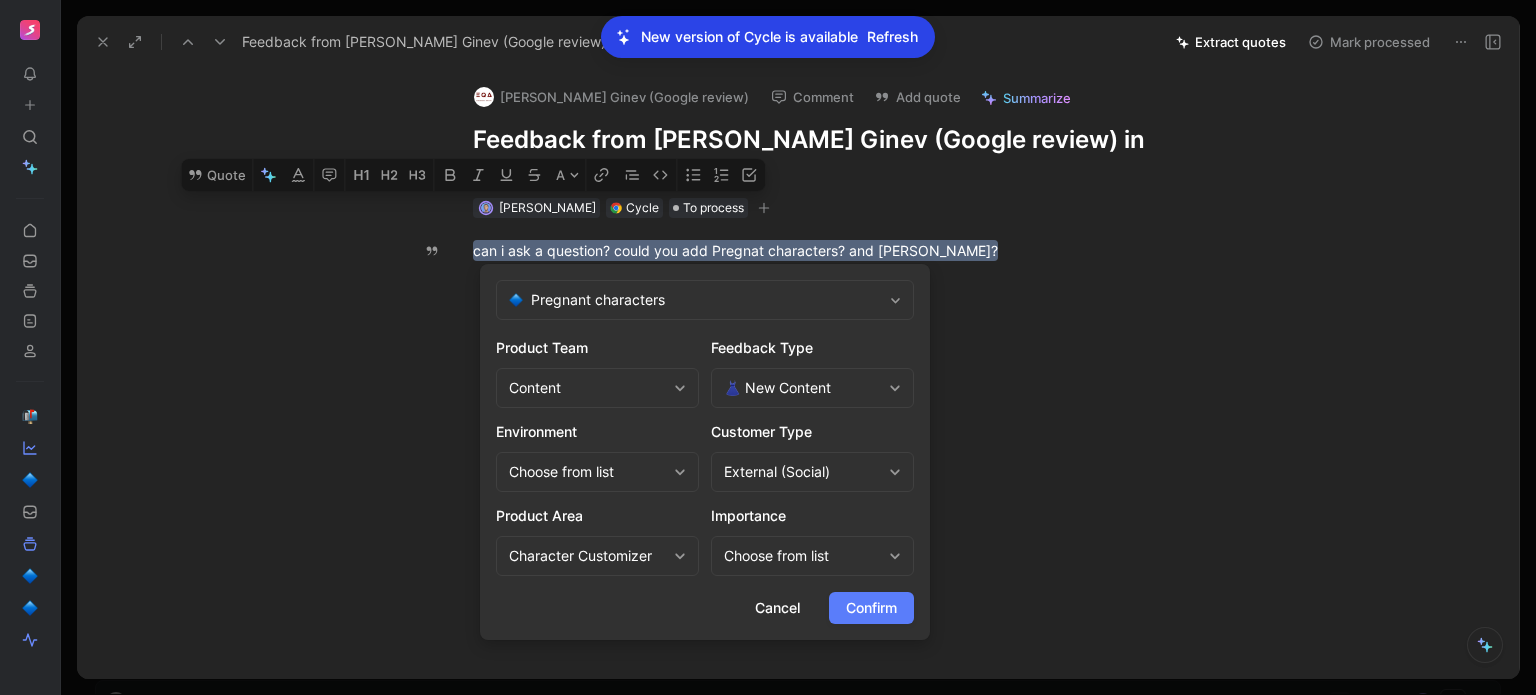 click on "Confirm" at bounding box center (871, 608) 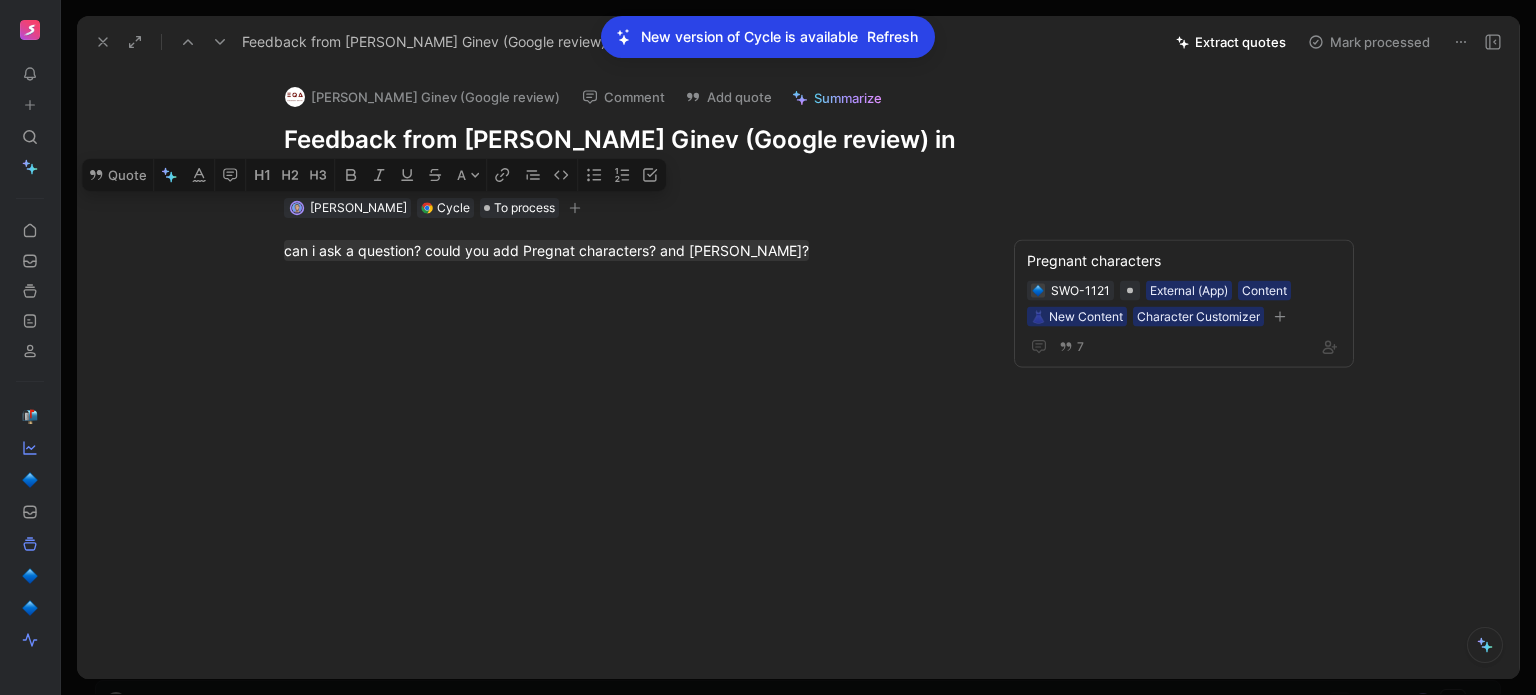 click on "Mark processed" at bounding box center (1369, 42) 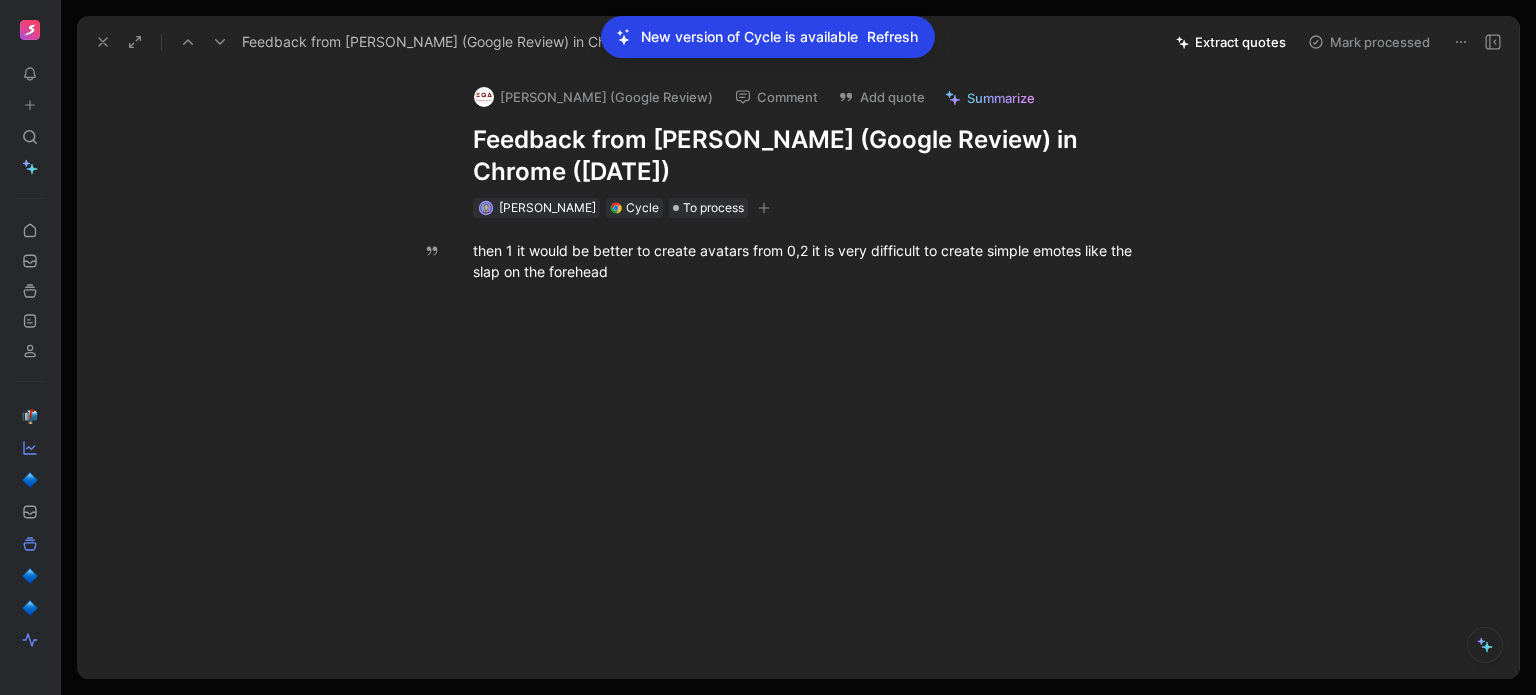 scroll, scrollTop: 3428, scrollLeft: 0, axis: vertical 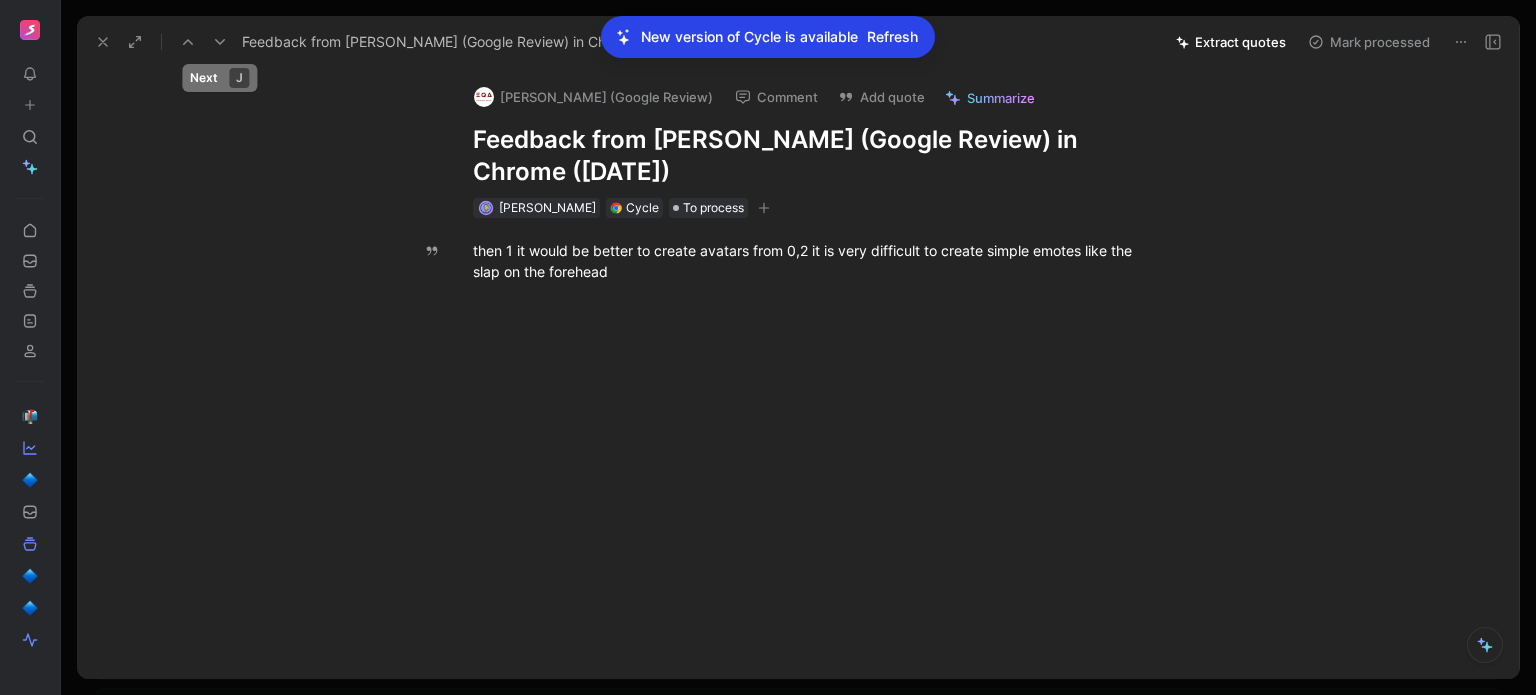 click 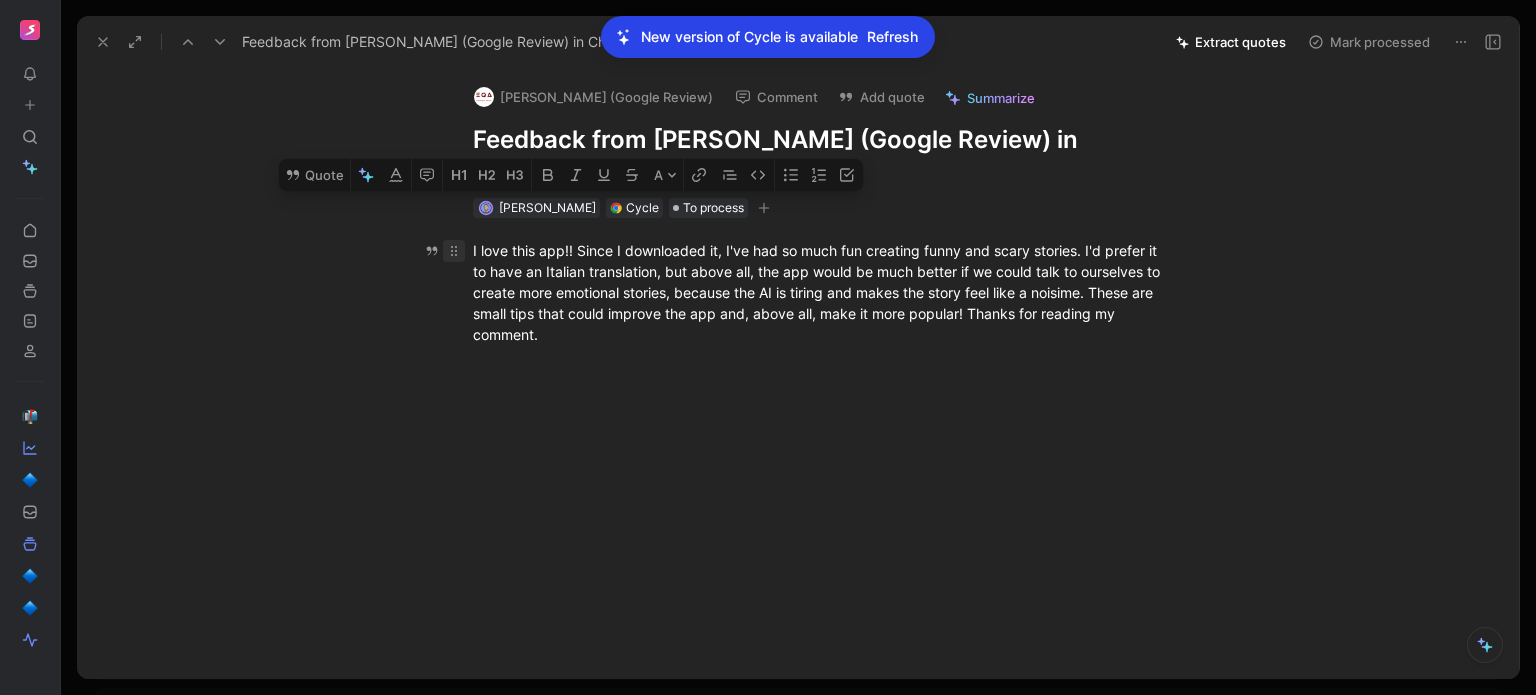 drag, startPoint x: 670, startPoint y: 262, endPoint x: 450, endPoint y: 241, distance: 221 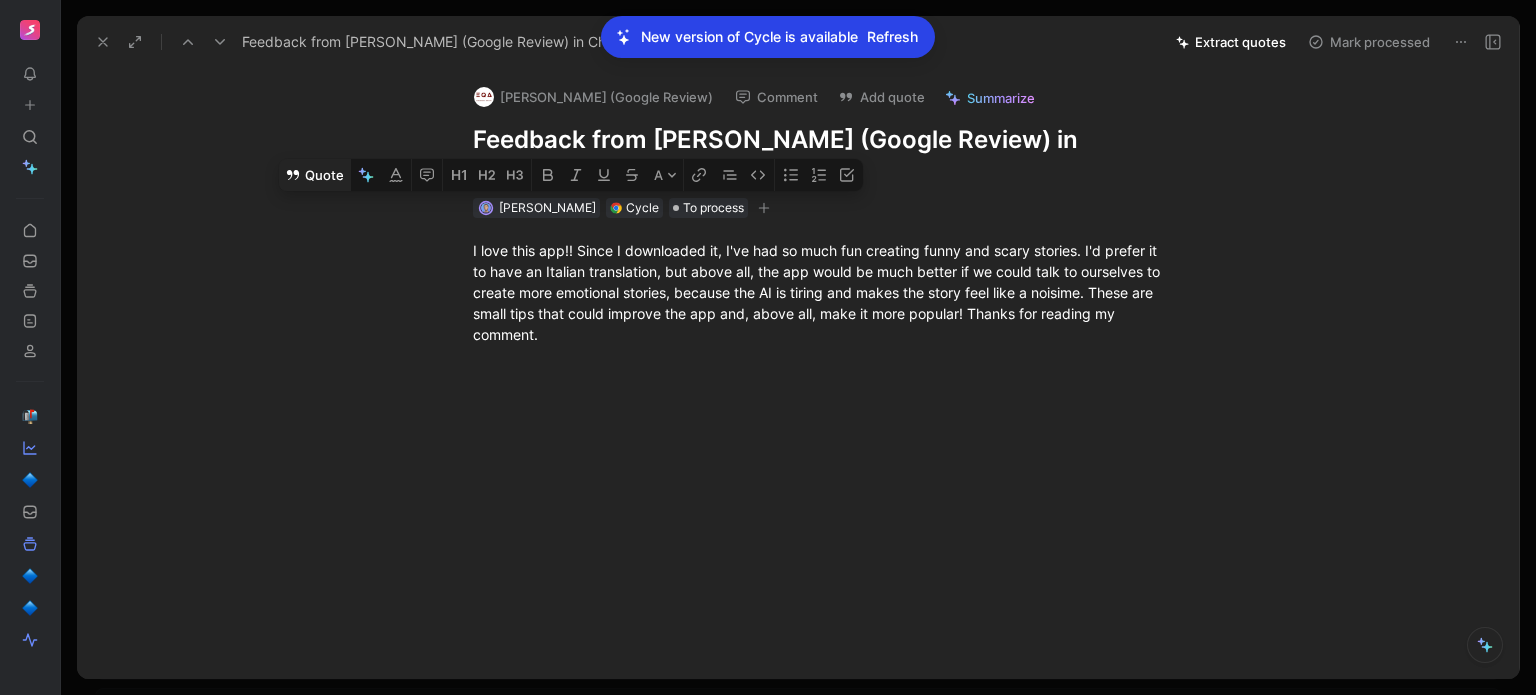 click on "Quote" at bounding box center (314, 175) 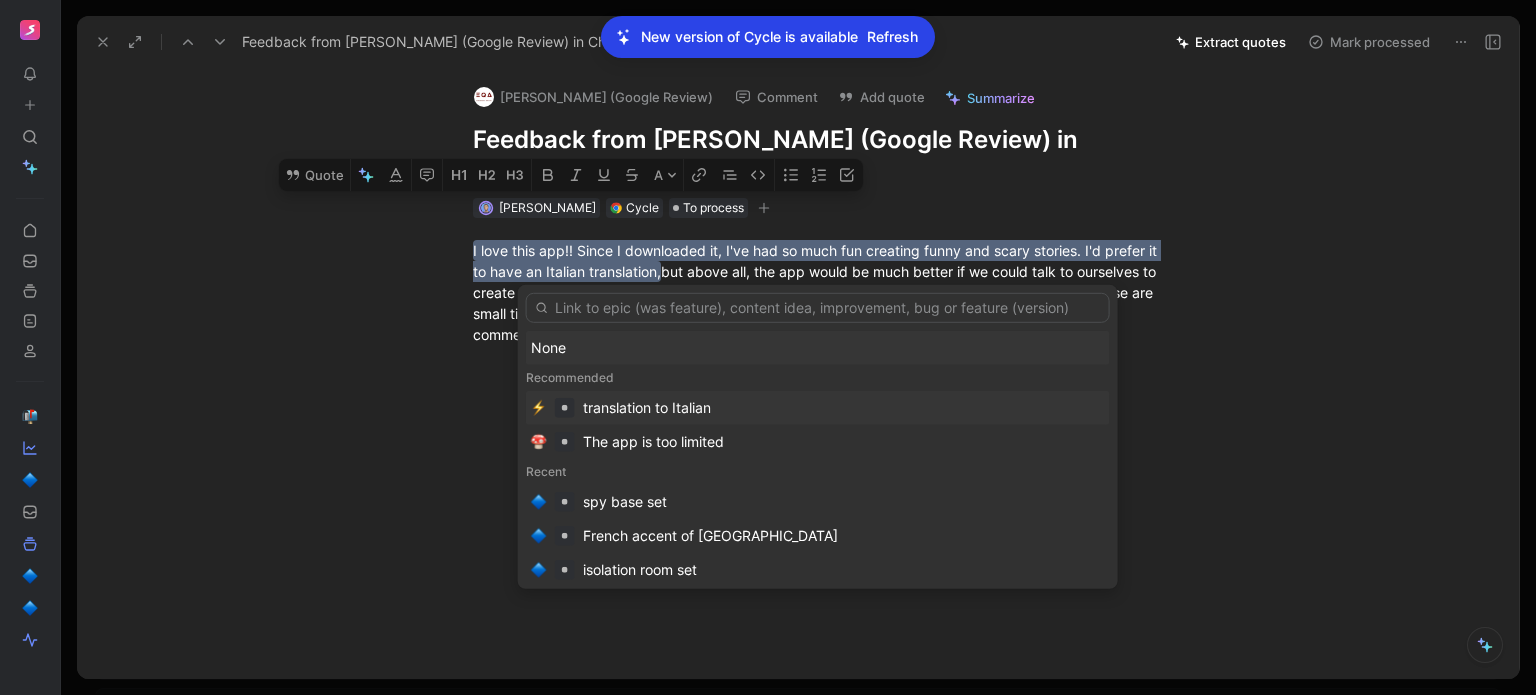 click on "translation to Italian" at bounding box center (647, 408) 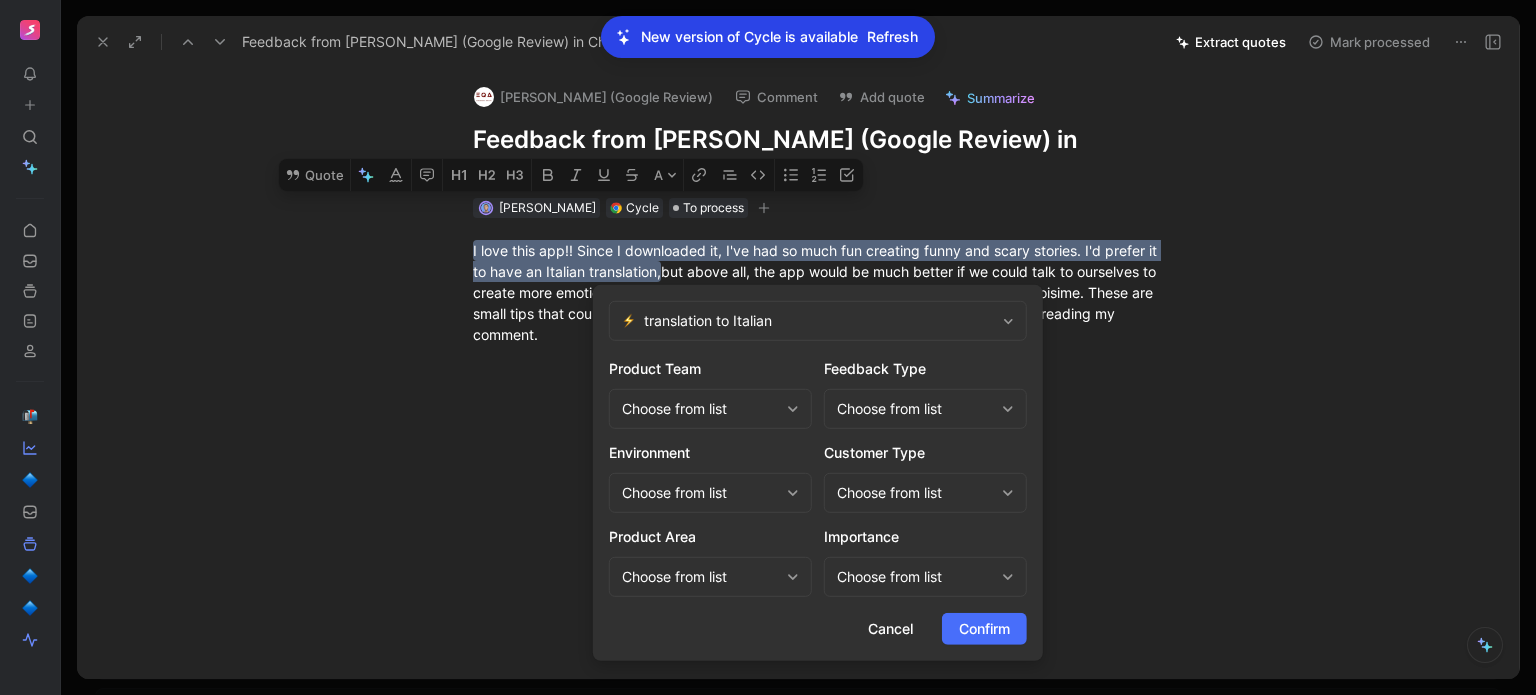 click on "Choose from list" at bounding box center (700, 409) 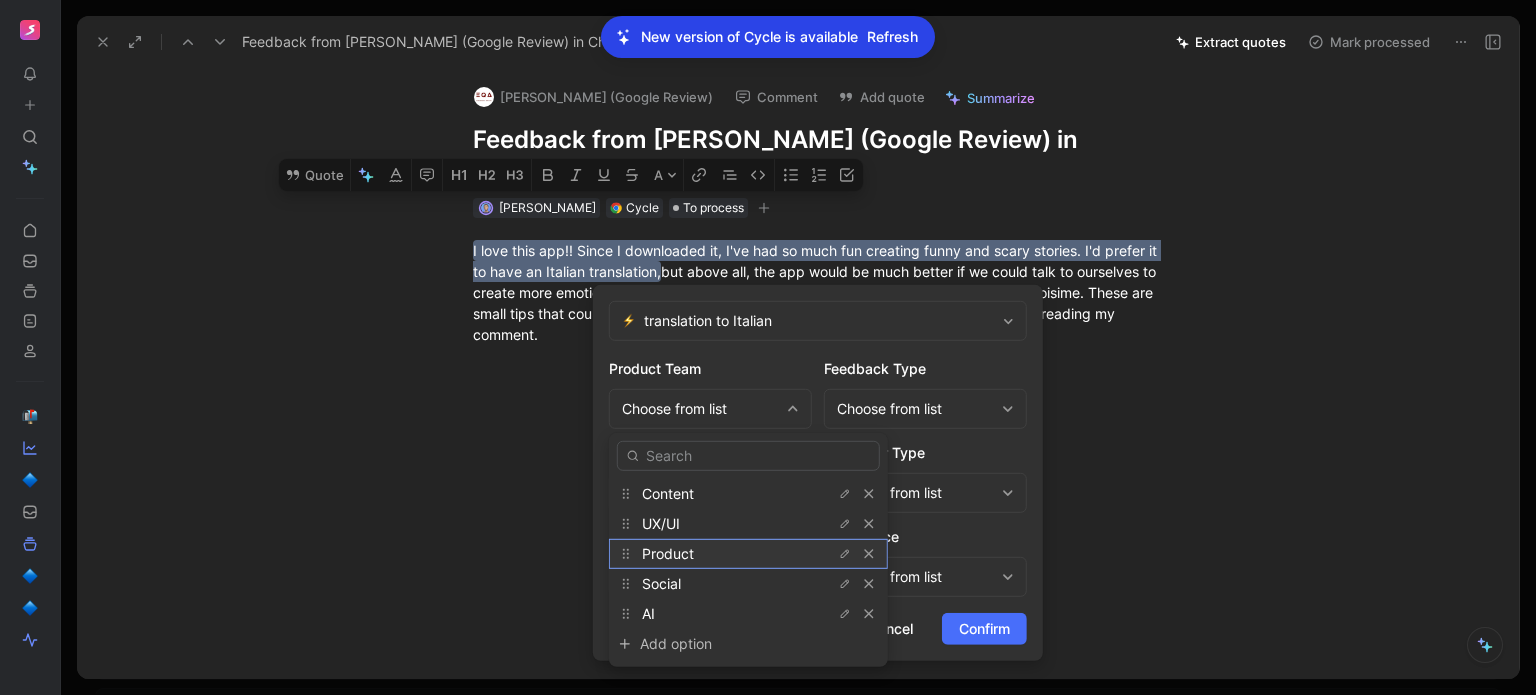 click on "Product" at bounding box center [668, 553] 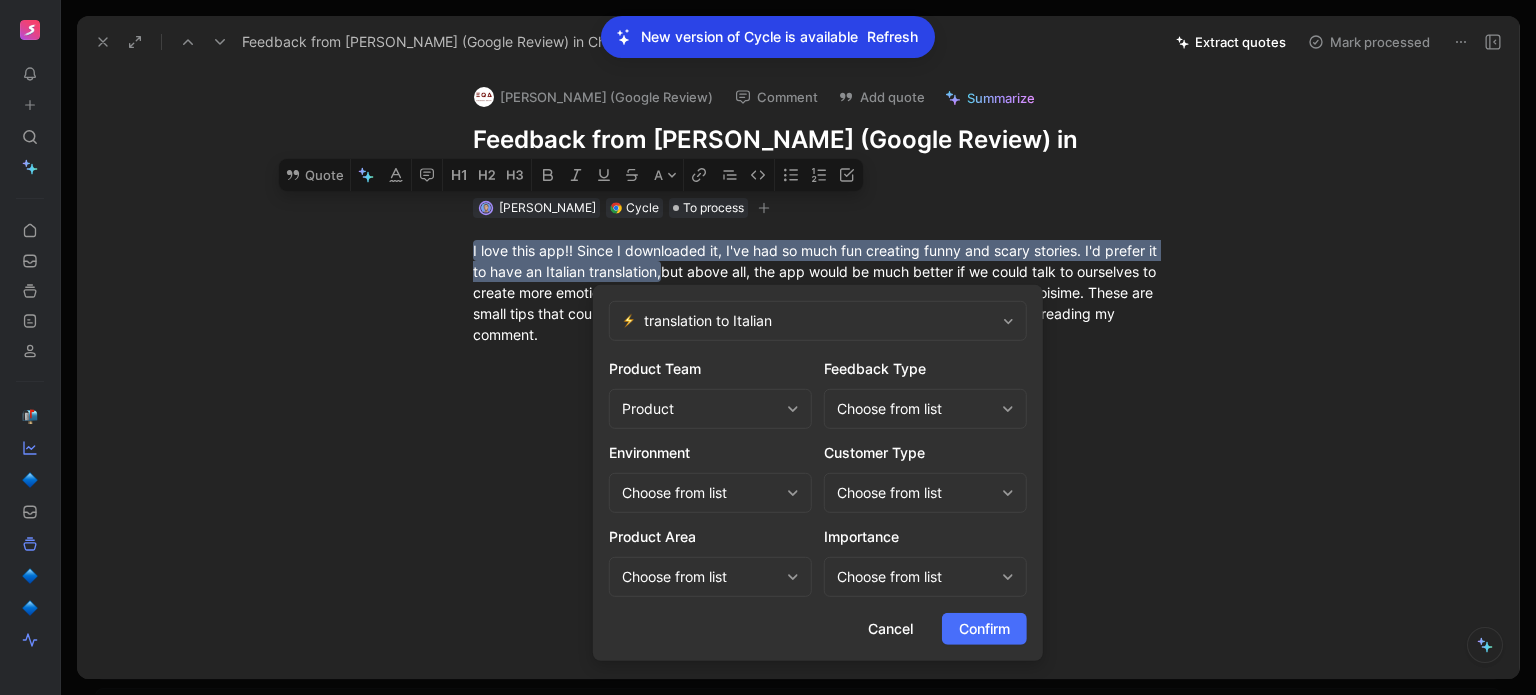 click on "Choose from list" at bounding box center [915, 409] 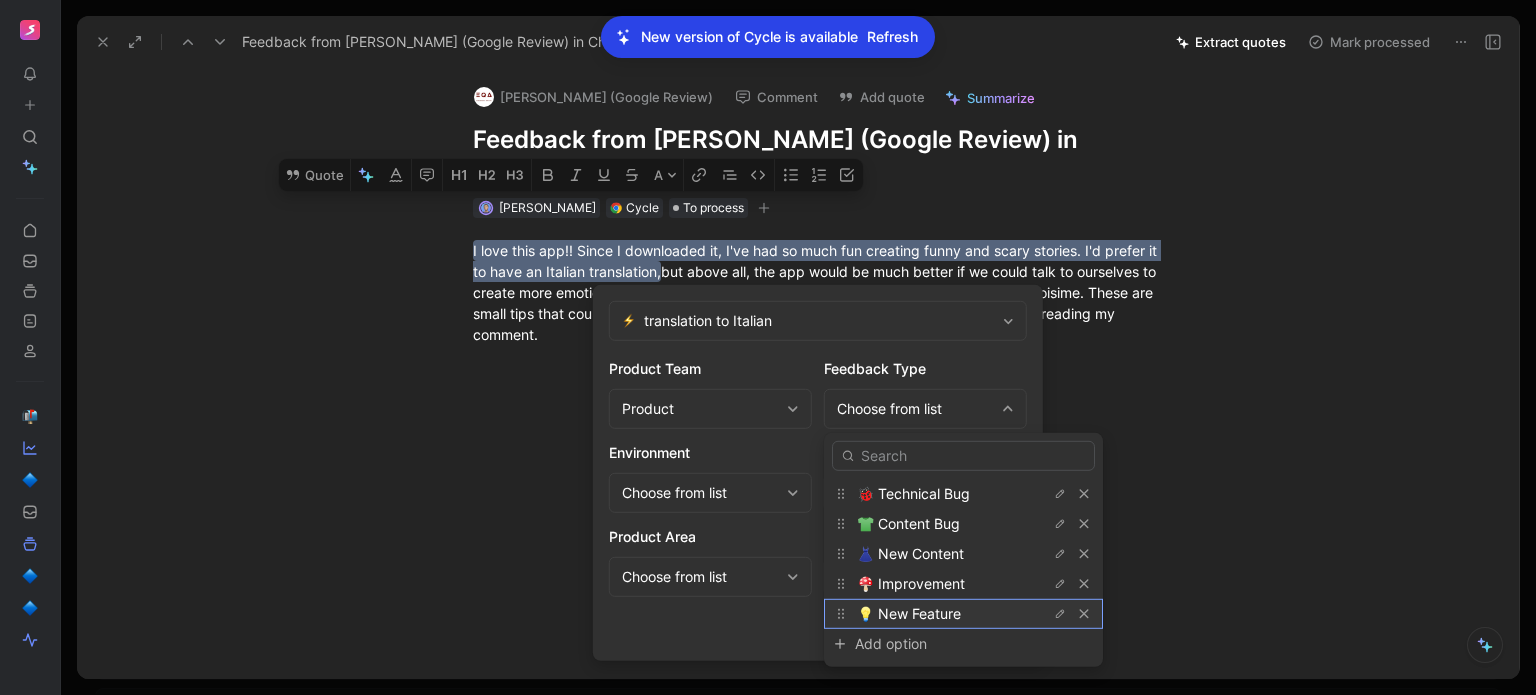 click on "💡 New Feature" at bounding box center [932, 614] 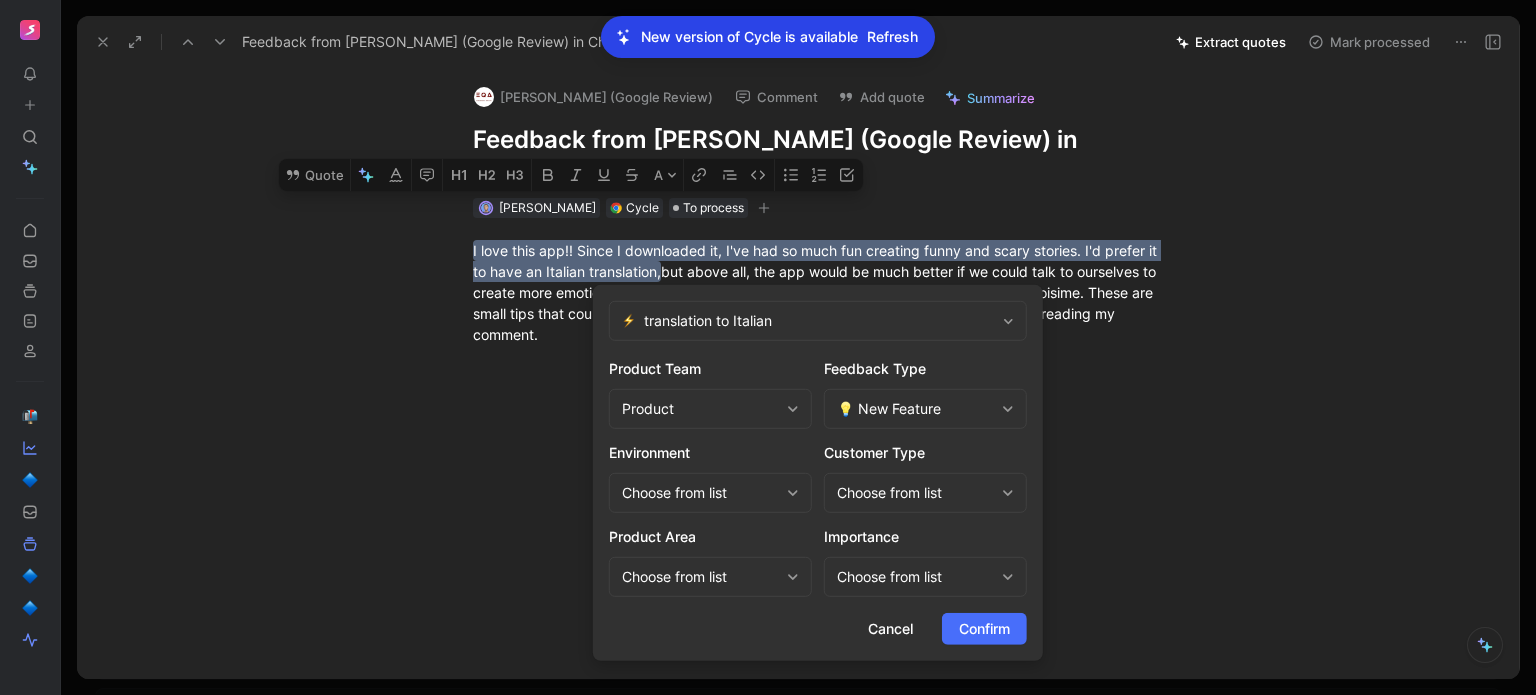 click on "Choose from list" at bounding box center [925, 493] 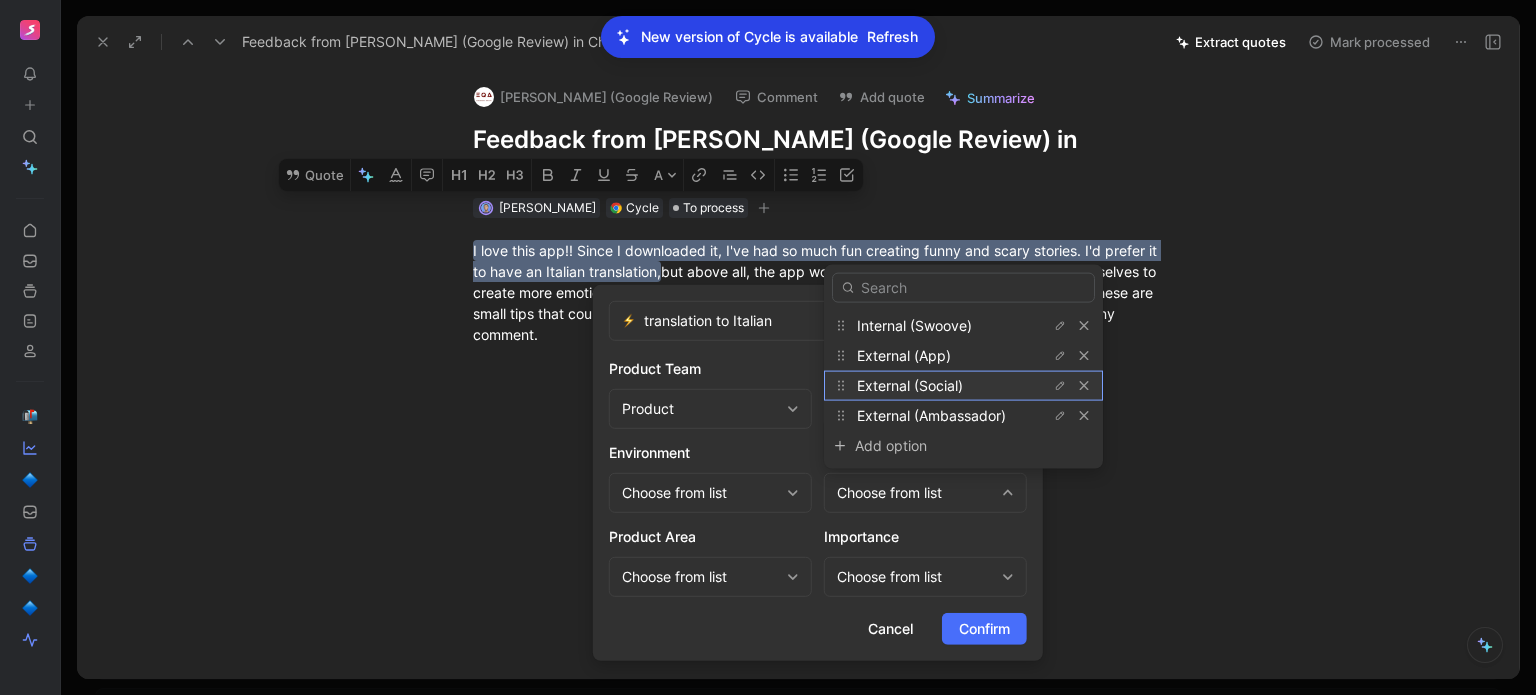 click on "External (Social)" at bounding box center (910, 385) 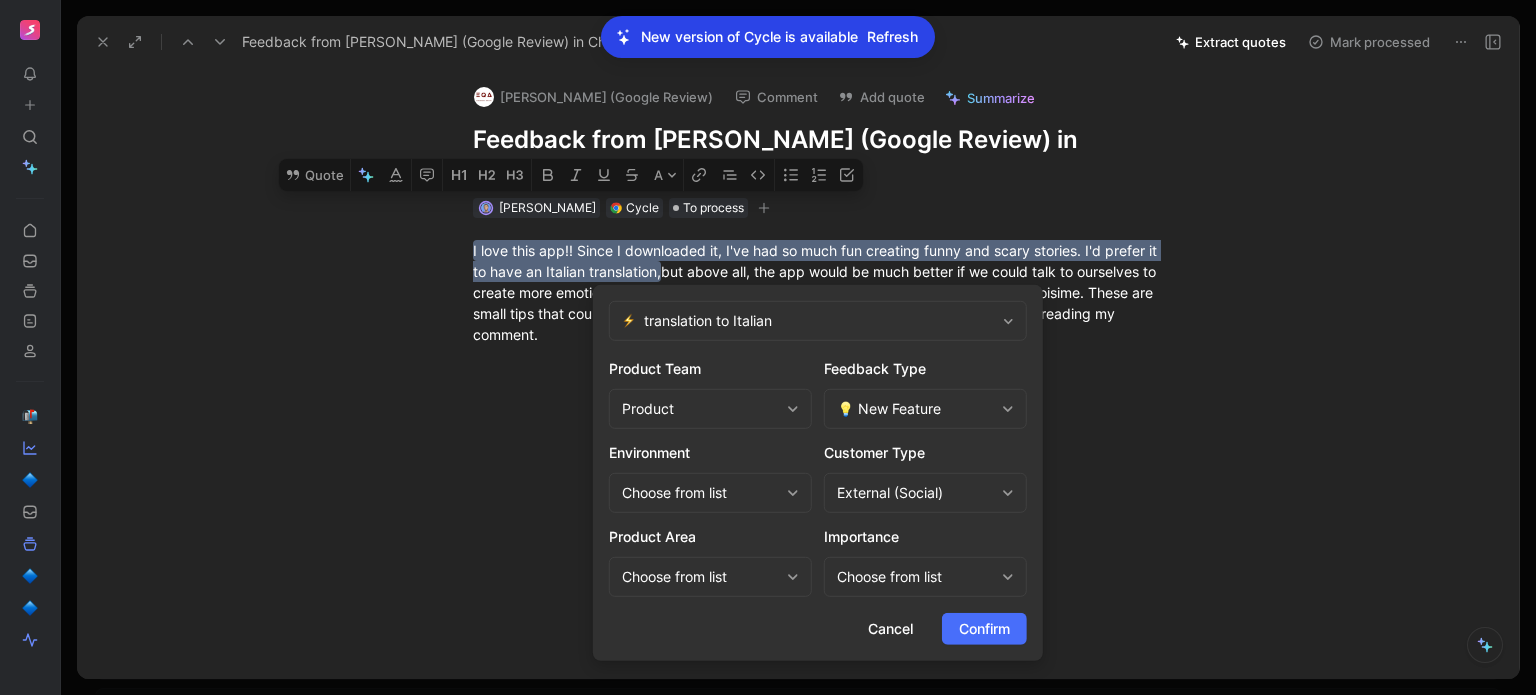 click on "Choose from list" at bounding box center [710, 577] 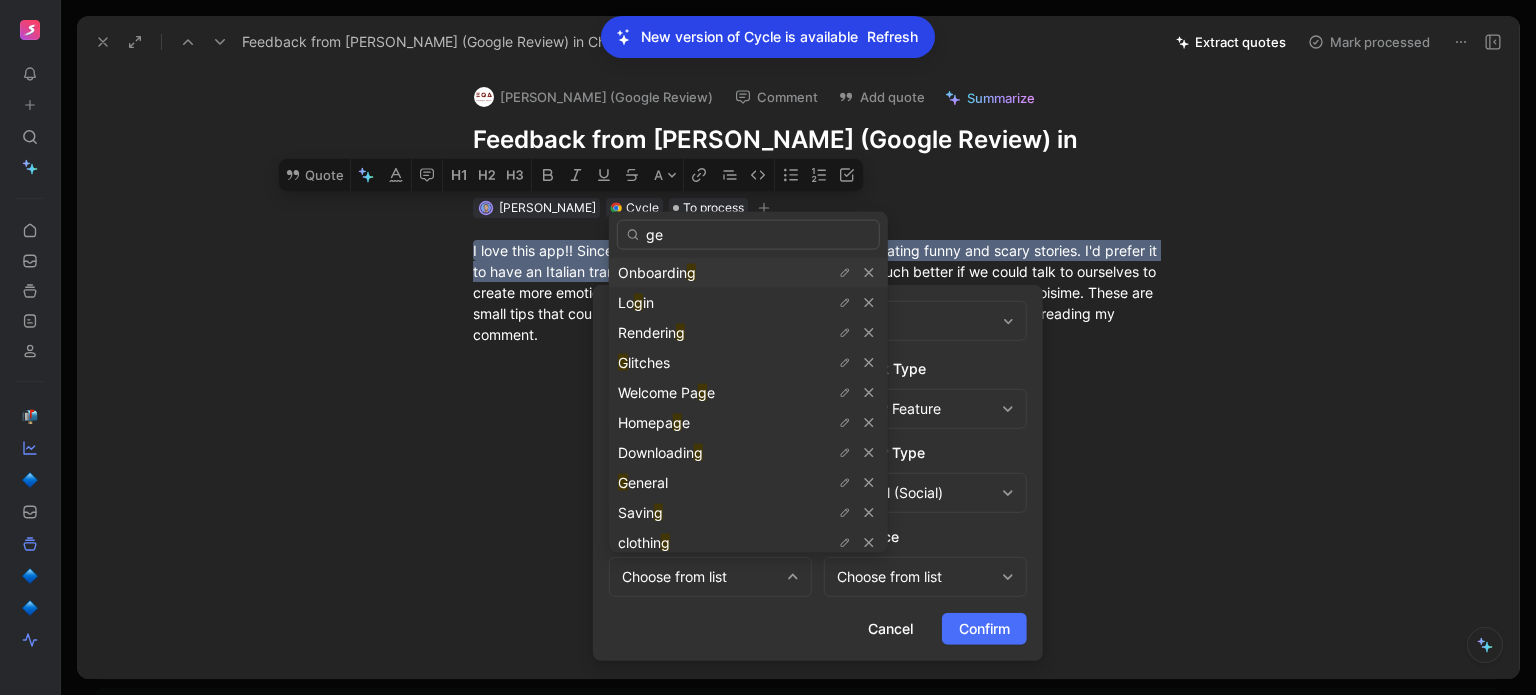 type on "gen" 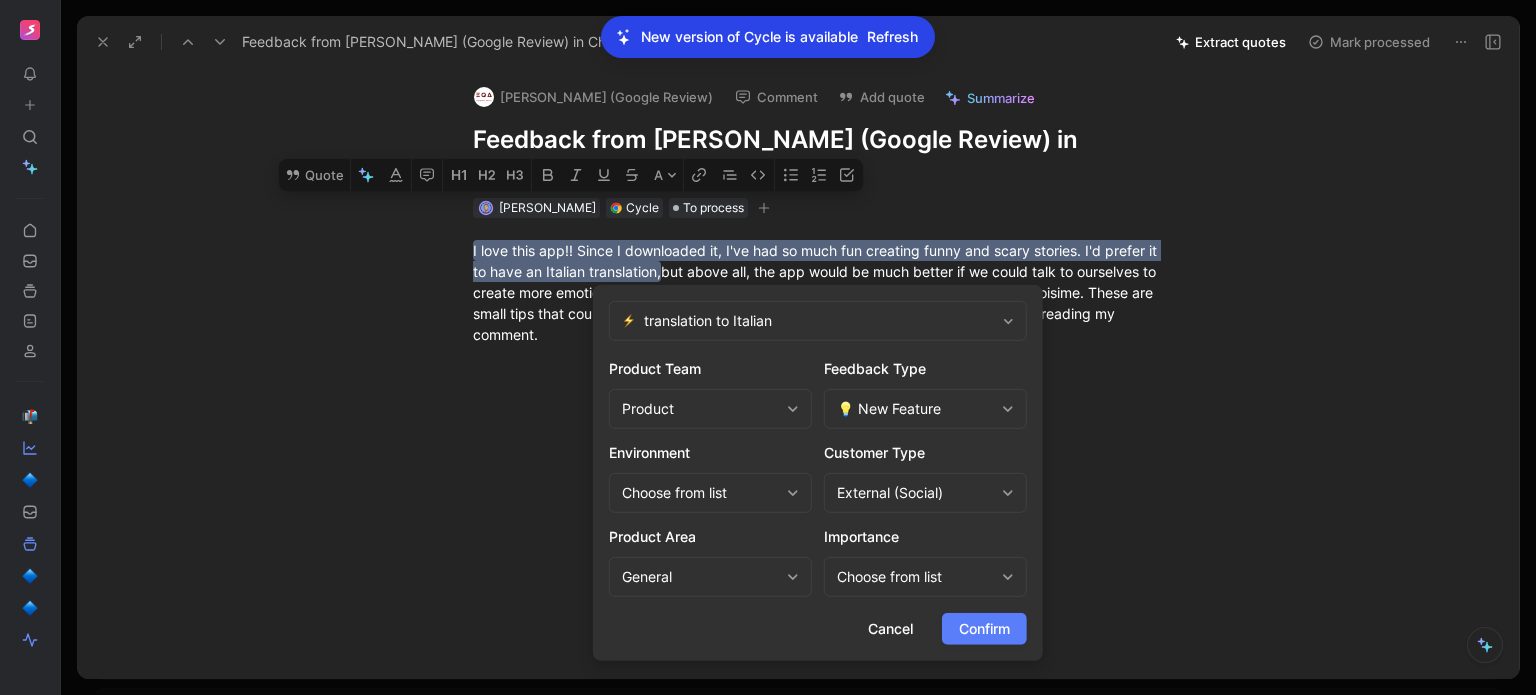 click on "Confirm" at bounding box center [984, 629] 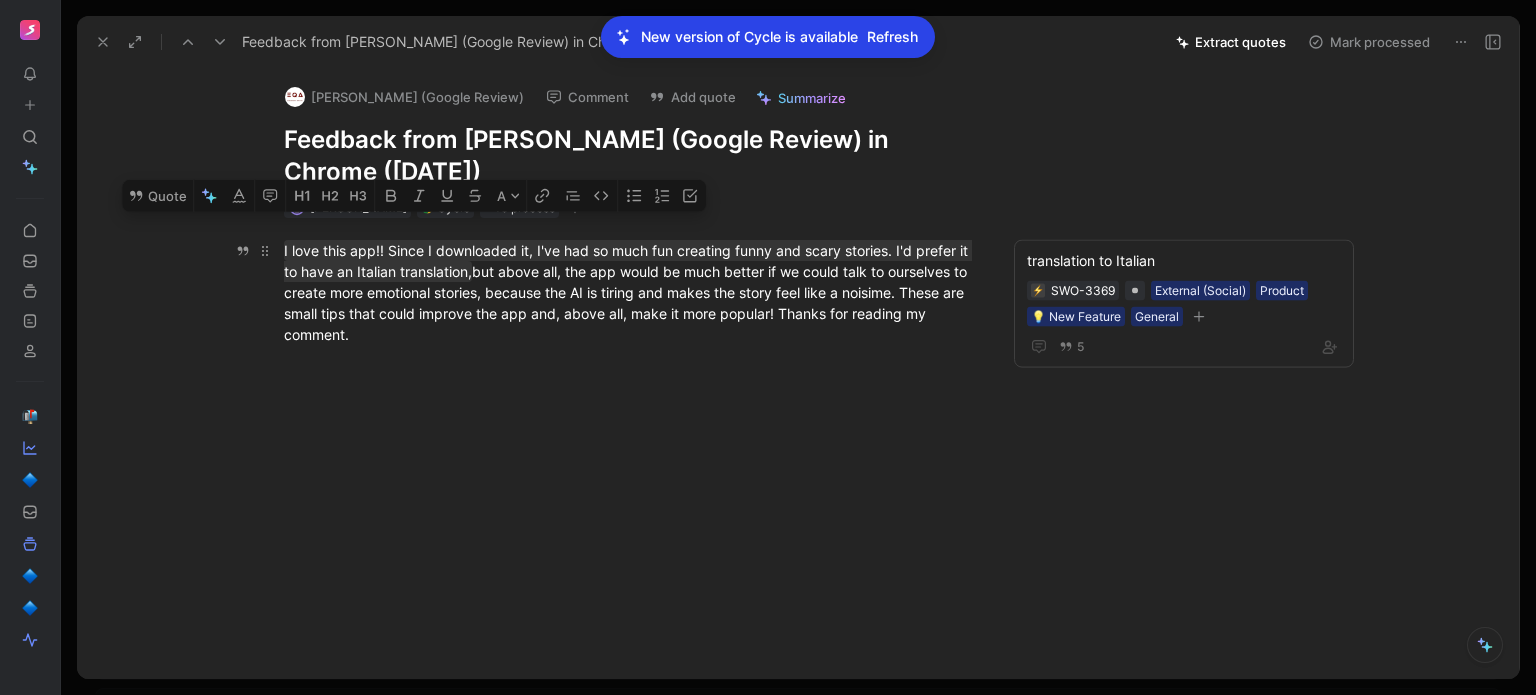 drag, startPoint x: 477, startPoint y: 361, endPoint x: 477, endPoint y: 274, distance: 87 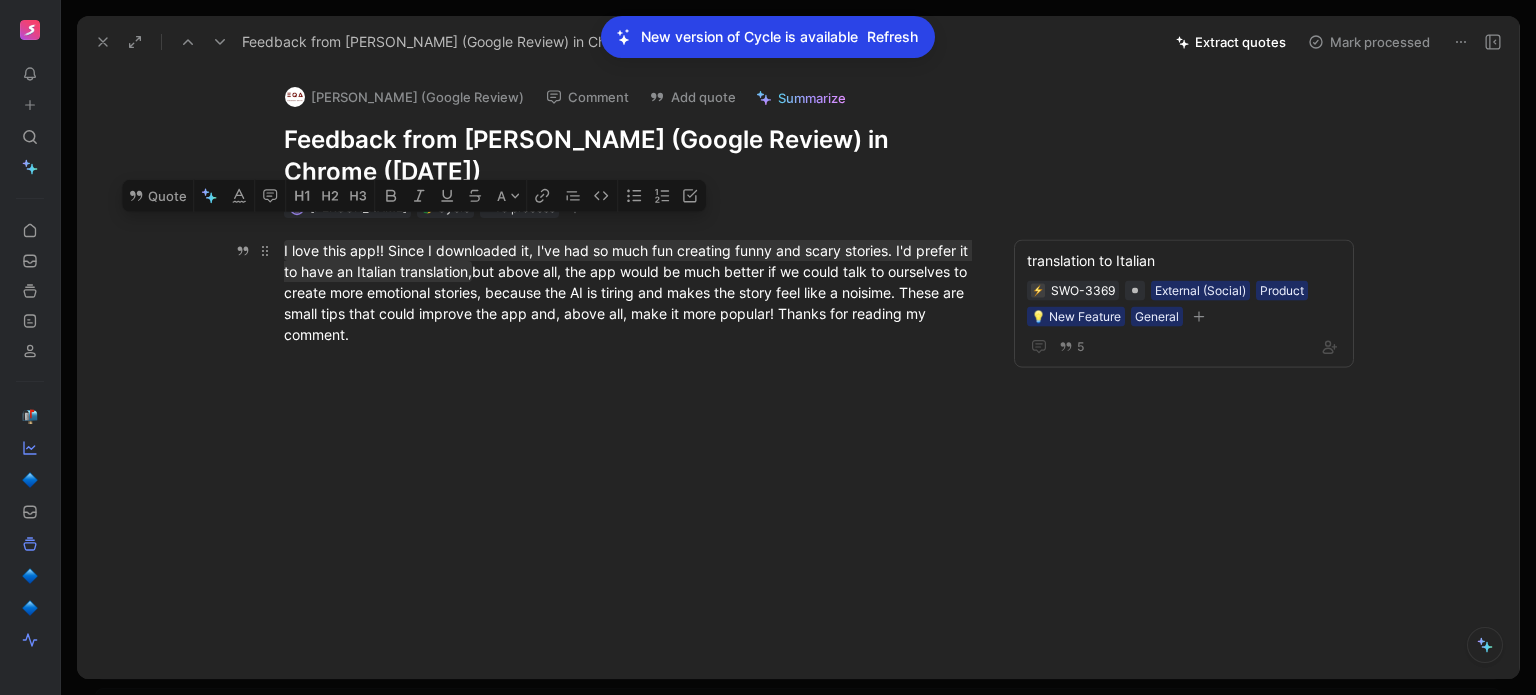click on "I love this app!! Since I downloaded it, I've had so much fun creating funny and scary stories. I'd prefer it to have an Italian translation,  but above all, the app would be much better if we could talk to ourselves to create more emotional stories, because the AI ​​is tiring and makes the story feel like a noisime. These are small tips that could improve the app and, above all, make it more popular! Thanks for reading my comment." at bounding box center (630, 292) 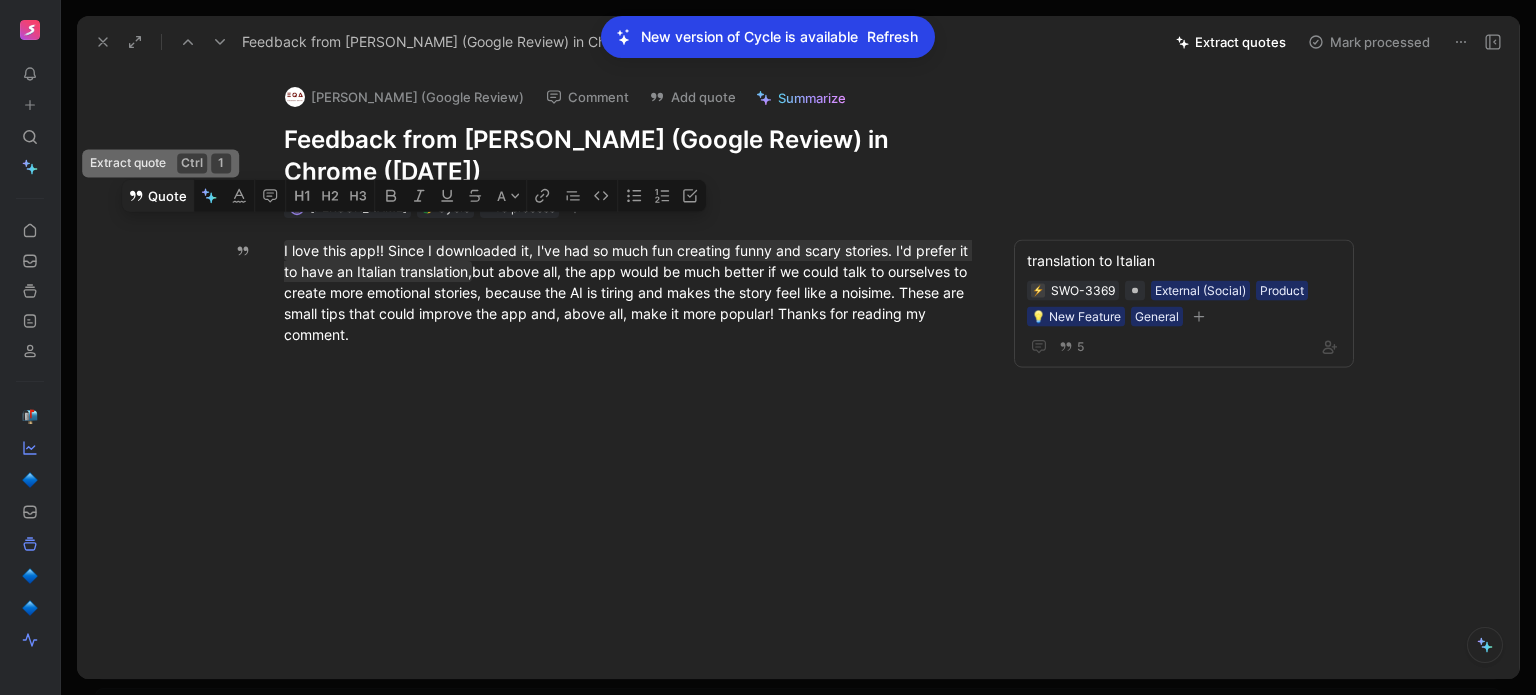 click on "Quote" at bounding box center (157, 196) 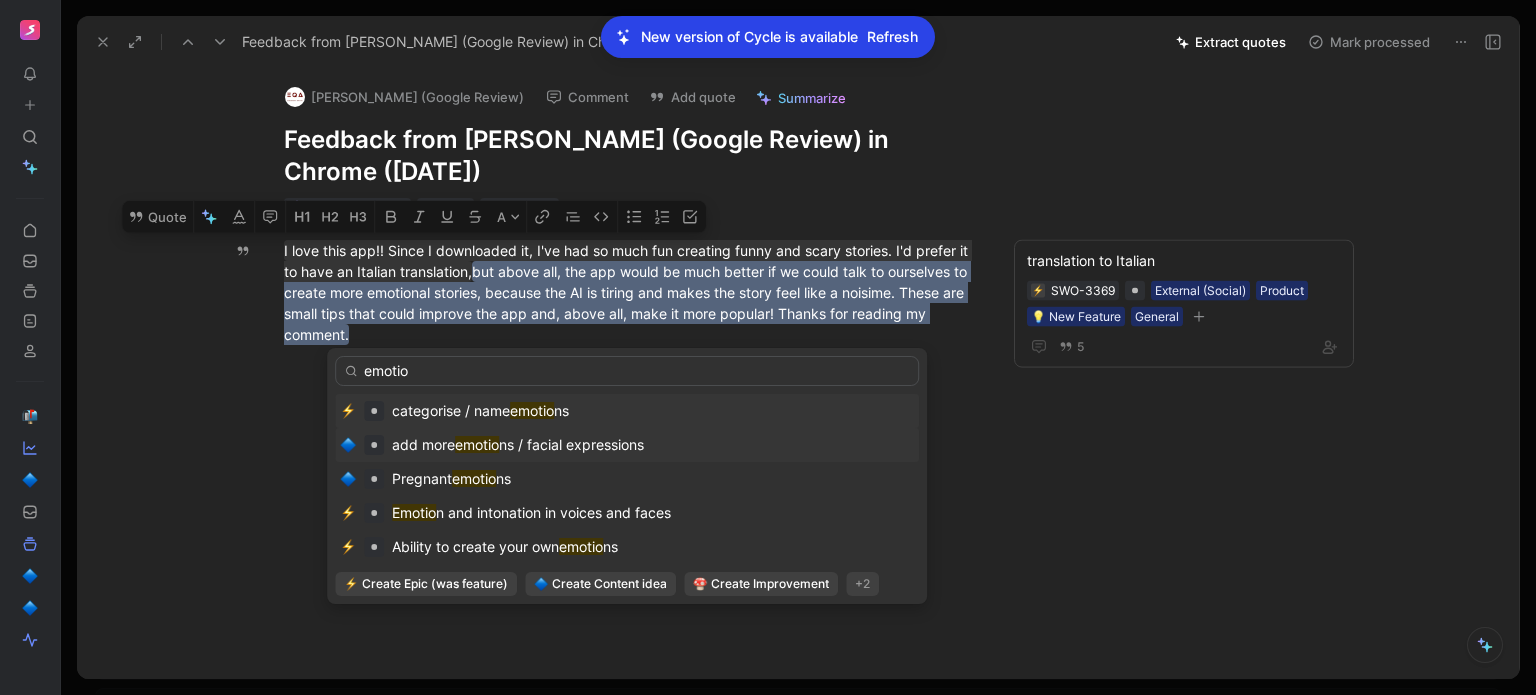 type on "emotio" 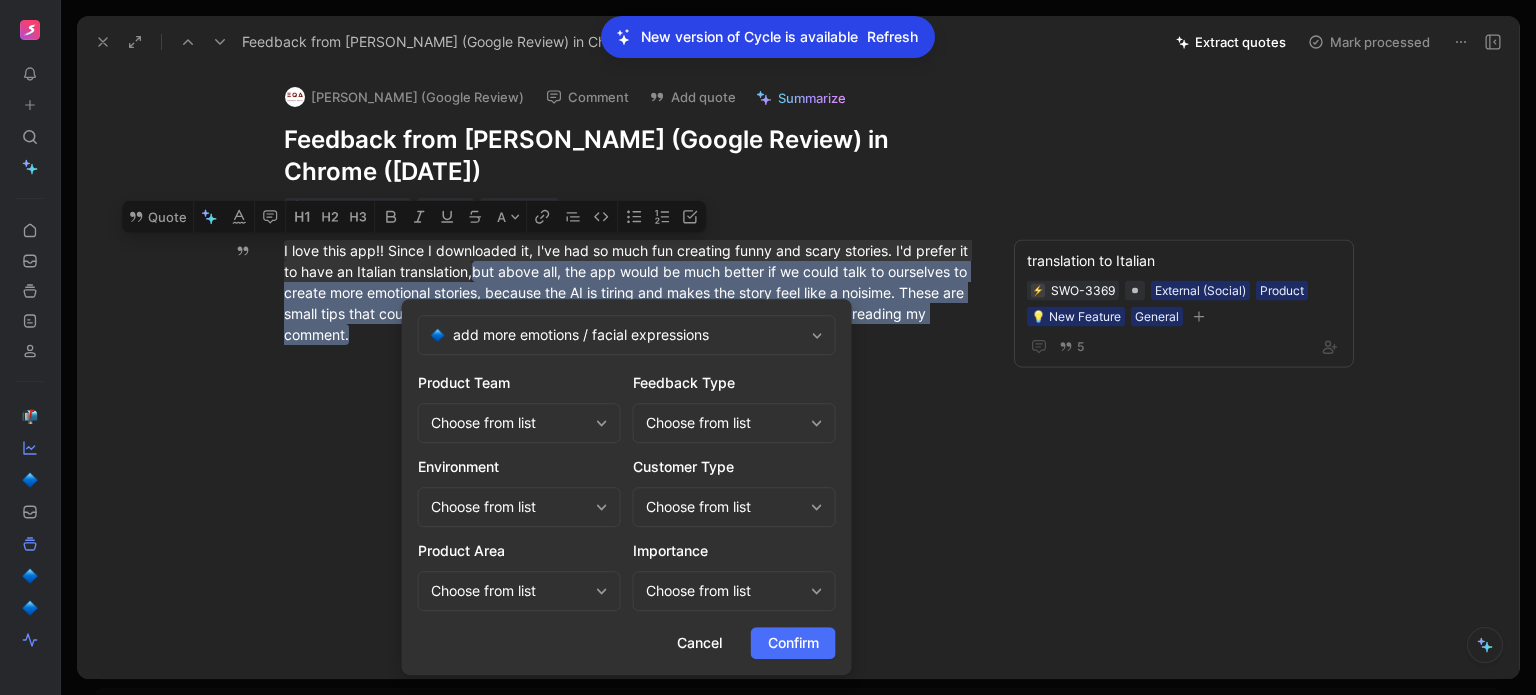 click on "Choose from list" at bounding box center (509, 423) 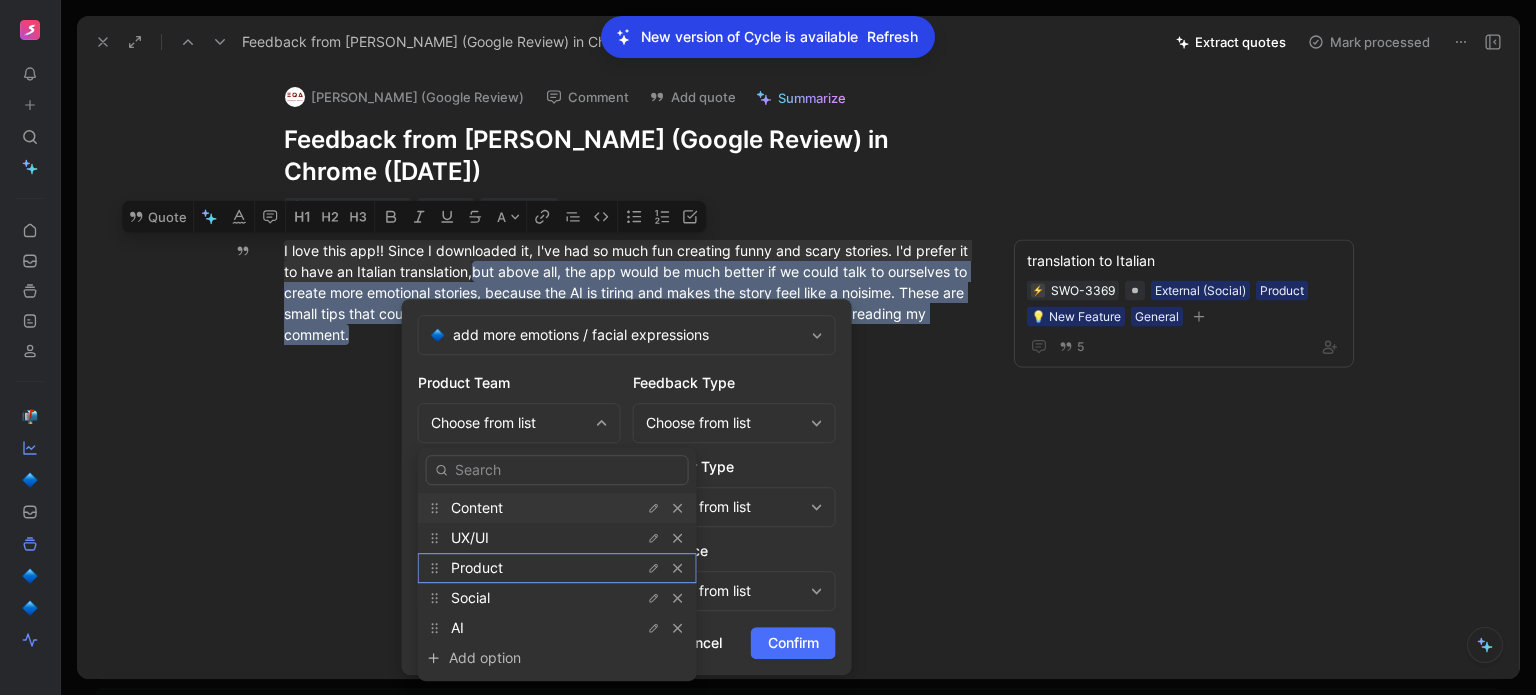 drag, startPoint x: 499, startPoint y: 572, endPoint x: 499, endPoint y: 519, distance: 53 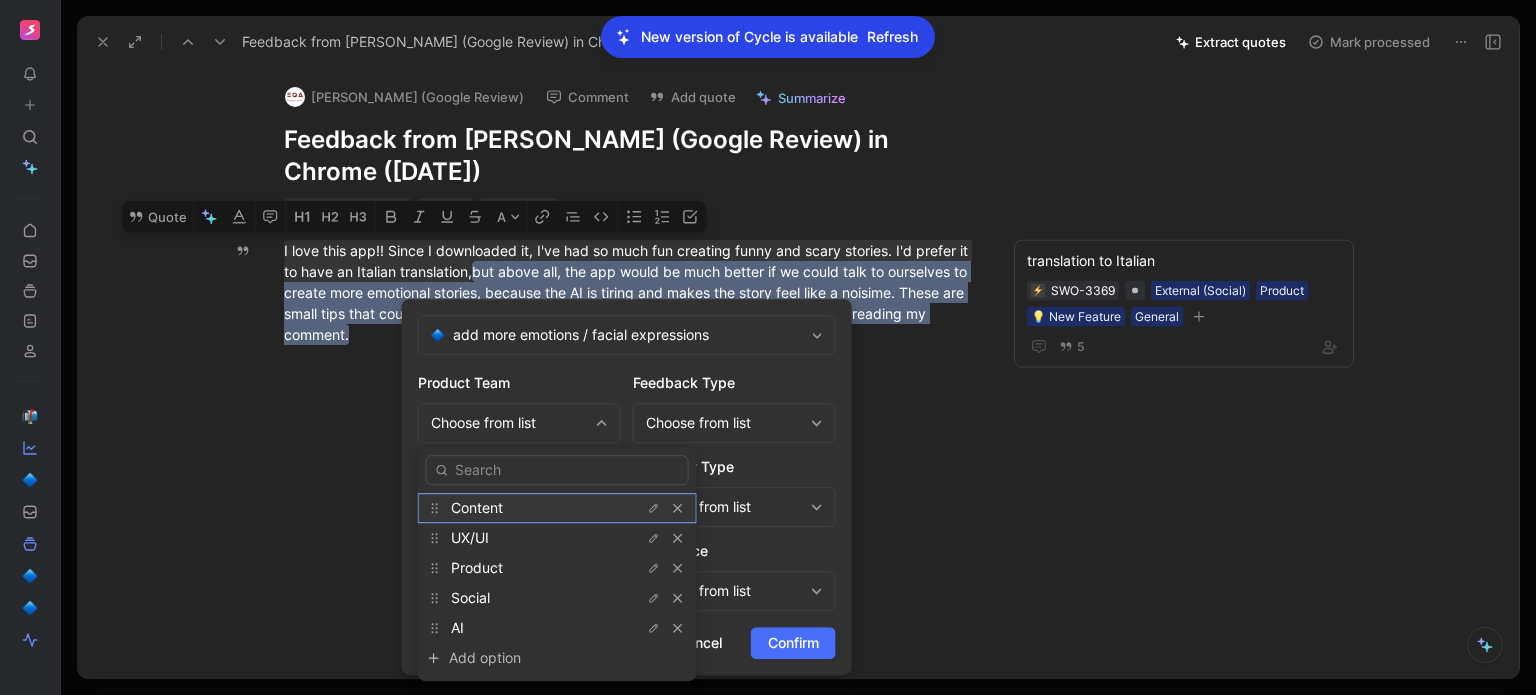 click on "Content" at bounding box center (557, 508) 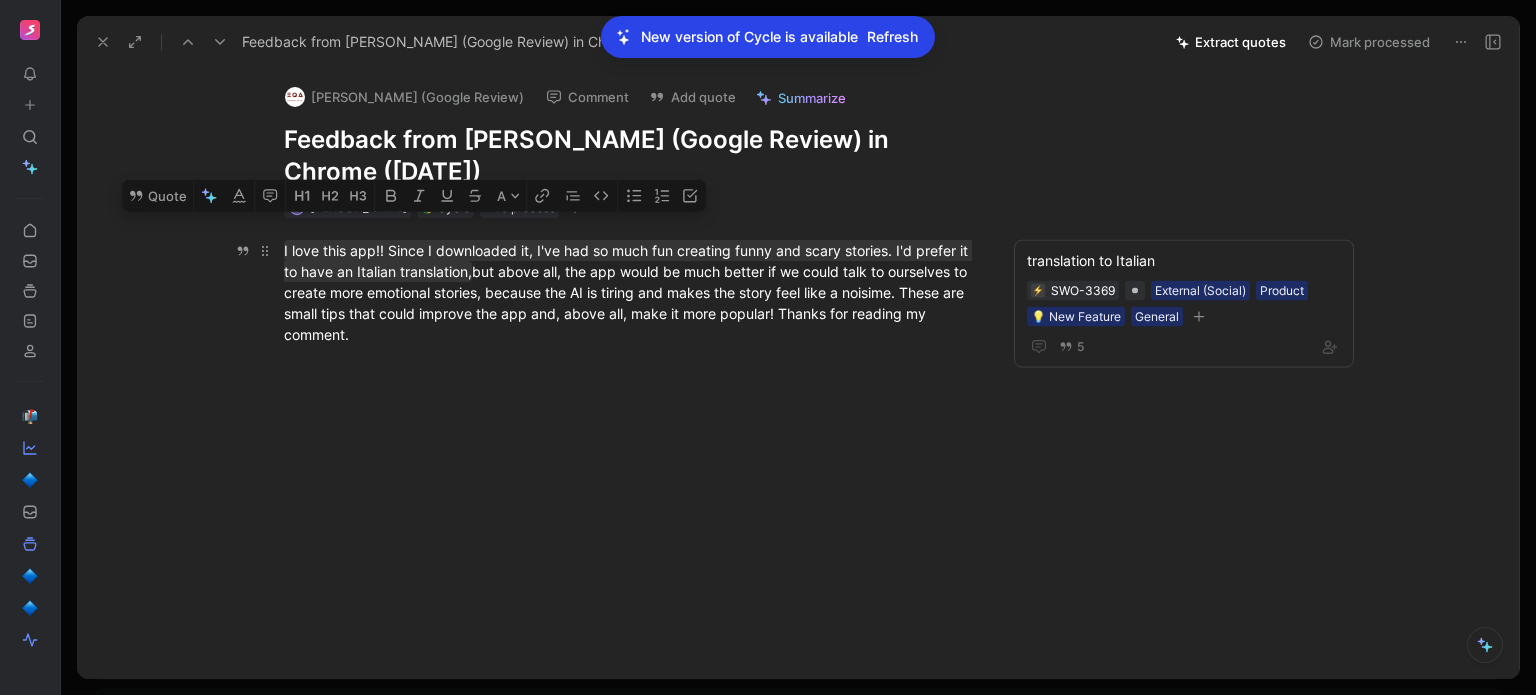 drag, startPoint x: 476, startPoint y: 349, endPoint x: 480, endPoint y: 272, distance: 77.10383 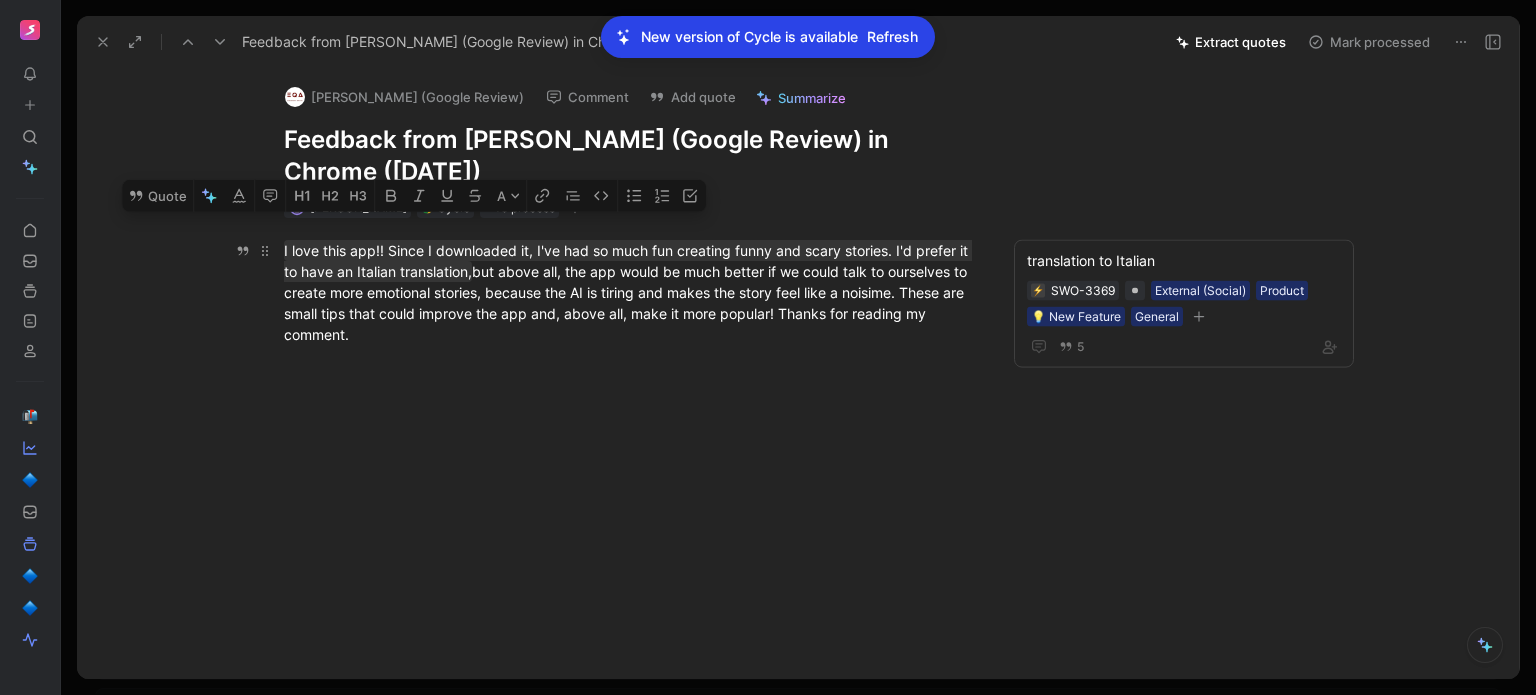 click on "I love this app!! Since I downloaded it, I've had so much fun creating funny and scary stories. I'd prefer it to have an Italian translation,  but above all, the app would be much better if we could talk to ourselves to create more emotional stories, because the AI ​​is tiring and makes the story feel like a noisime. These are small tips that could improve the app and, above all, make it more popular! Thanks for reading my comment." at bounding box center [630, 292] 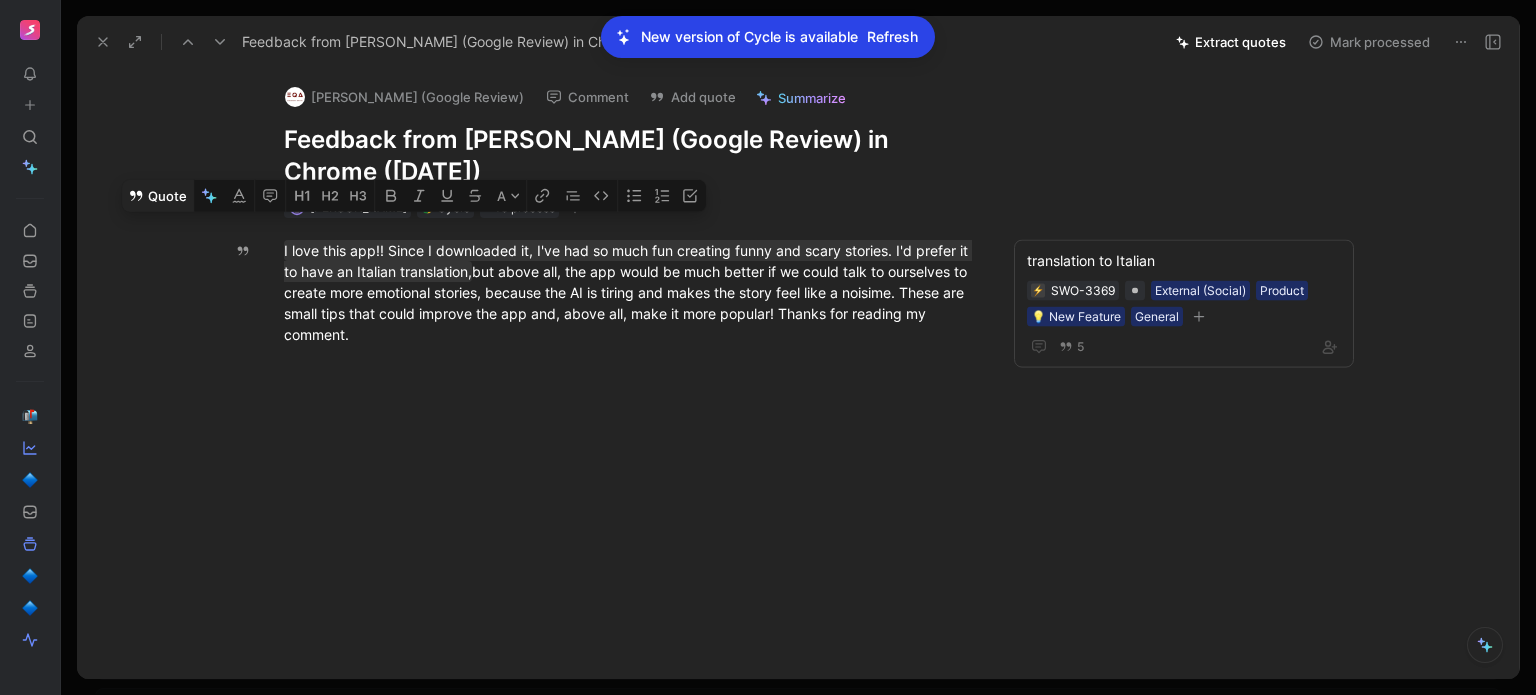 click on "Quote" at bounding box center [157, 196] 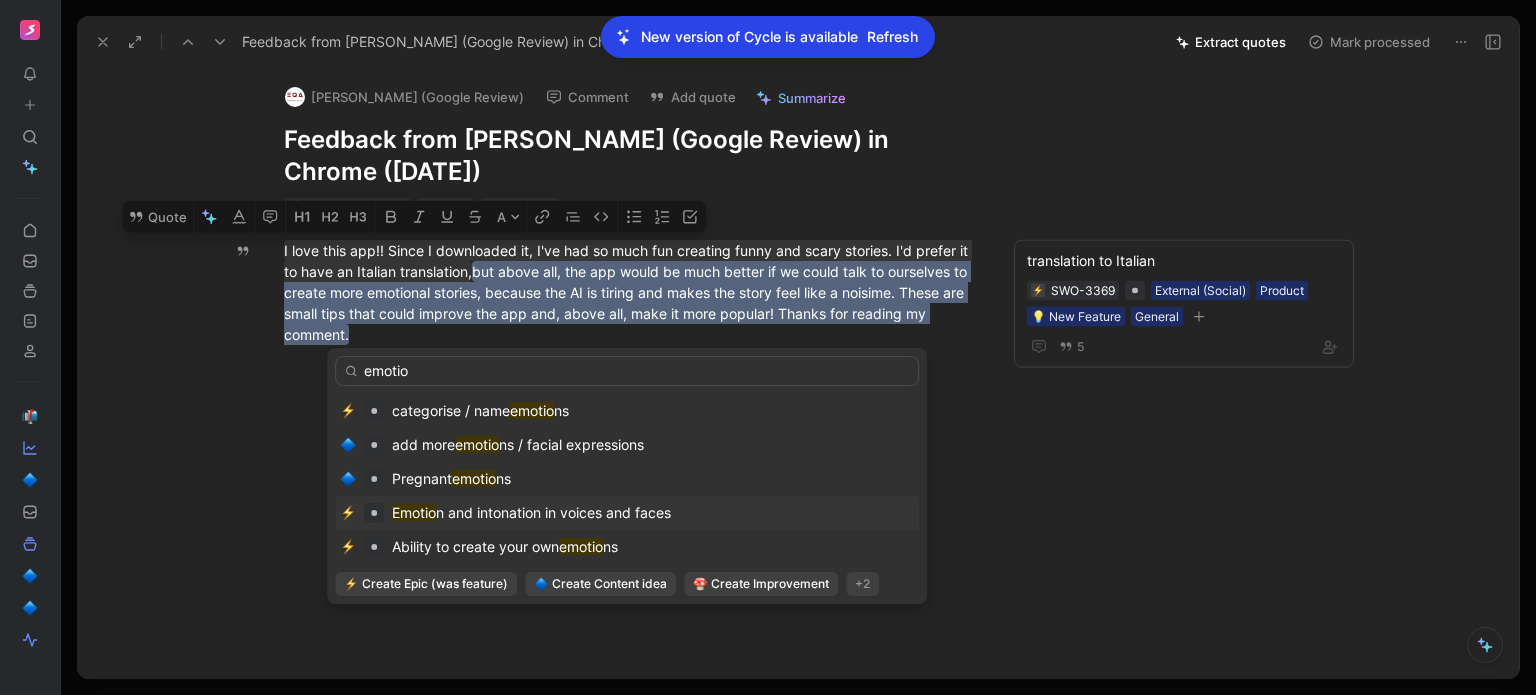 type on "emotio" 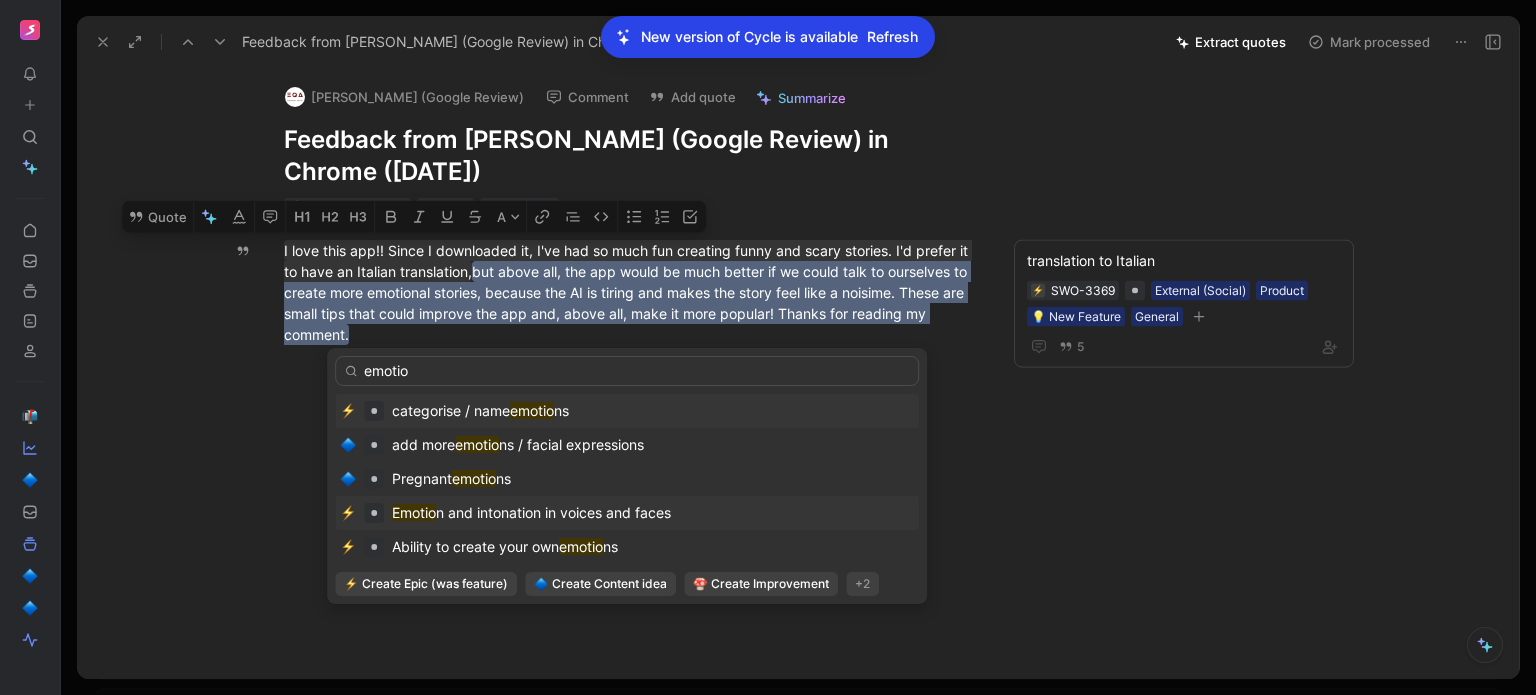 click on "Emotio" at bounding box center [414, 512] 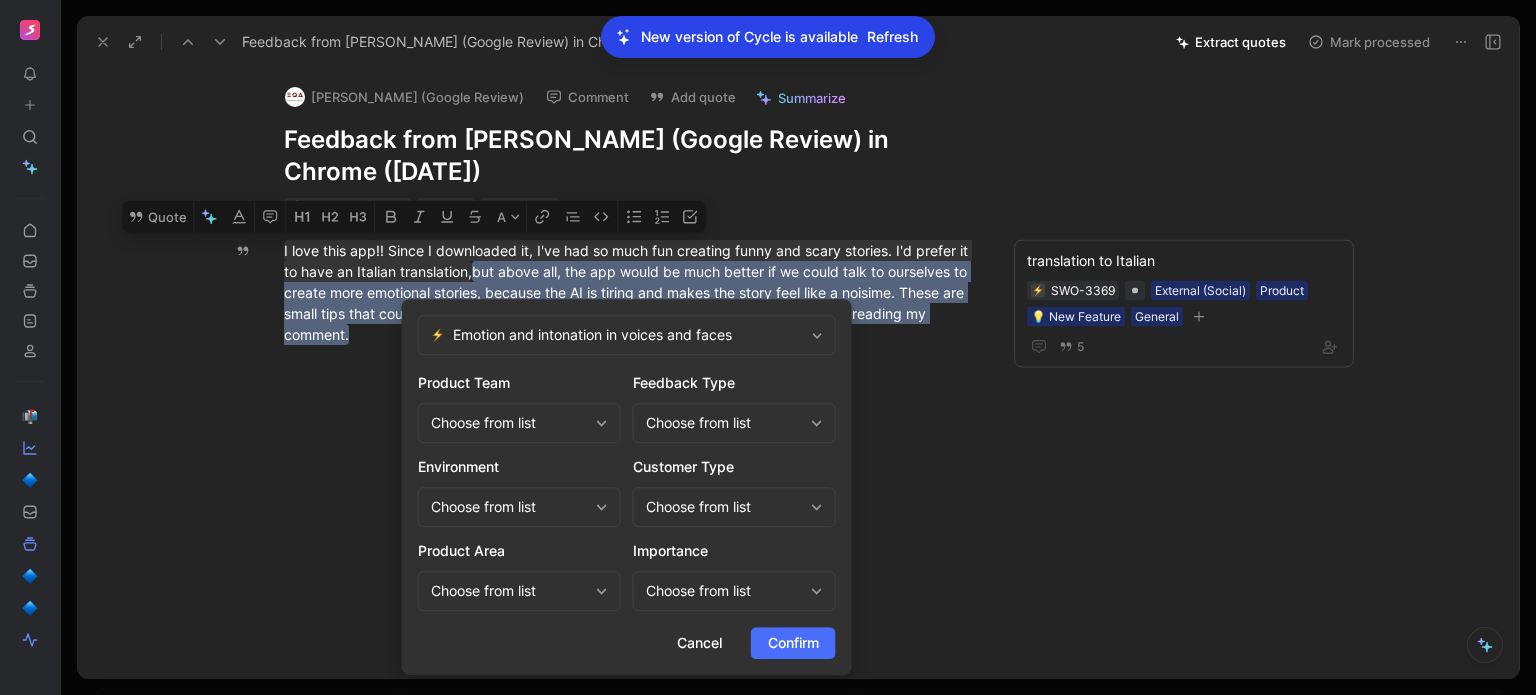 click on "Choose from list" at bounding box center (509, 423) 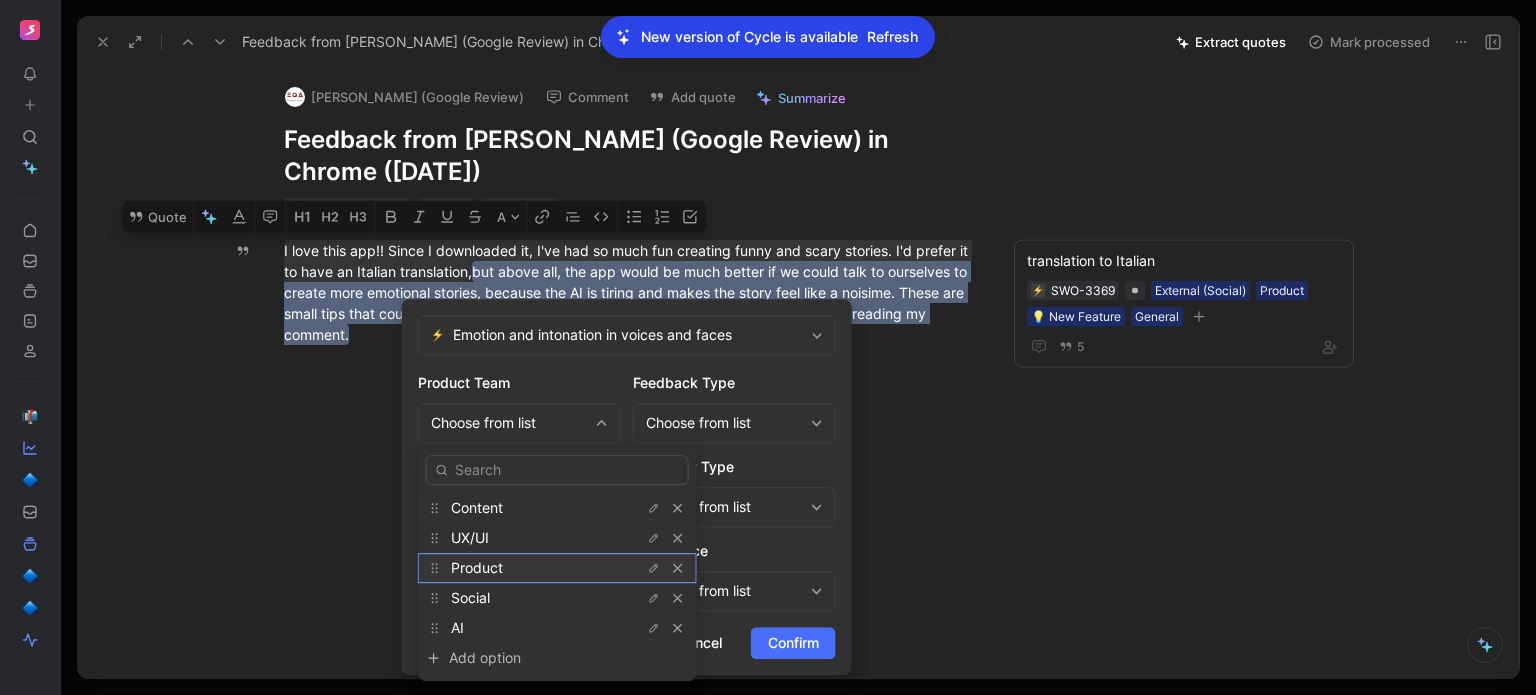 click on "Product" at bounding box center [526, 568] 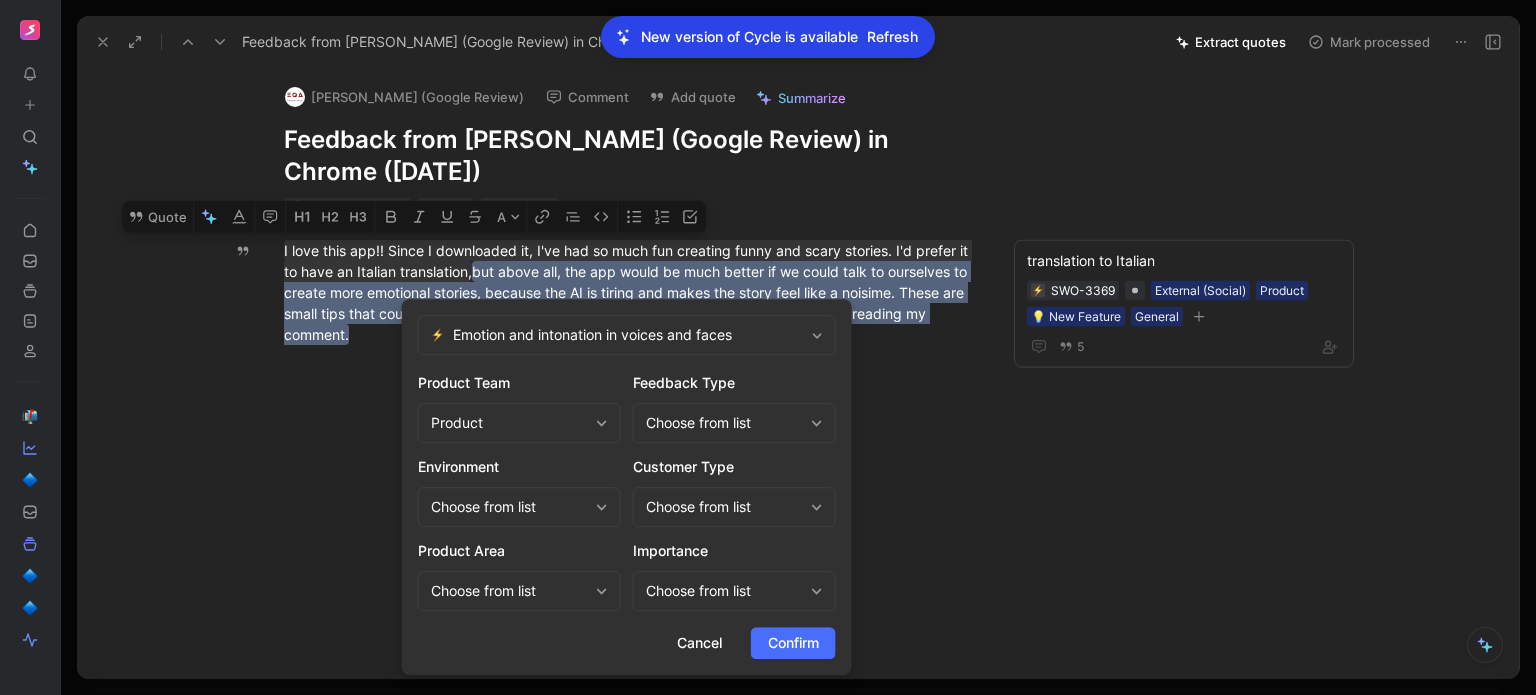 click on "Choose from list" at bounding box center (724, 423) 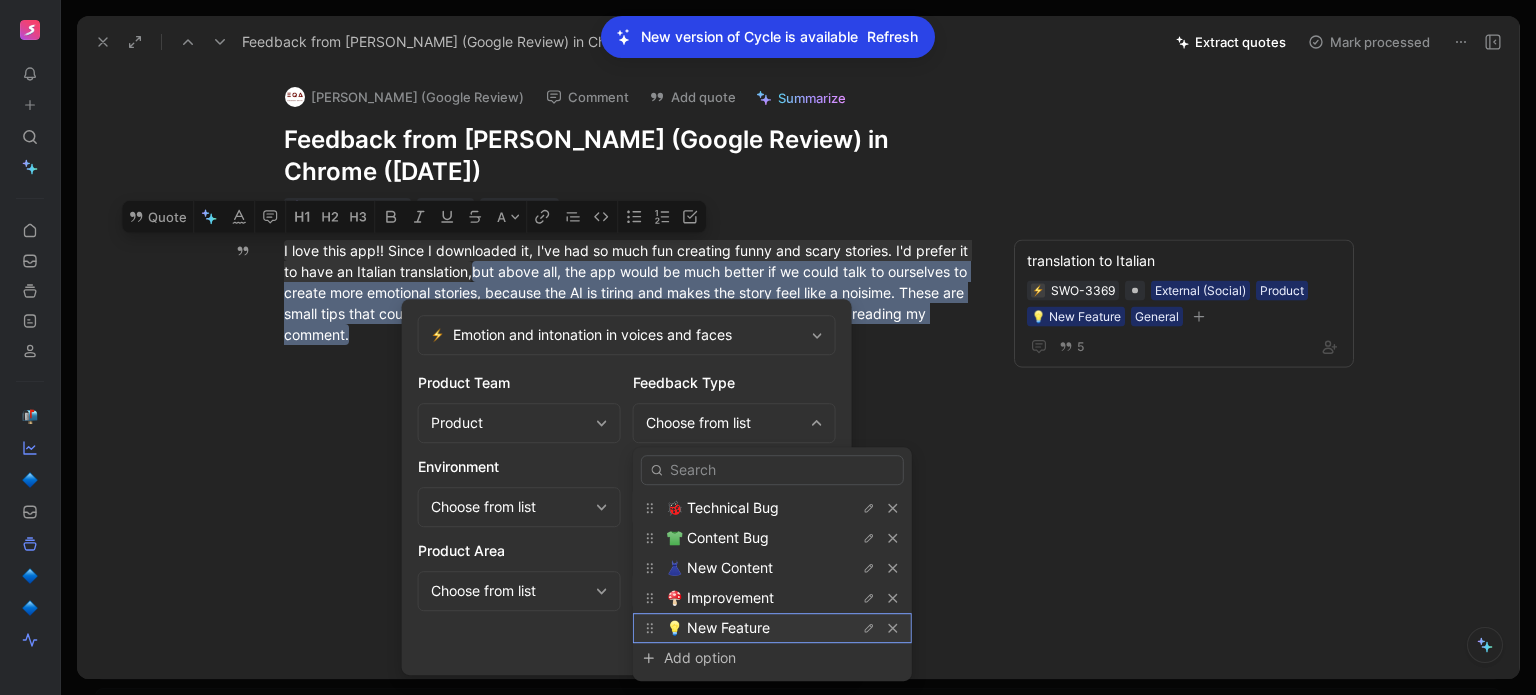 click on "💡 New Feature" at bounding box center [718, 627] 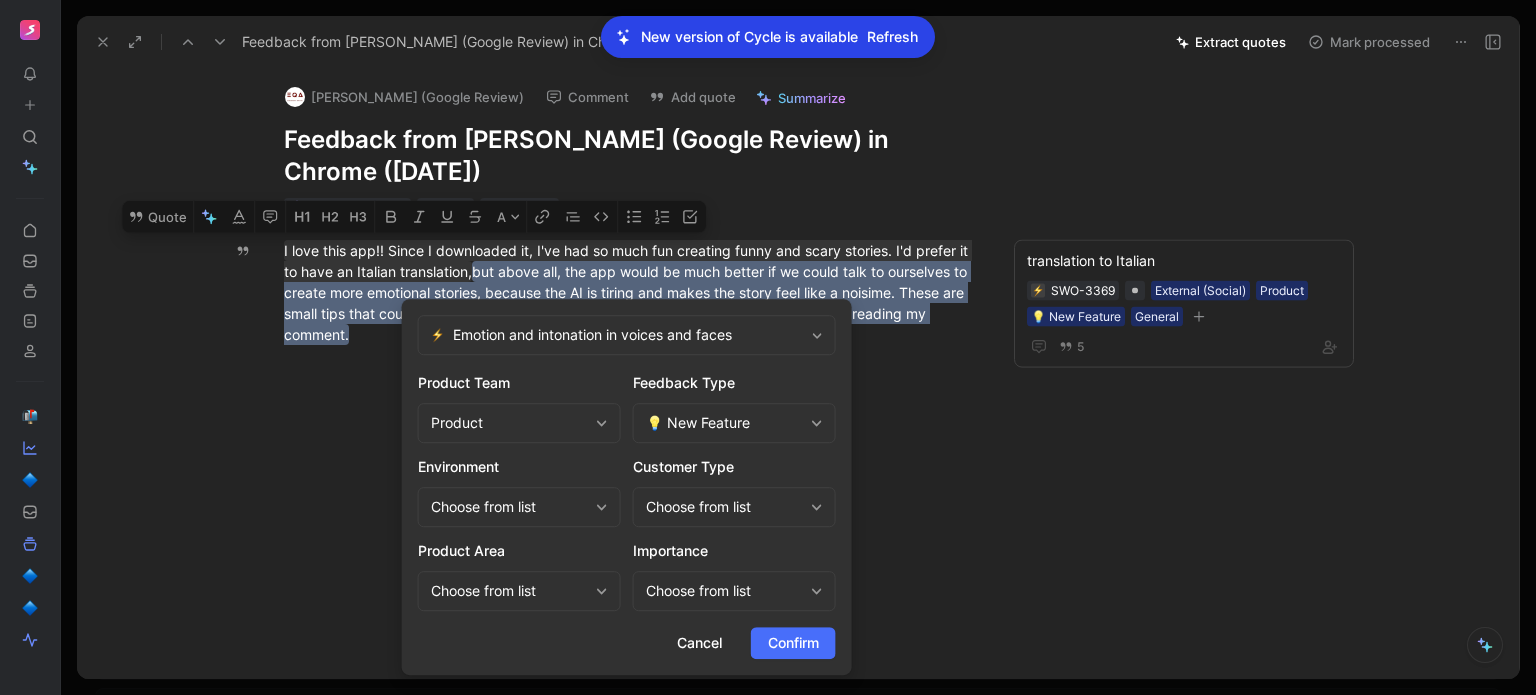 click on "Choose from list" at bounding box center [724, 507] 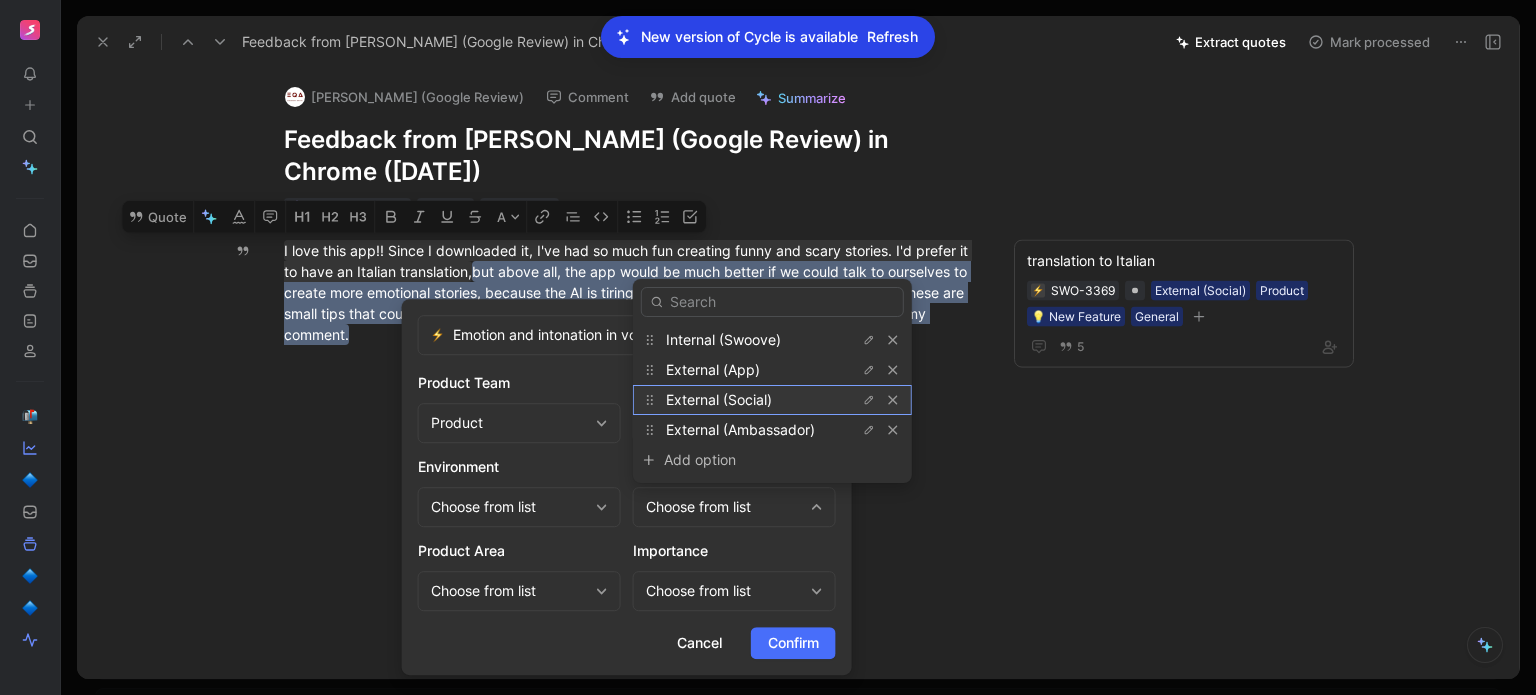 drag, startPoint x: 685, startPoint y: 403, endPoint x: 672, endPoint y: 392, distance: 17.029387 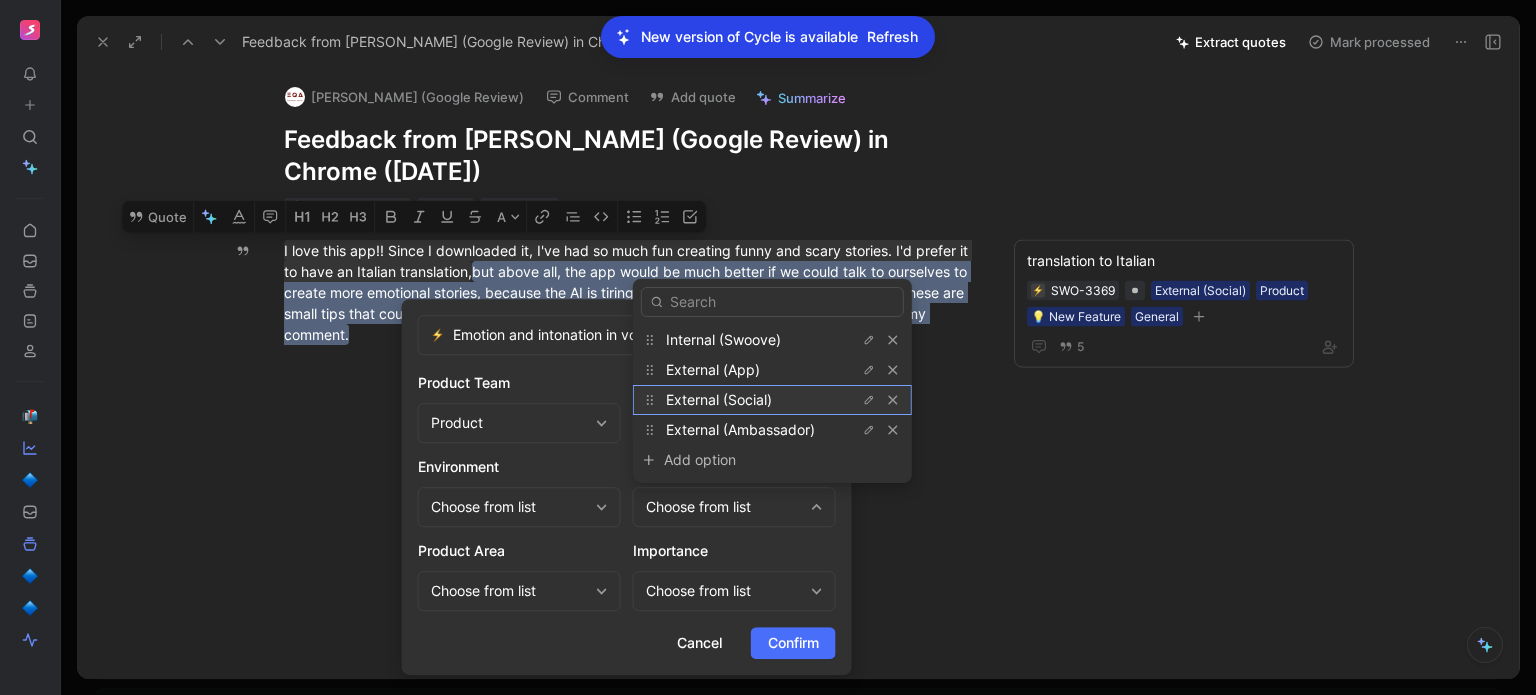 click on "External (Social)" at bounding box center [719, 399] 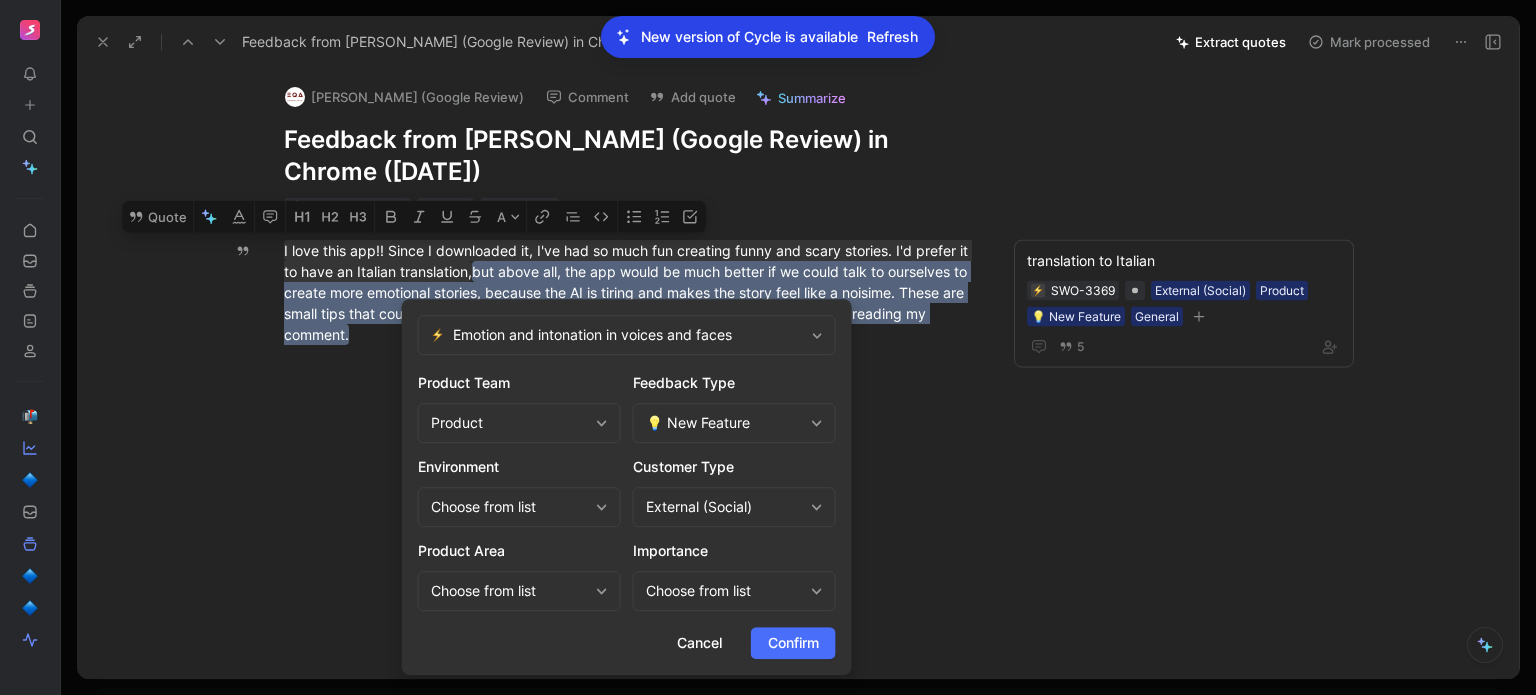 click on "Choose from list" at bounding box center (509, 591) 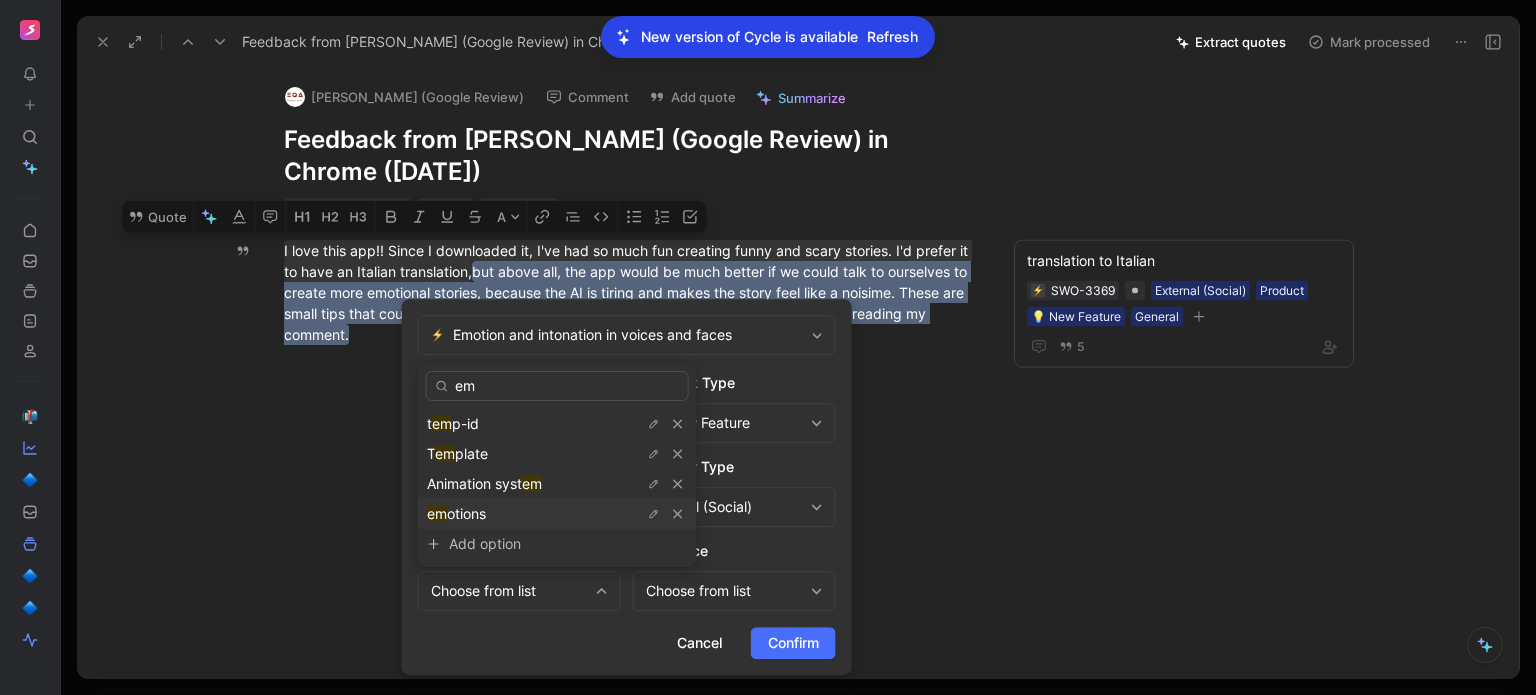 type on "em" 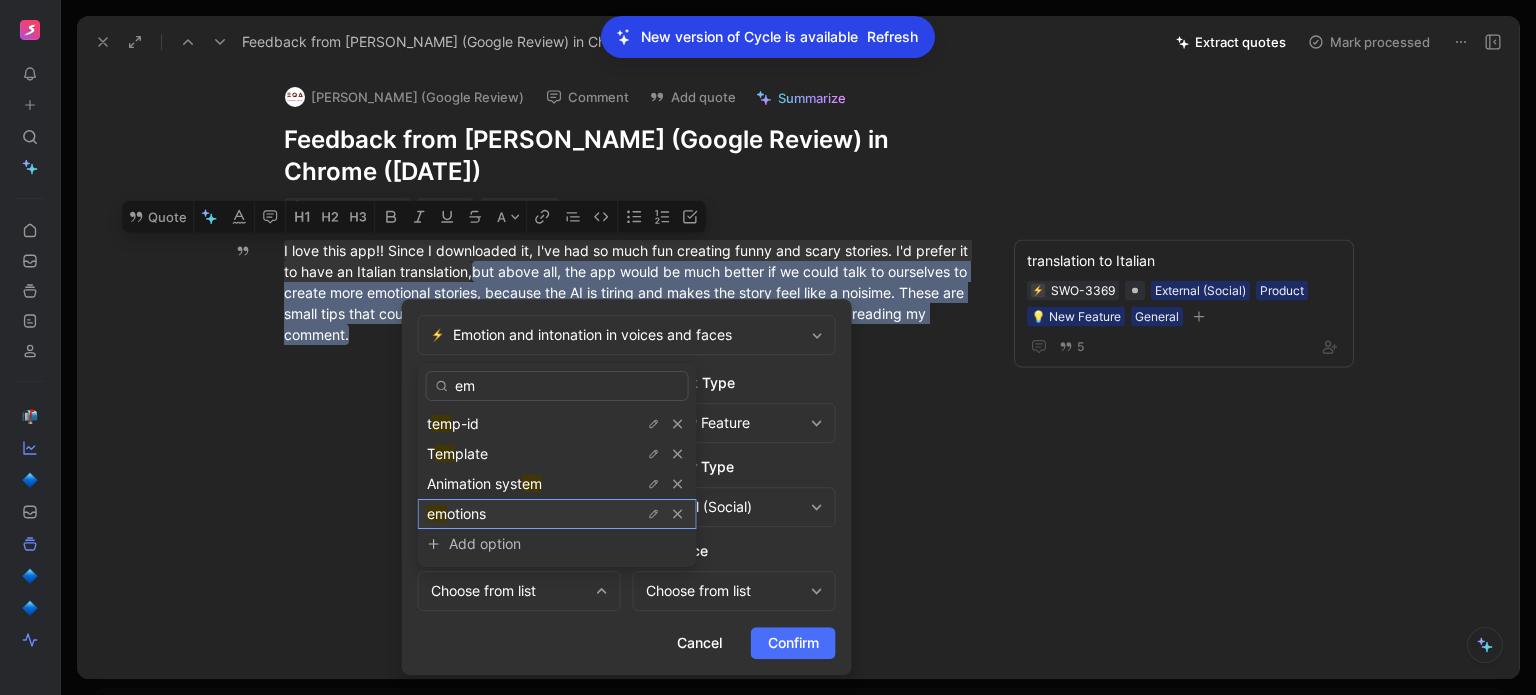 click on "em otions" at bounding box center (502, 514) 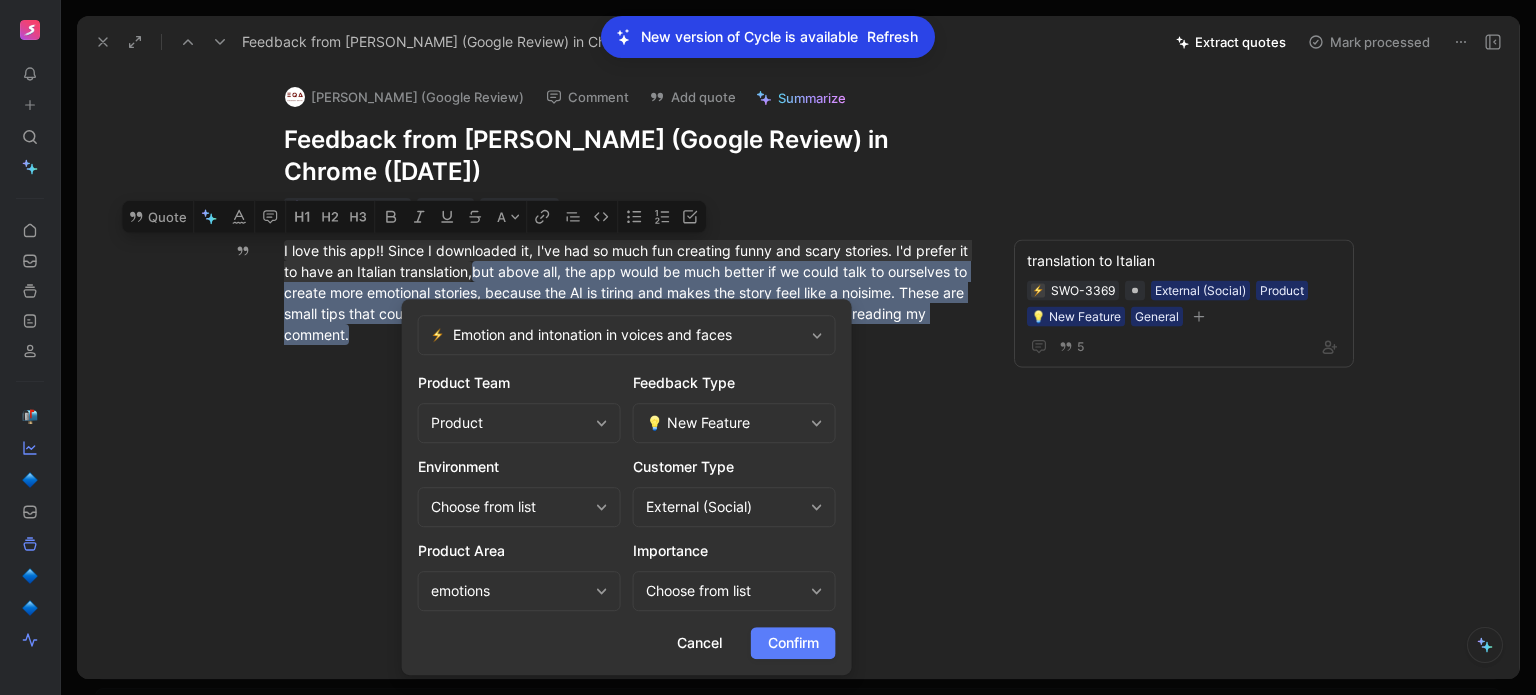 click on "Confirm" at bounding box center [793, 643] 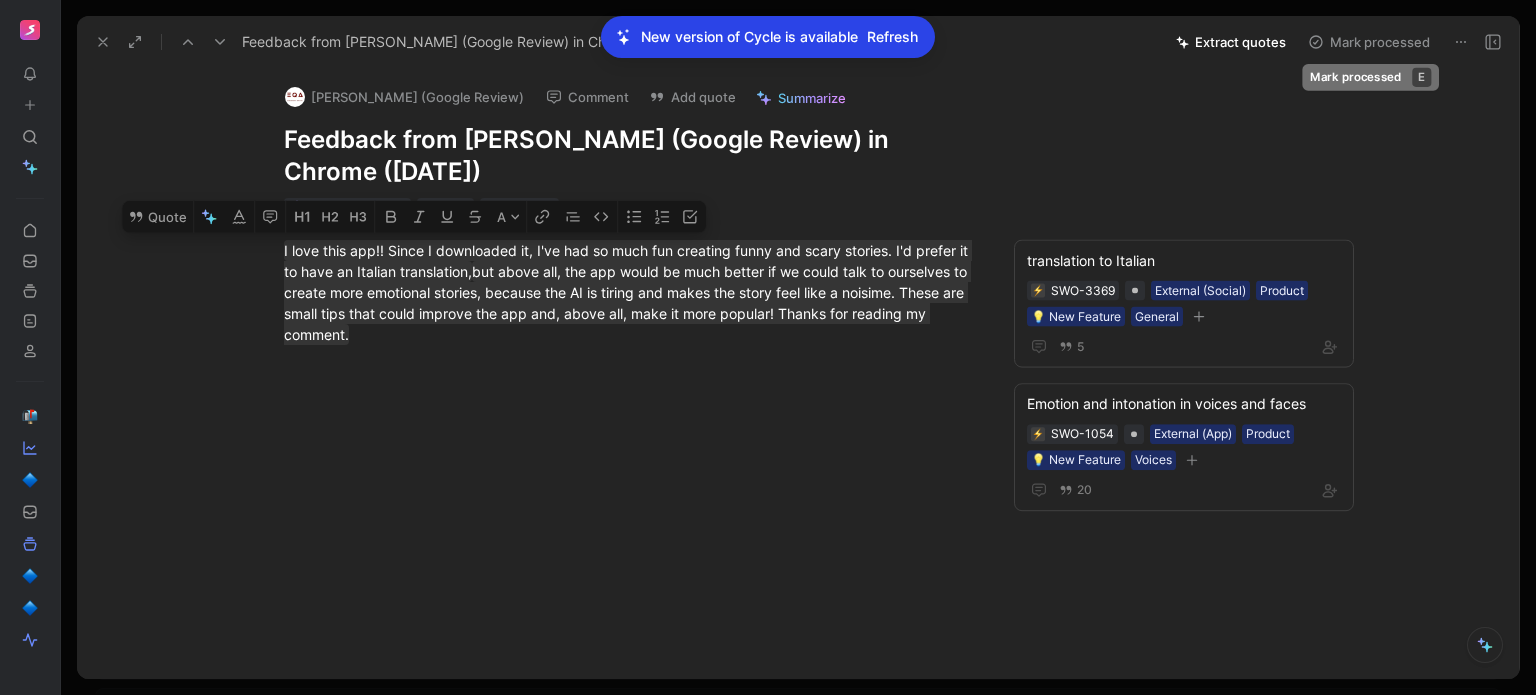 click on "Mark processed" at bounding box center [1369, 42] 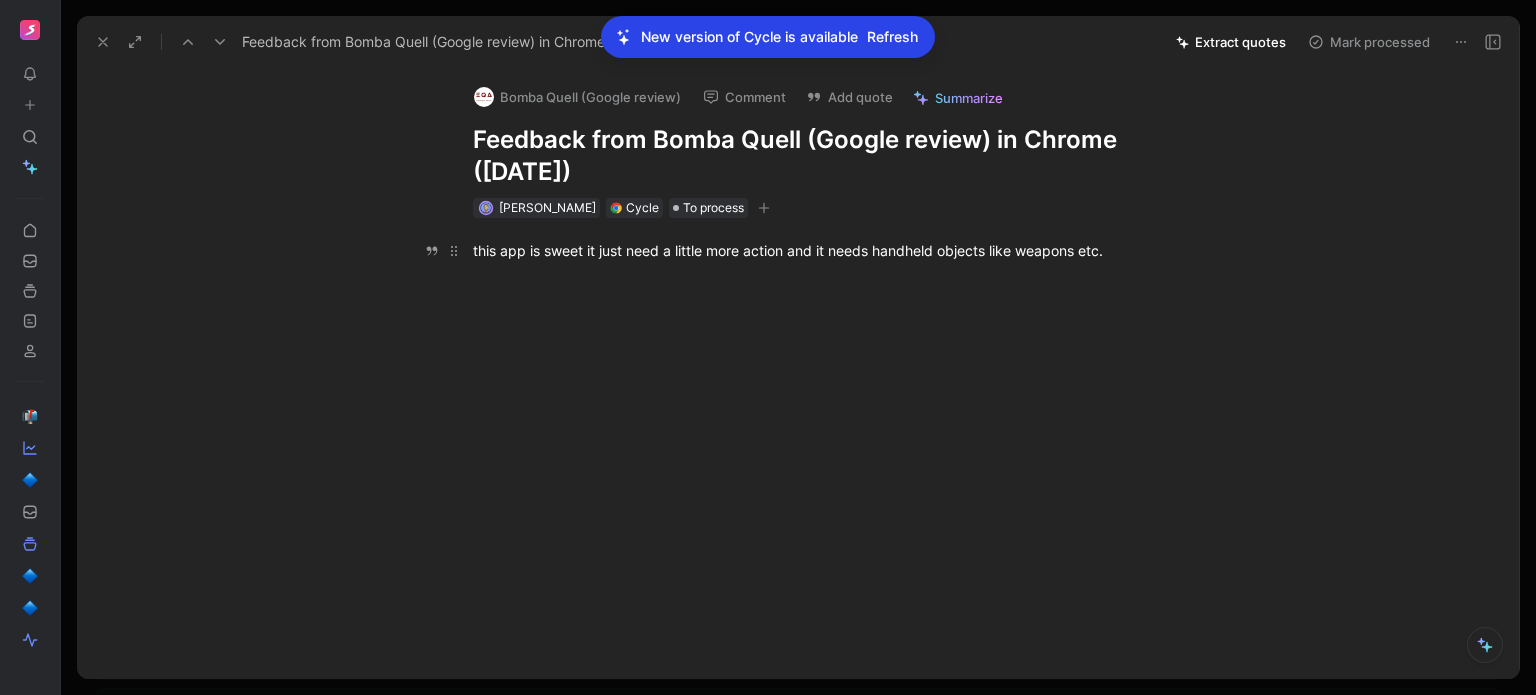 click on "this app is sweet it just need a little more action and it needs handheld objects like weapons etc." at bounding box center [819, 250] 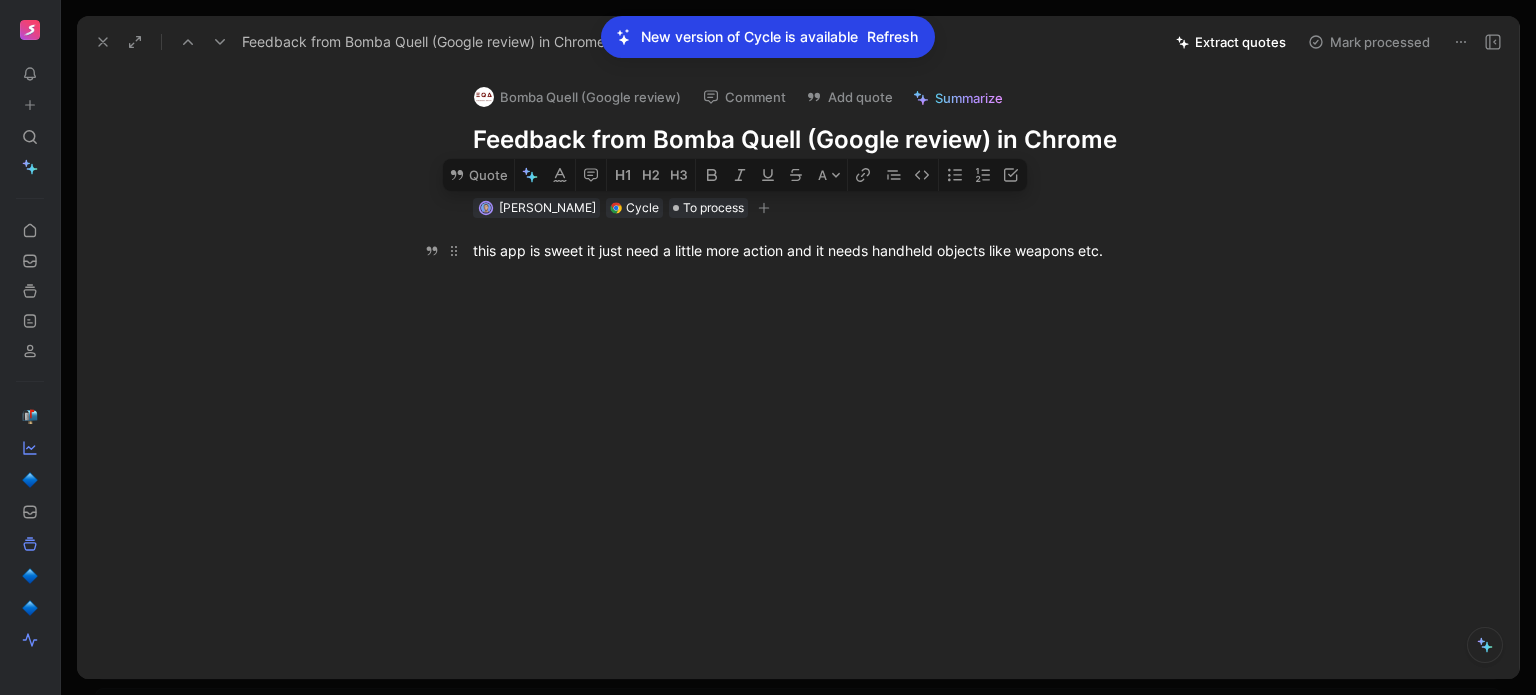 drag, startPoint x: 993, startPoint y: 251, endPoint x: 467, endPoint y: 254, distance: 526.00854 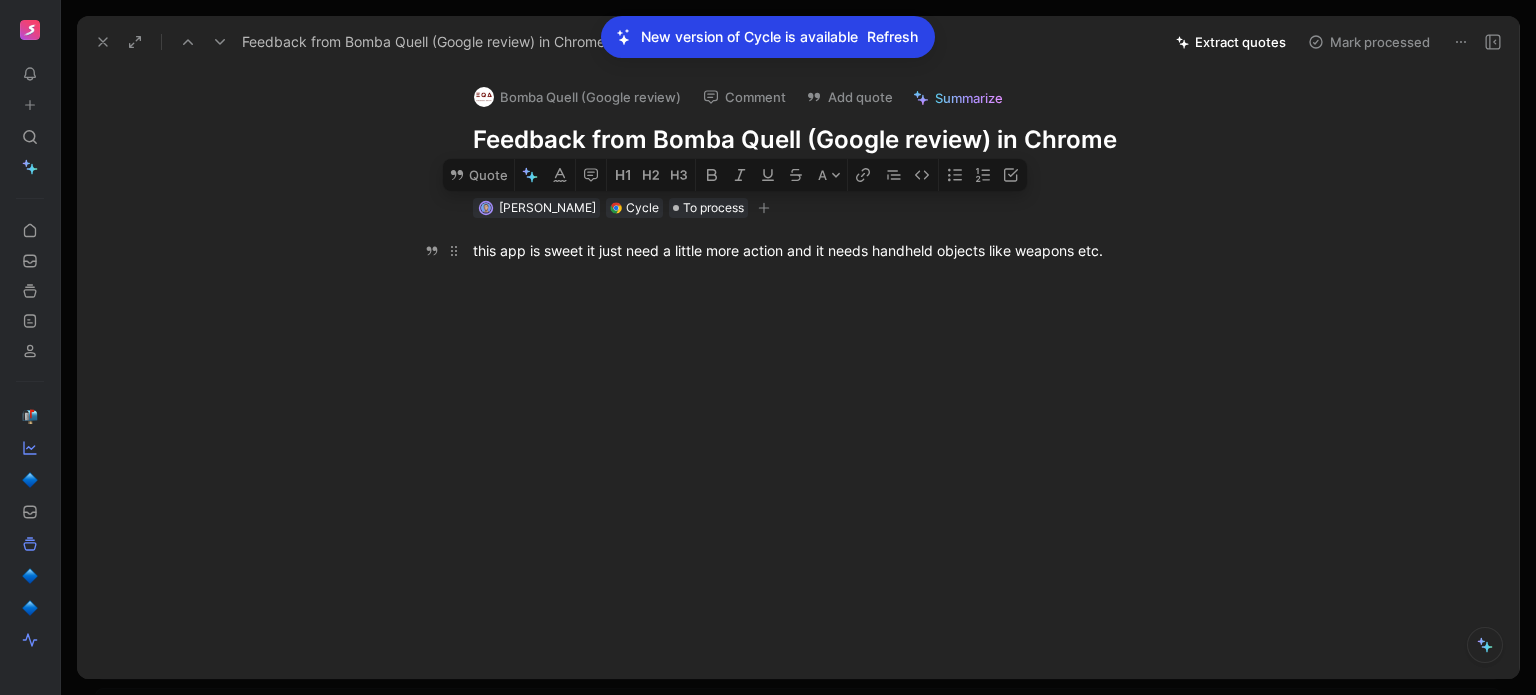 click on "this app is sweet it just need a little more action and it needs handheld objects like weapons etc." at bounding box center (819, 250) 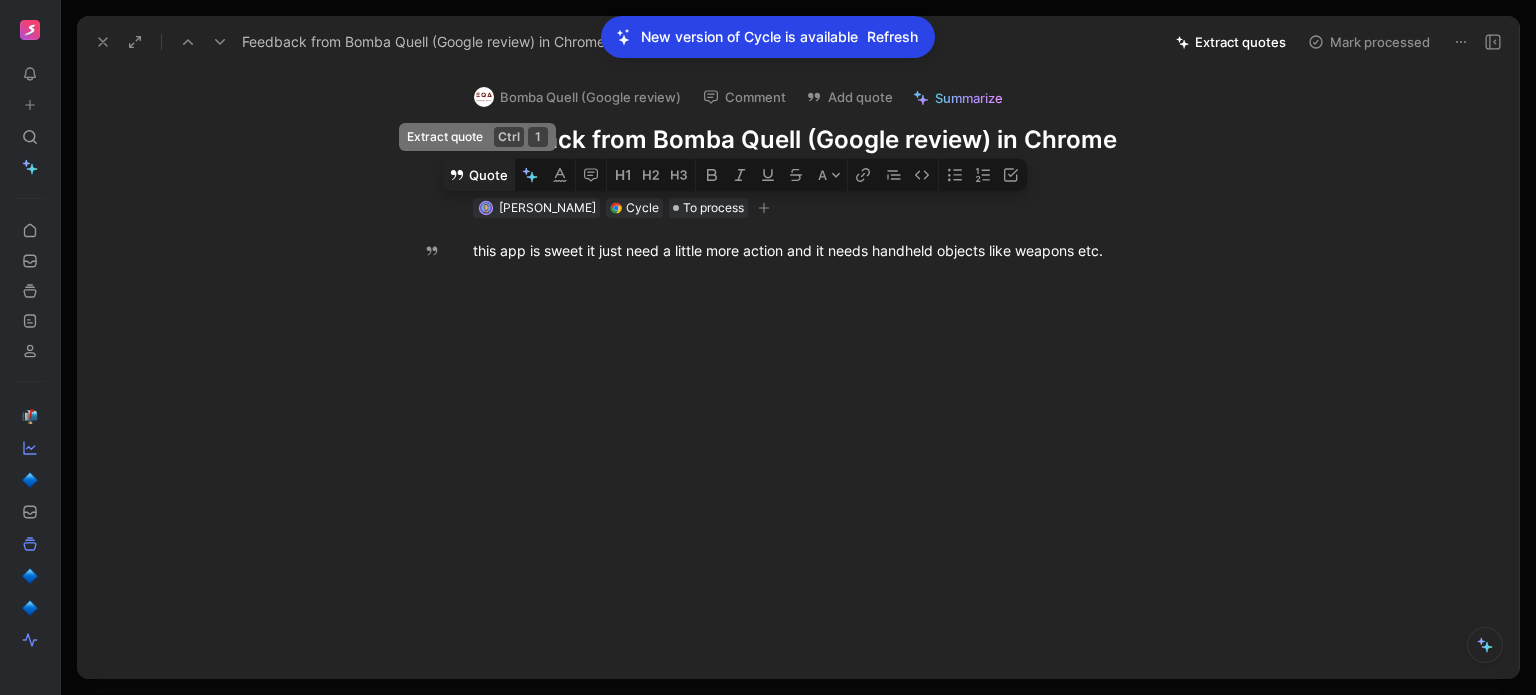 click on "Quote" at bounding box center [478, 175] 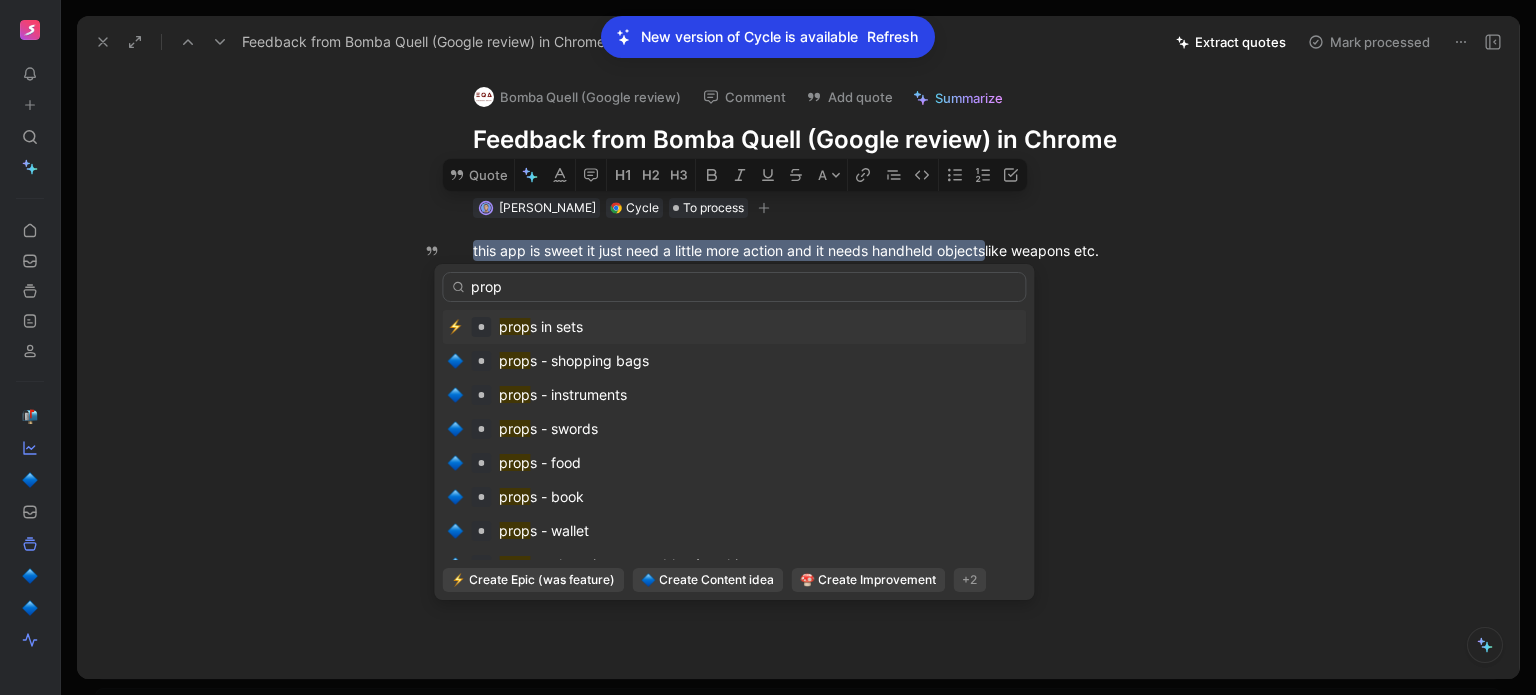 type on "prop" 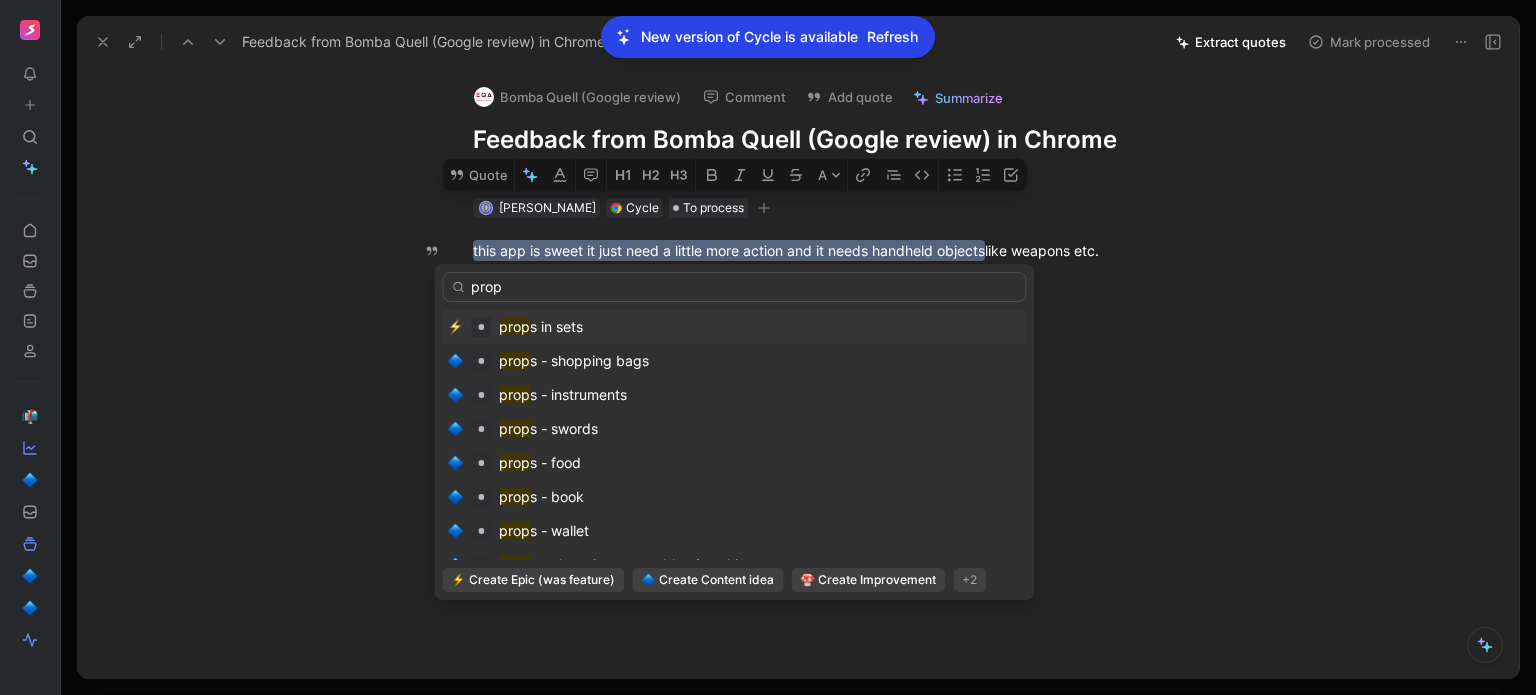 click on "prop" at bounding box center (514, 326) 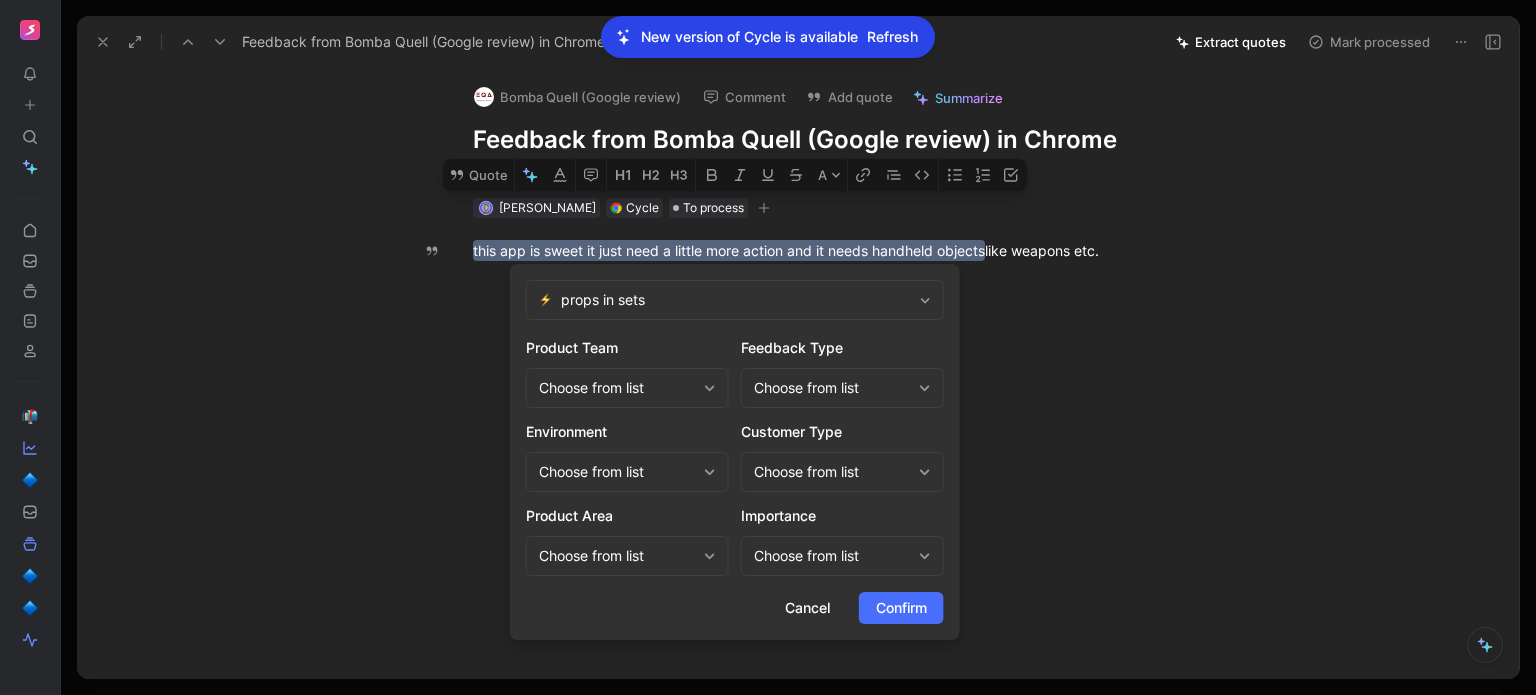 click on "Choose from list" at bounding box center (617, 388) 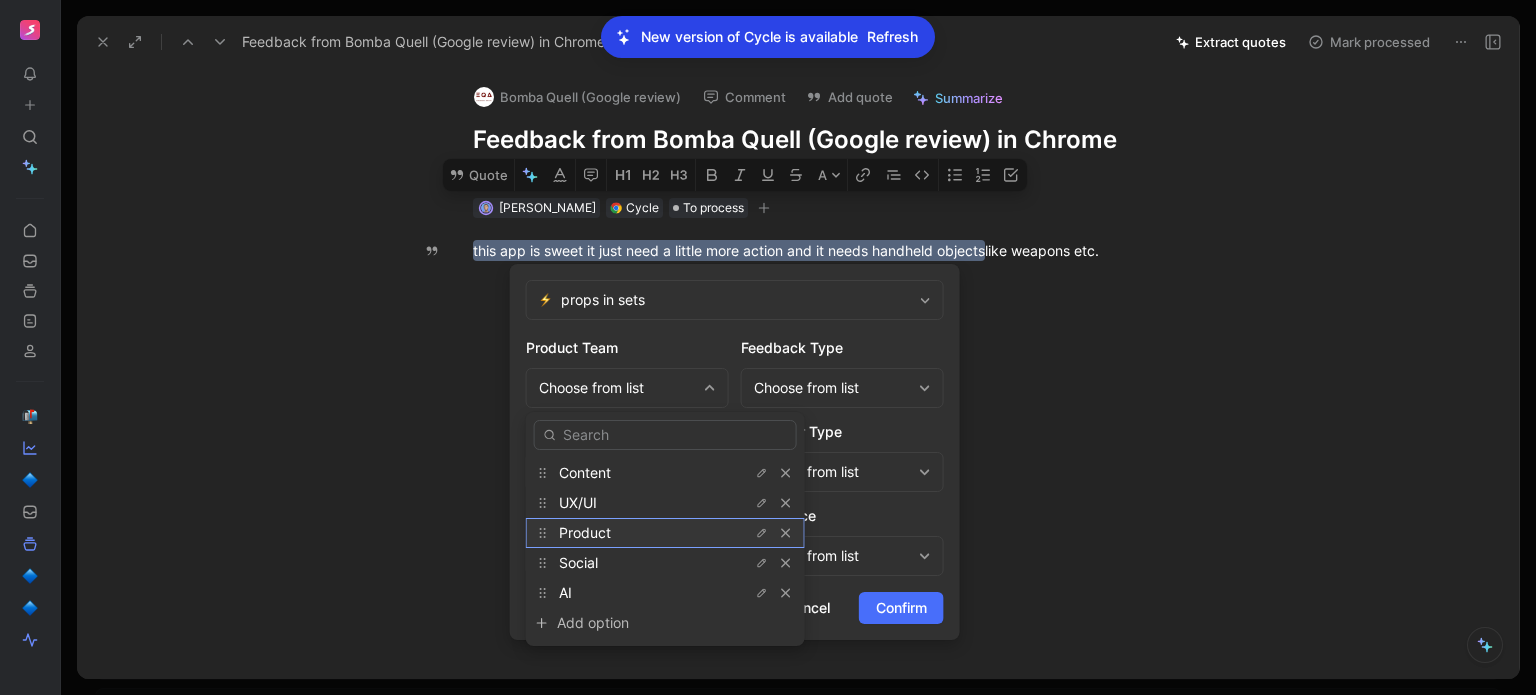 click on "Product" at bounding box center [634, 533] 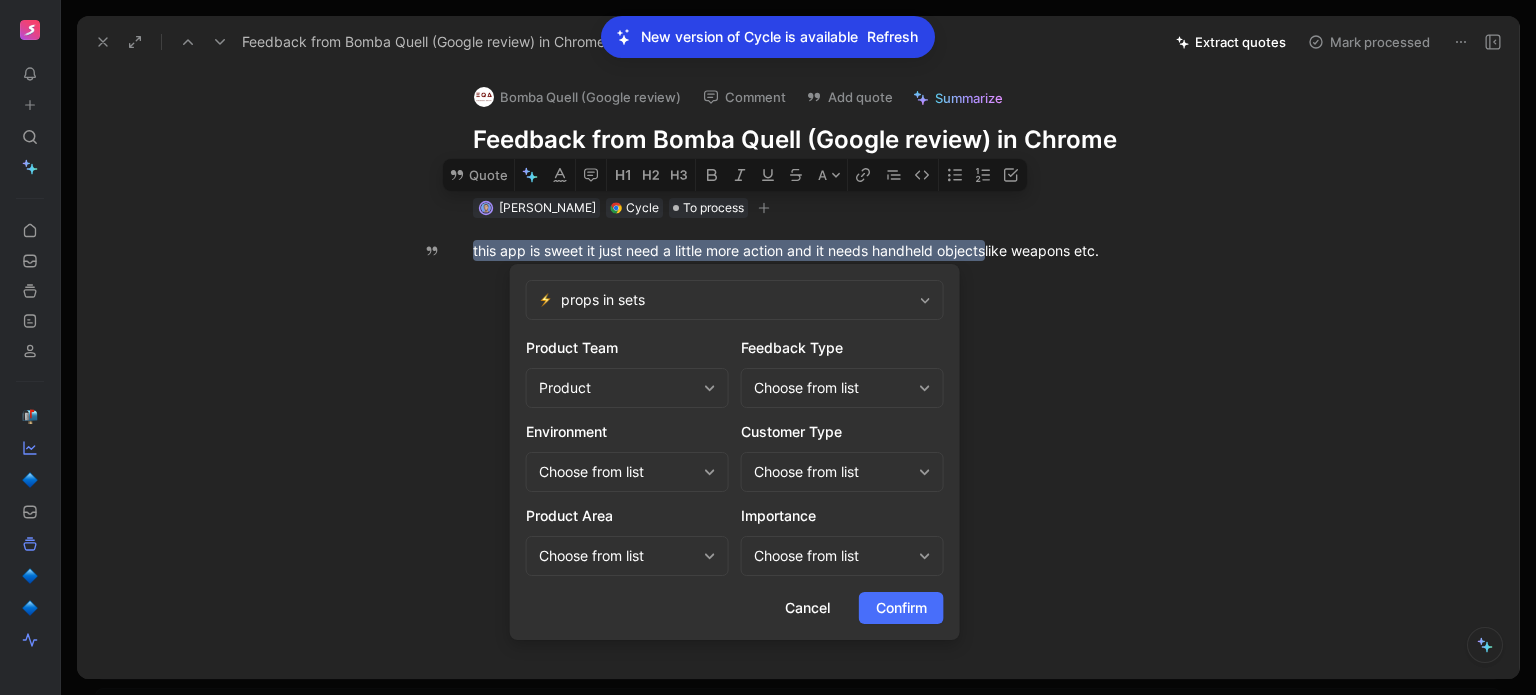 click on "Choose from list" at bounding box center (832, 388) 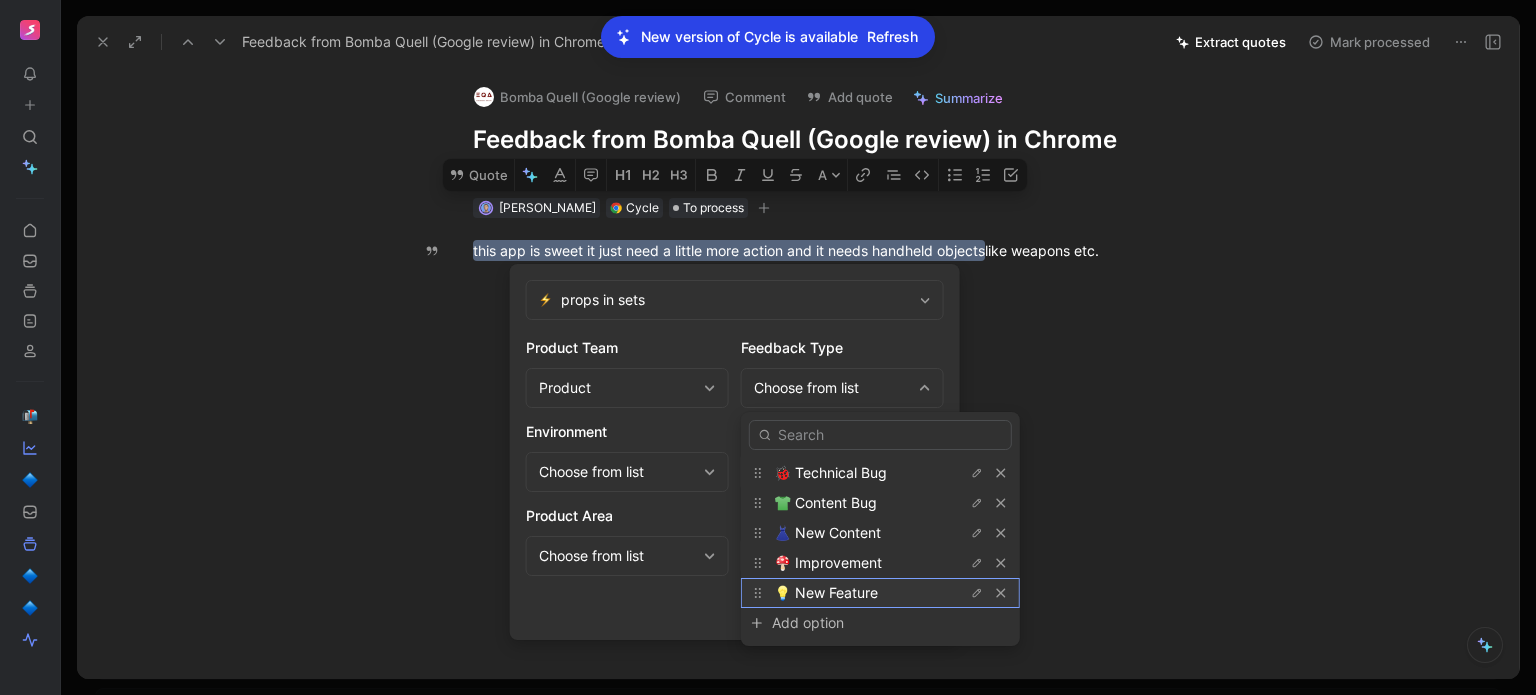 click on "💡 New Feature" at bounding box center (826, 592) 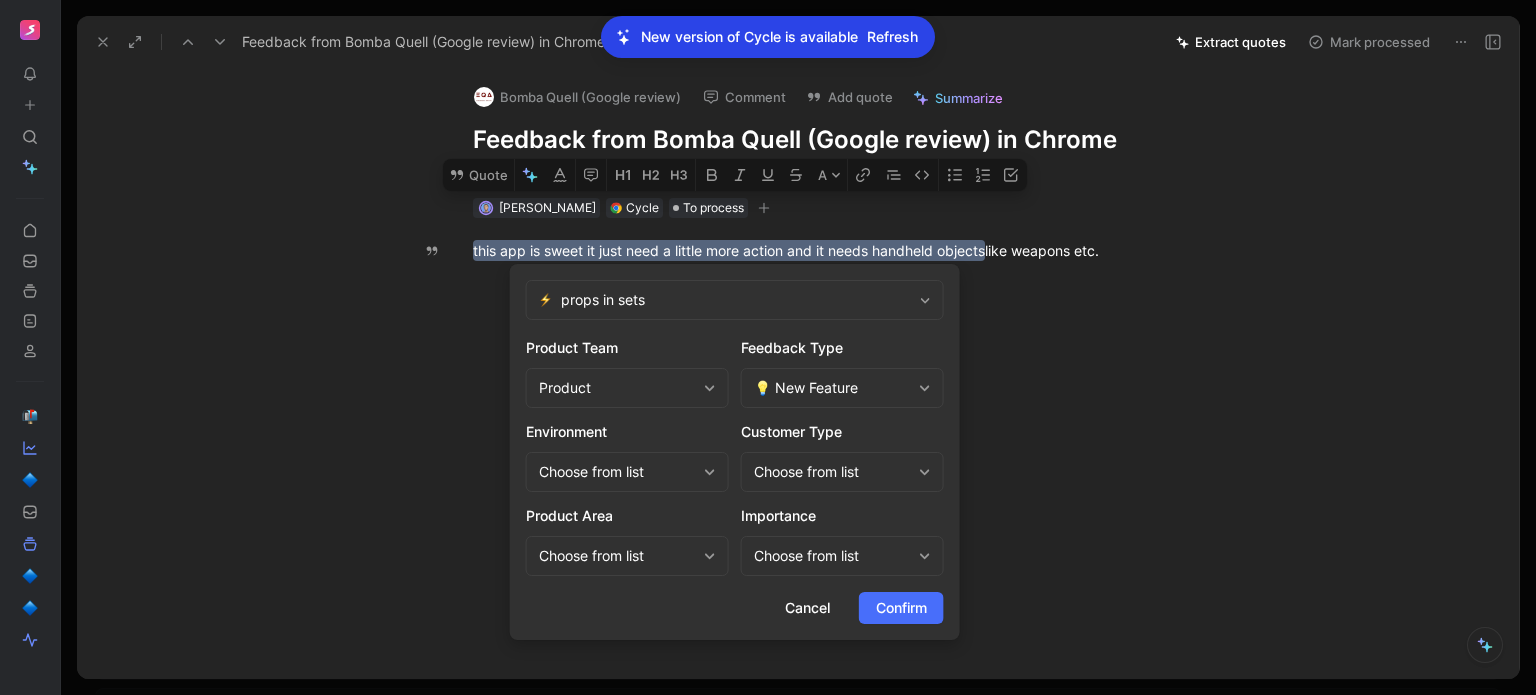 click on "Customer Type" at bounding box center (842, 432) 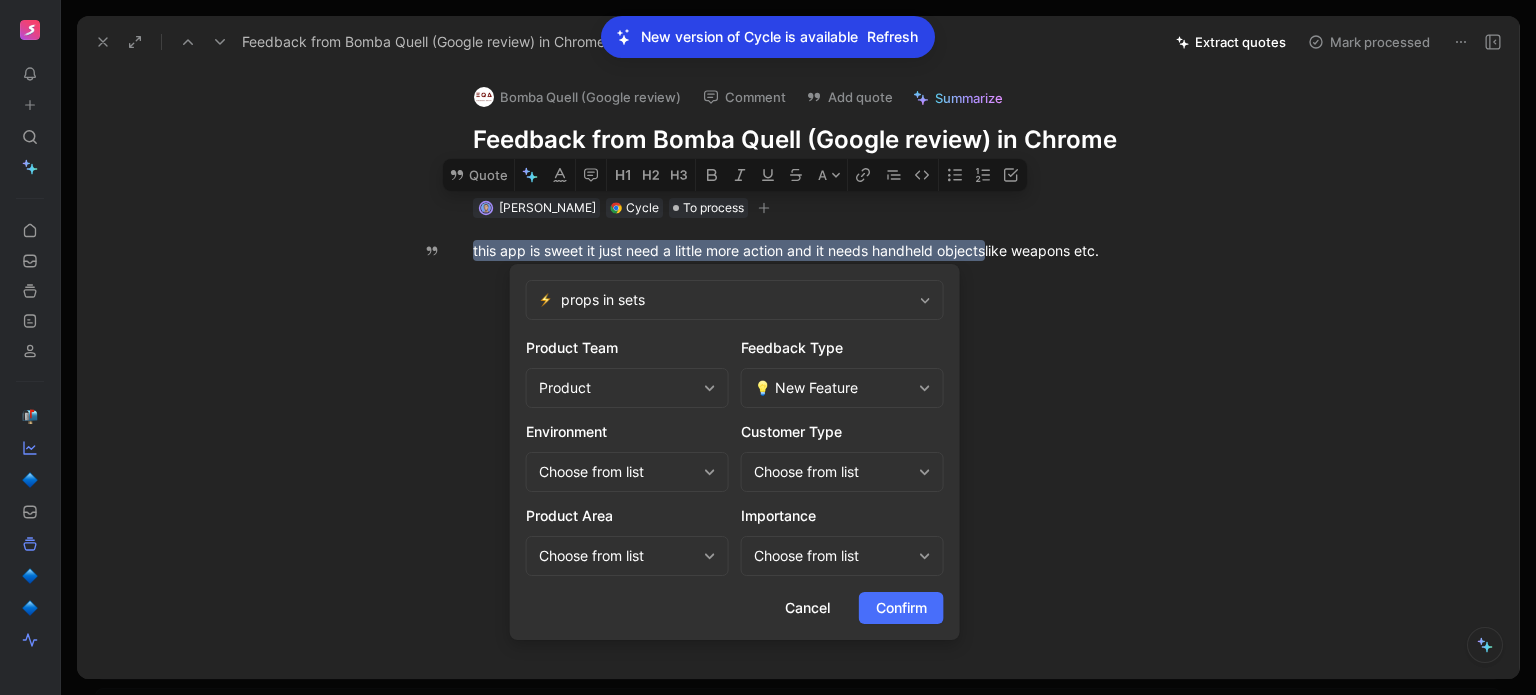 click on "Choose from list" at bounding box center (832, 472) 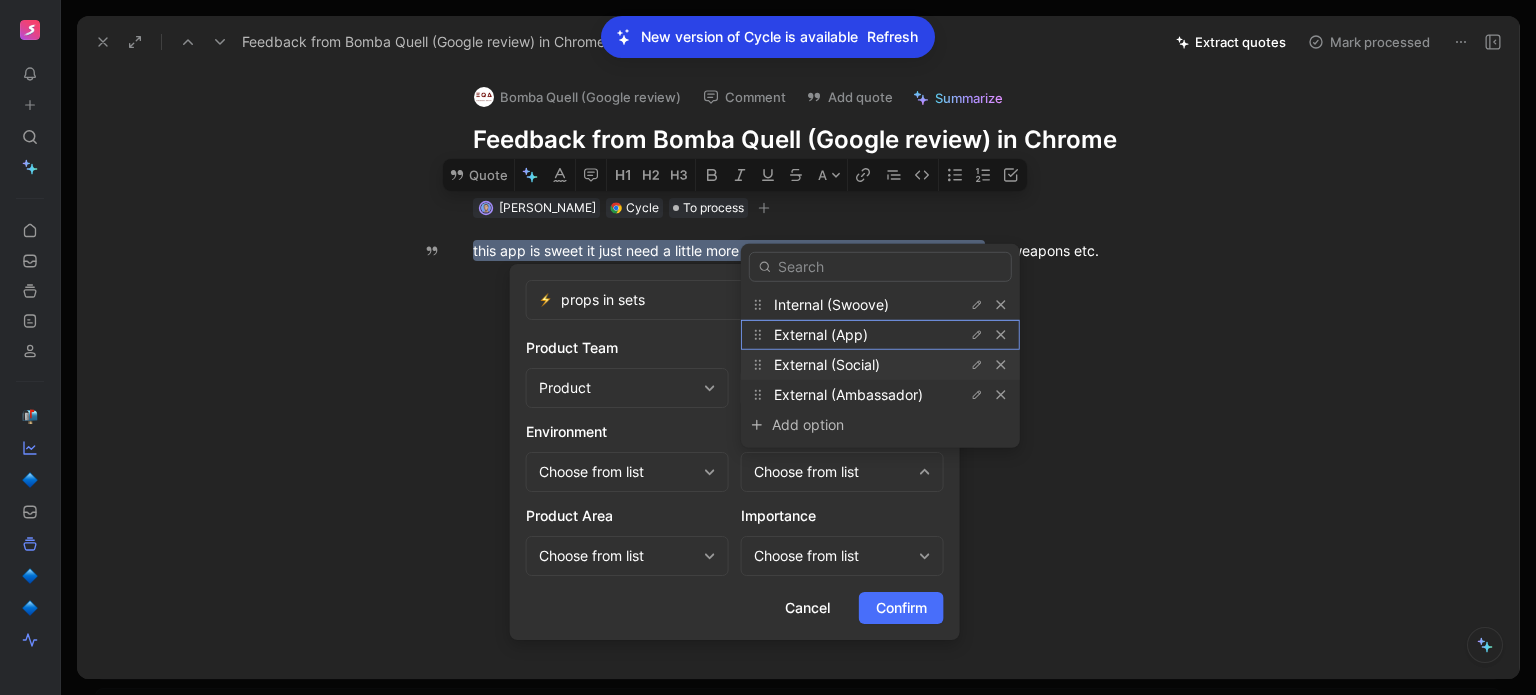 drag, startPoint x: 820, startPoint y: 331, endPoint x: 819, endPoint y: 364, distance: 33.01515 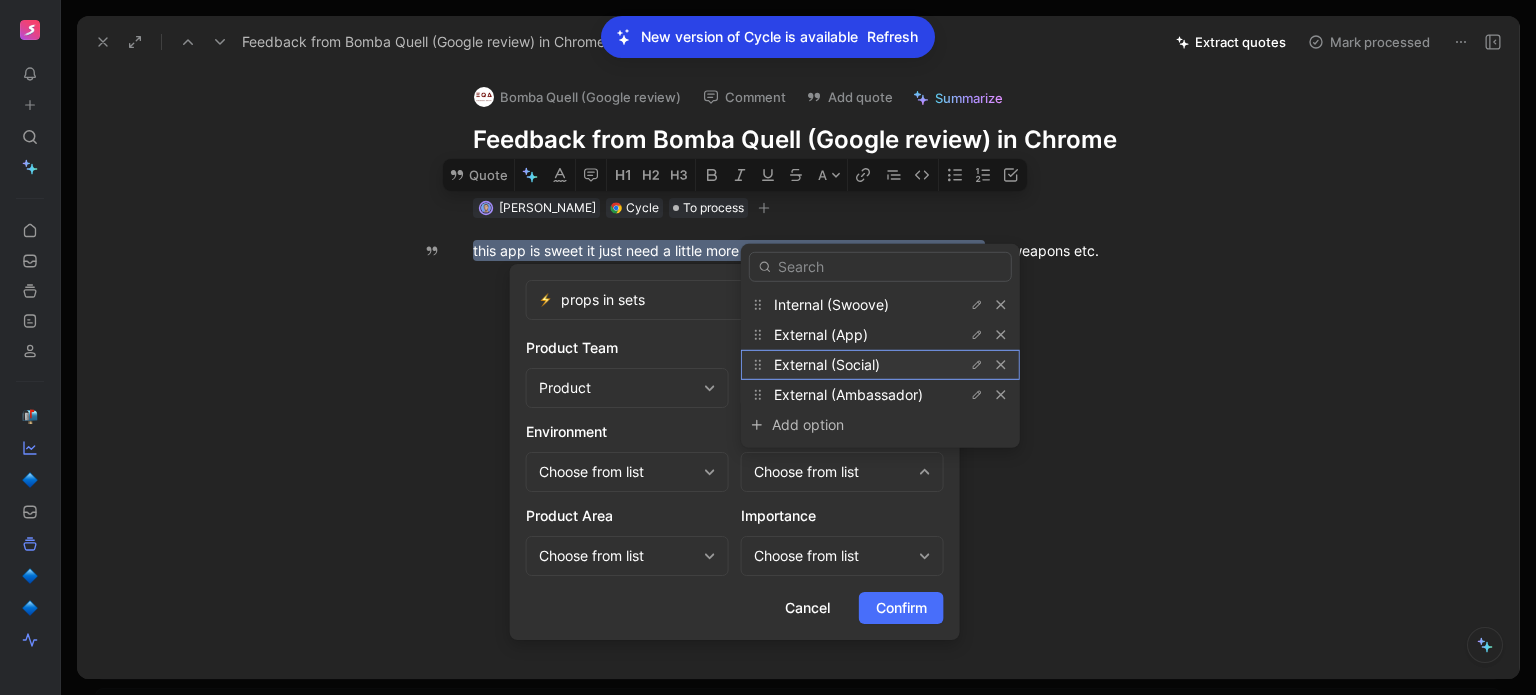 click on "External (Social)" at bounding box center [827, 364] 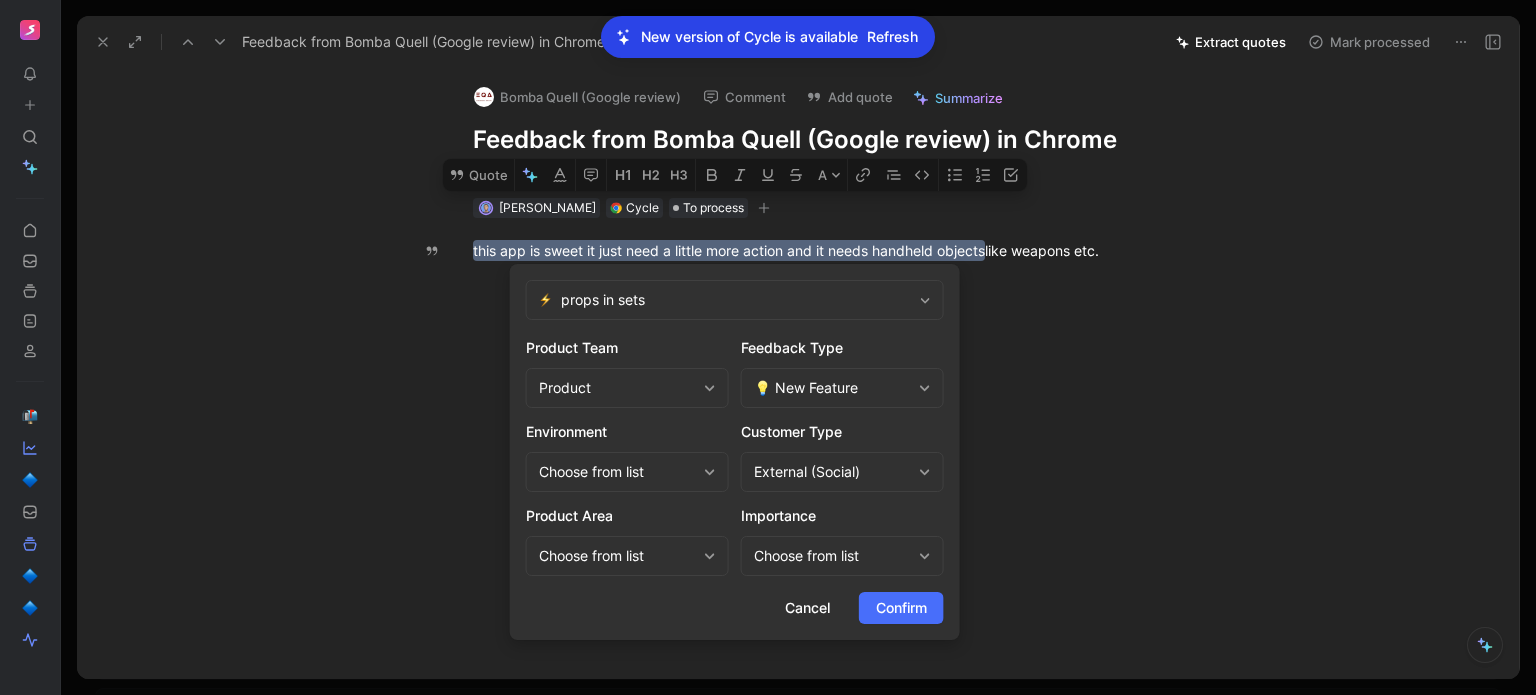 click on "Choose from list" at bounding box center [617, 556] 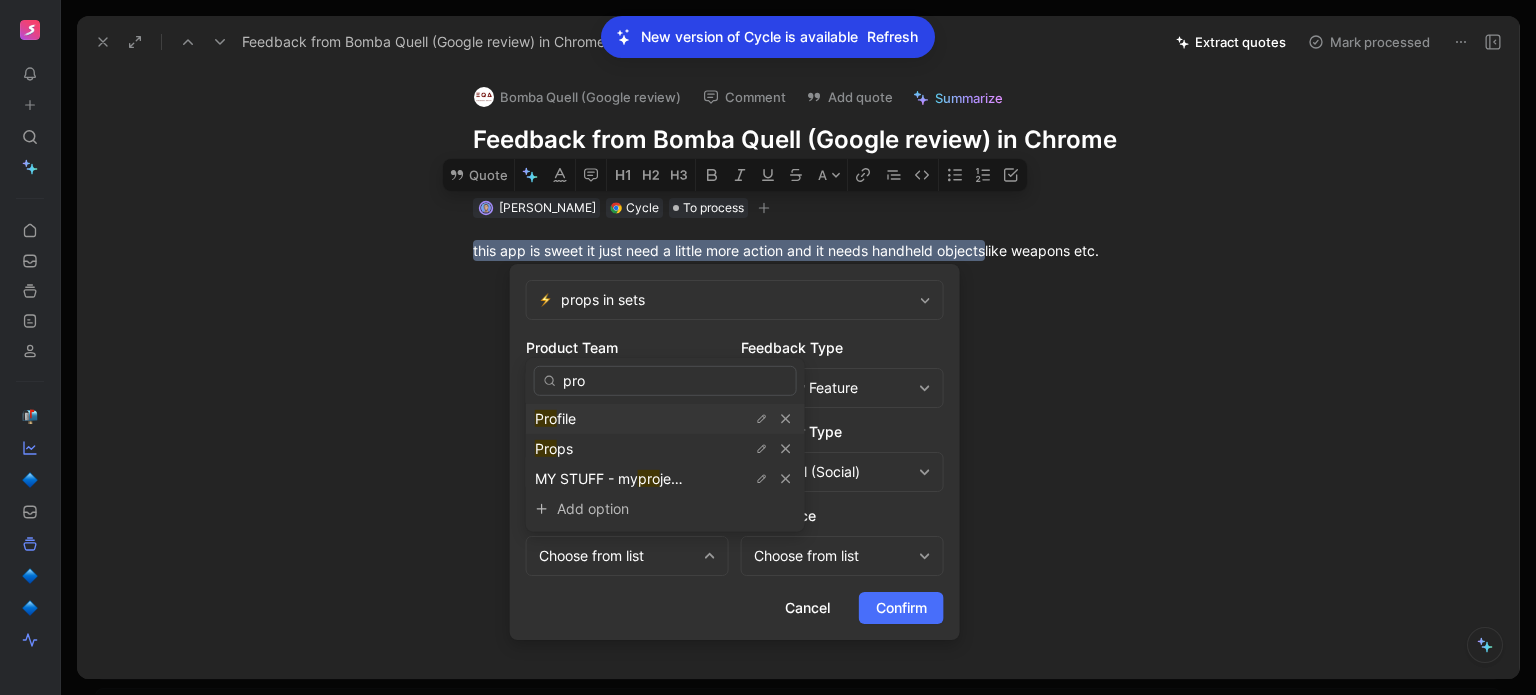 type on "prop" 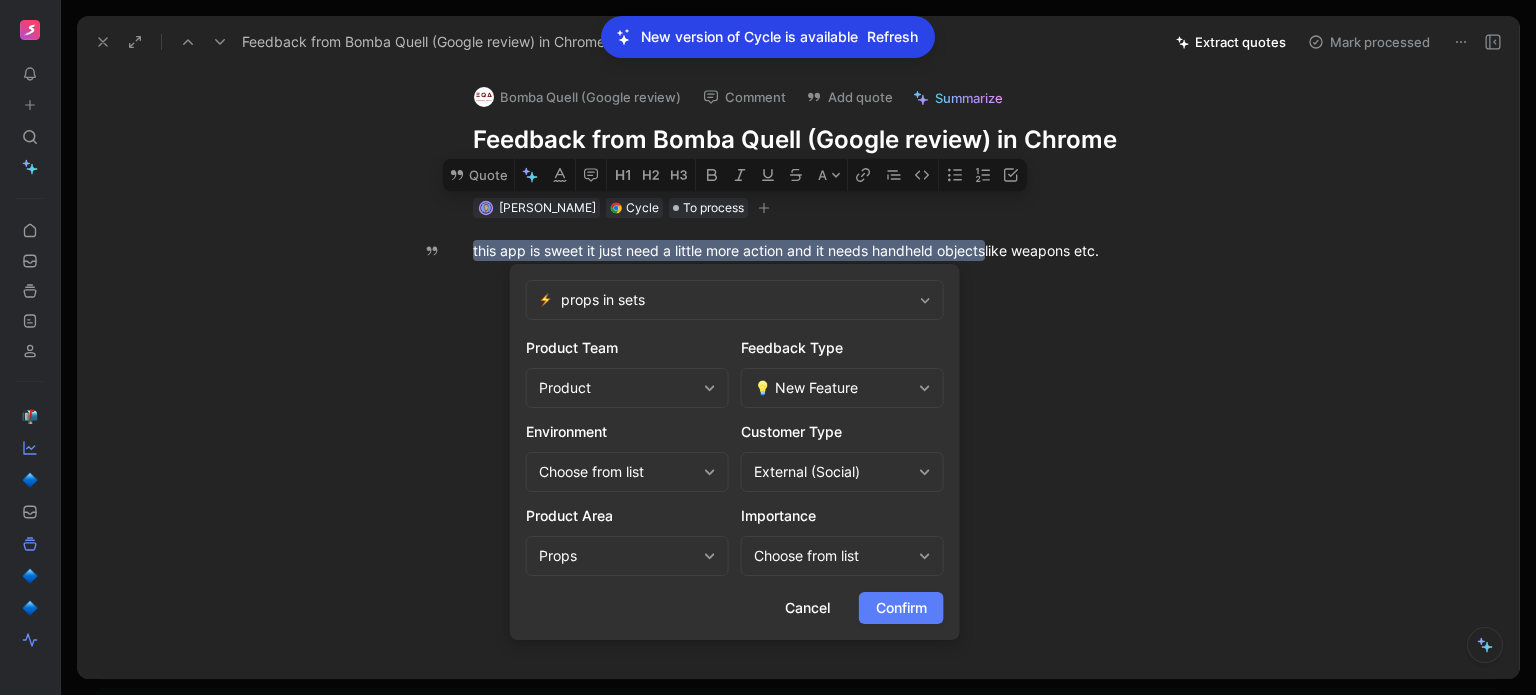 click on "Confirm" at bounding box center (901, 608) 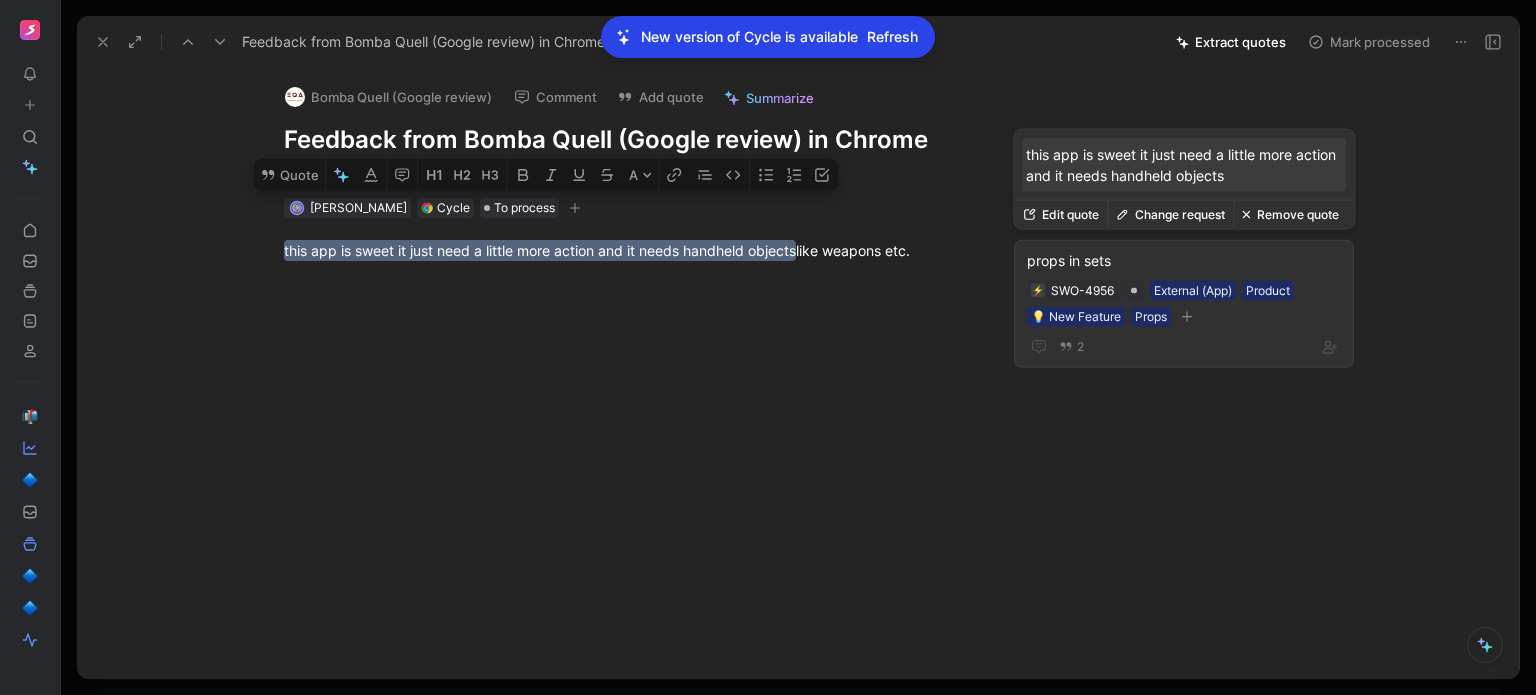 click on "Remove quote" at bounding box center (1290, 215) 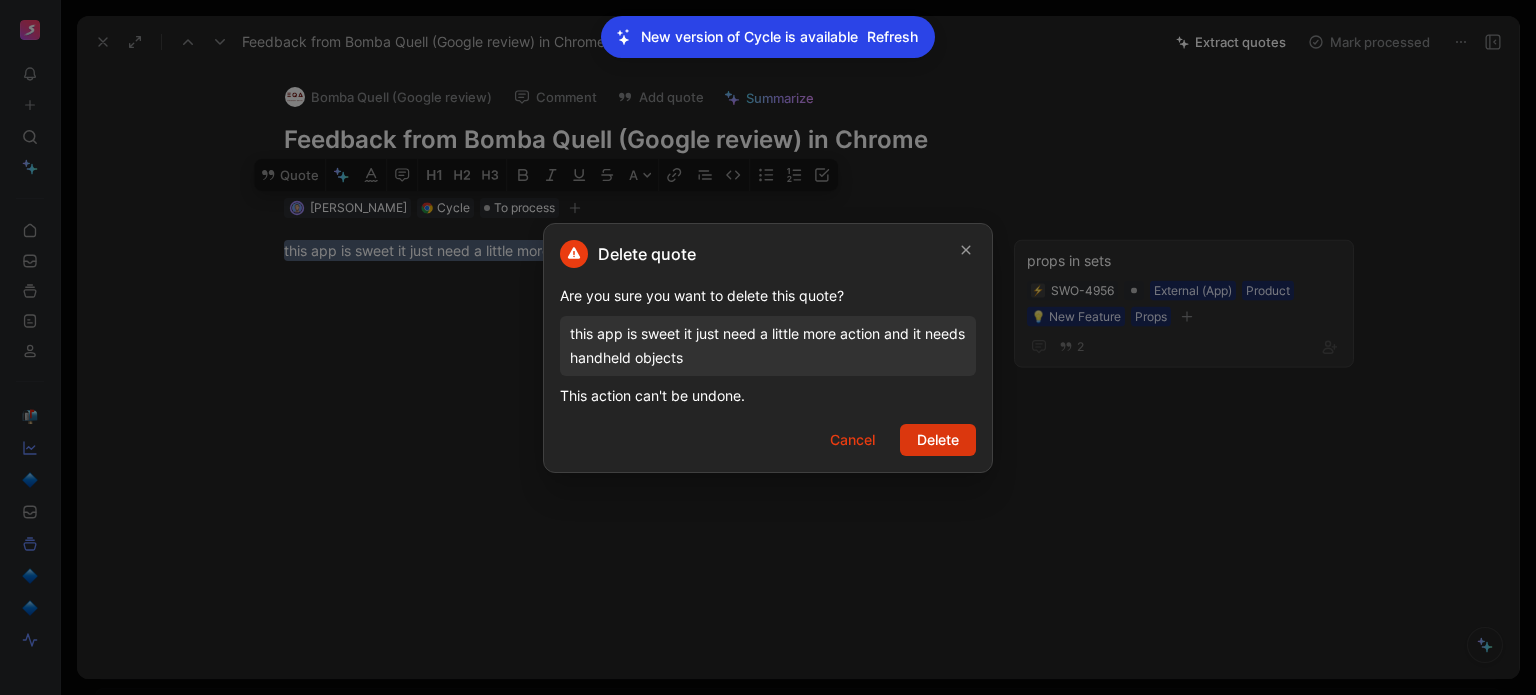 click on "Delete" at bounding box center [938, 440] 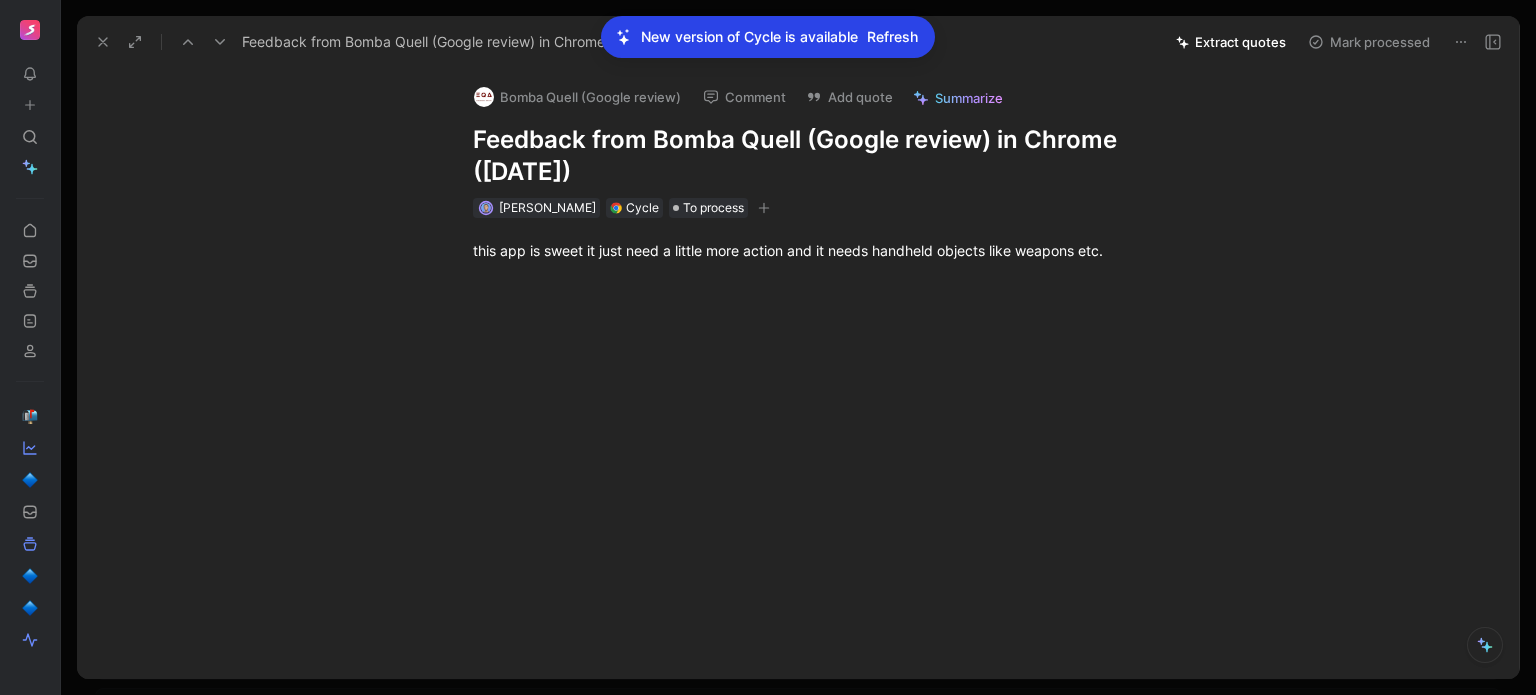 drag, startPoint x: 996, startPoint y: 250, endPoint x: 423, endPoint y: 265, distance: 573.1963 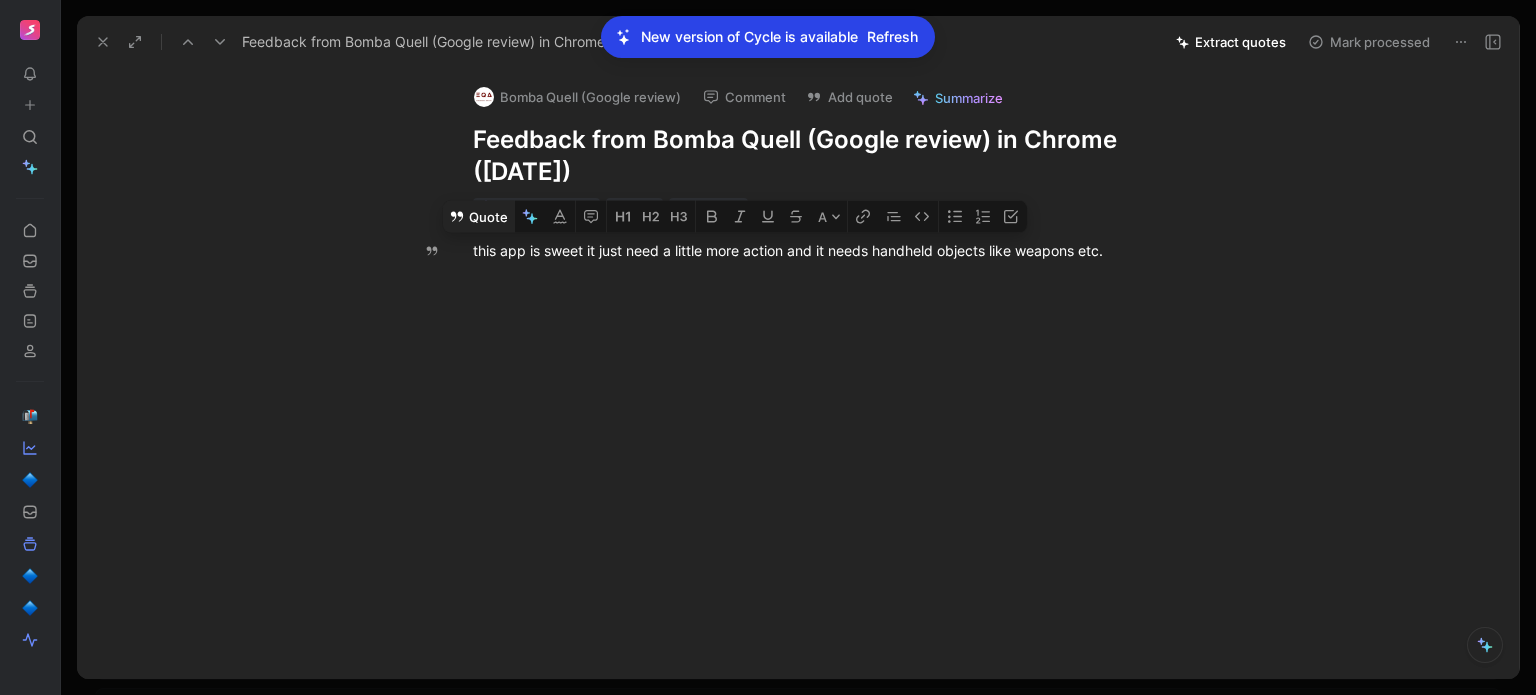 click on "Quote" at bounding box center [478, 217] 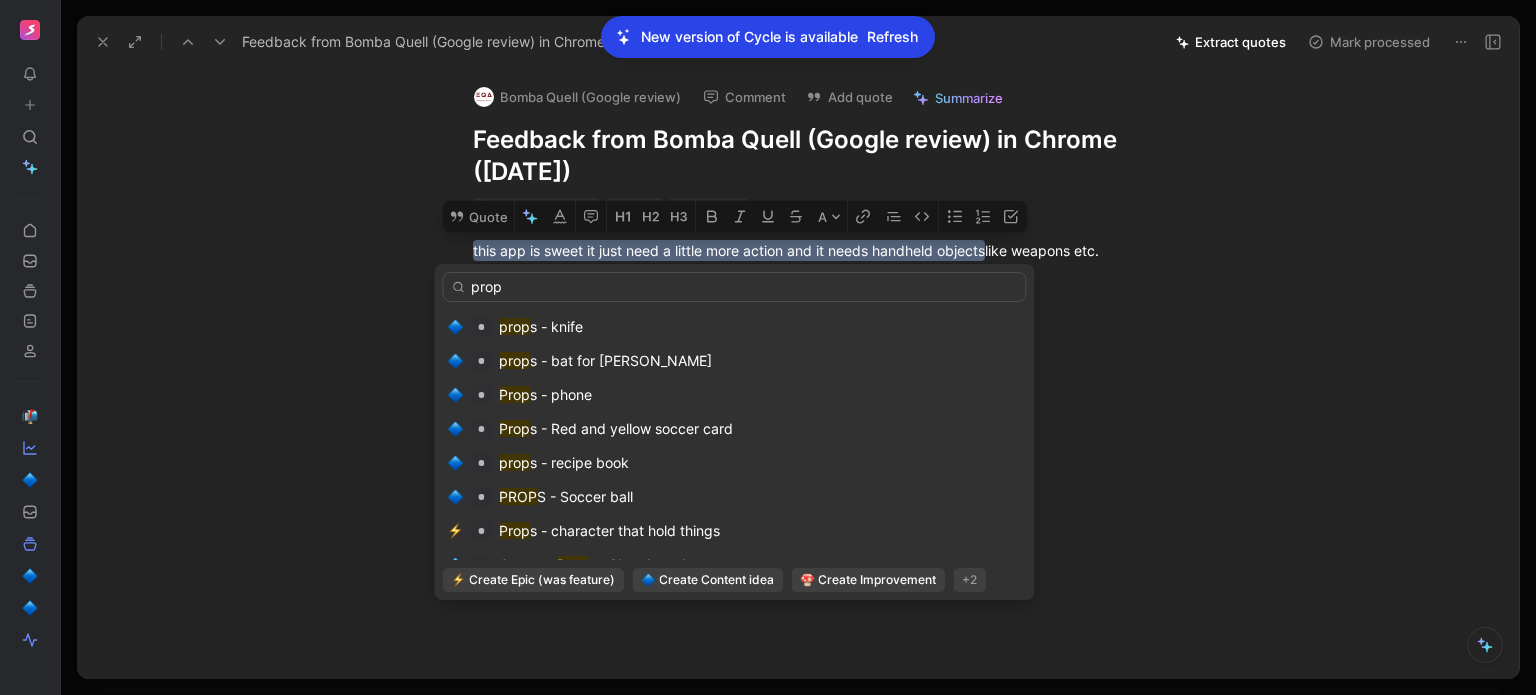 scroll, scrollTop: 421, scrollLeft: 0, axis: vertical 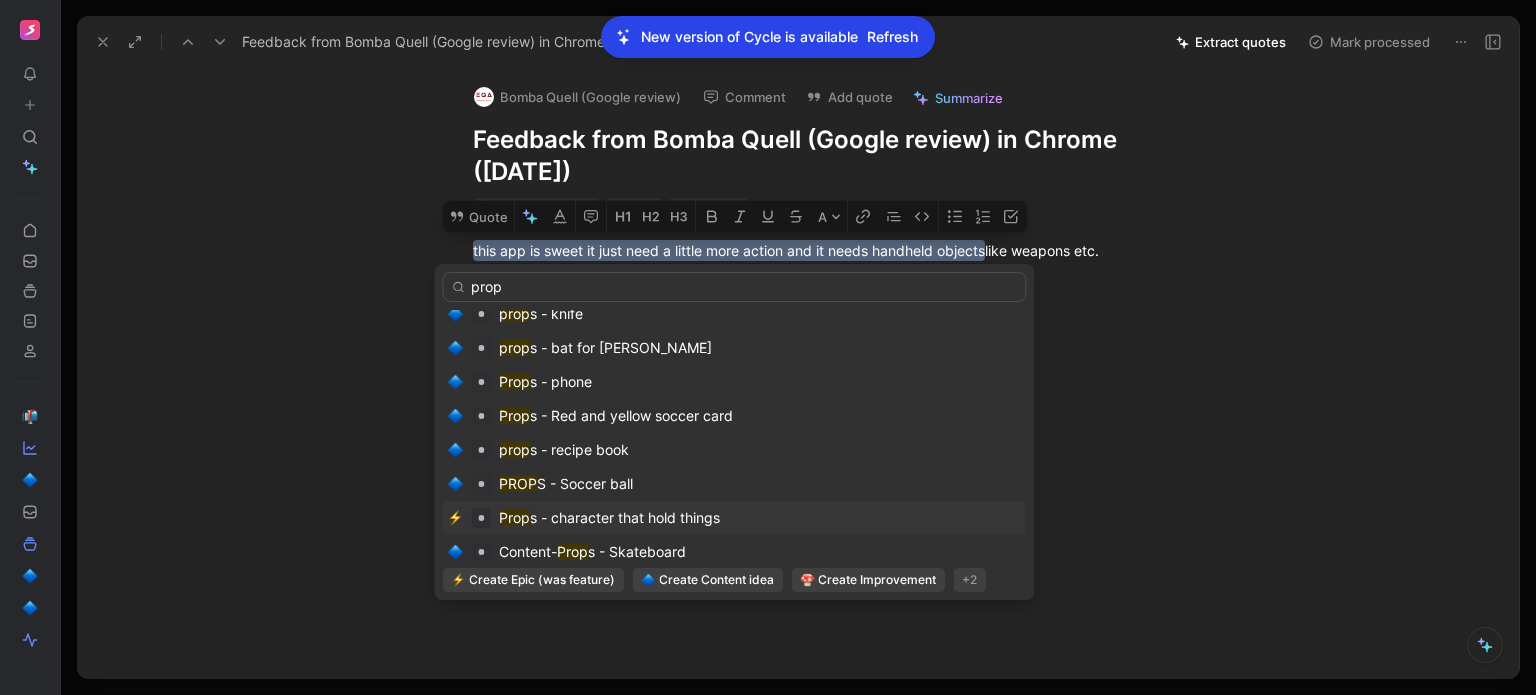type on "prop" 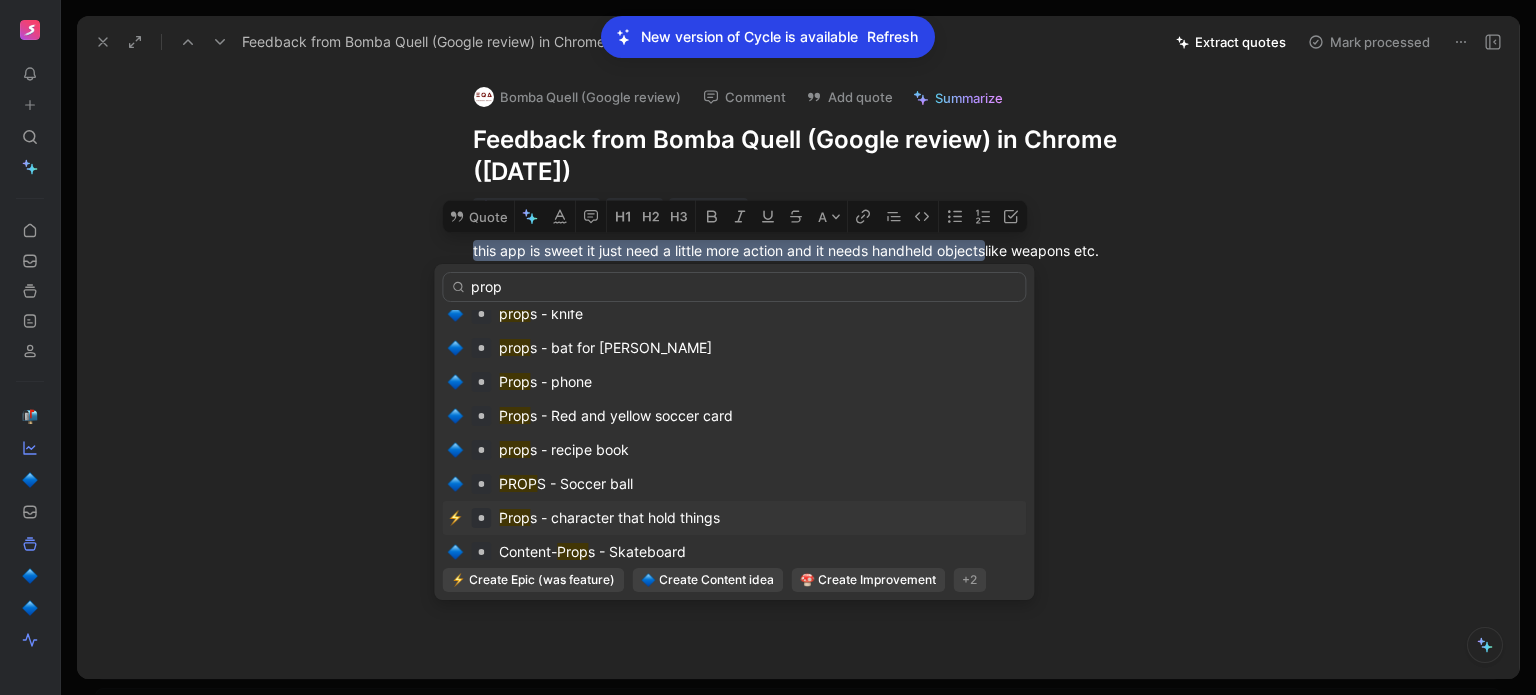 click on "s - character that hold things" at bounding box center (625, 517) 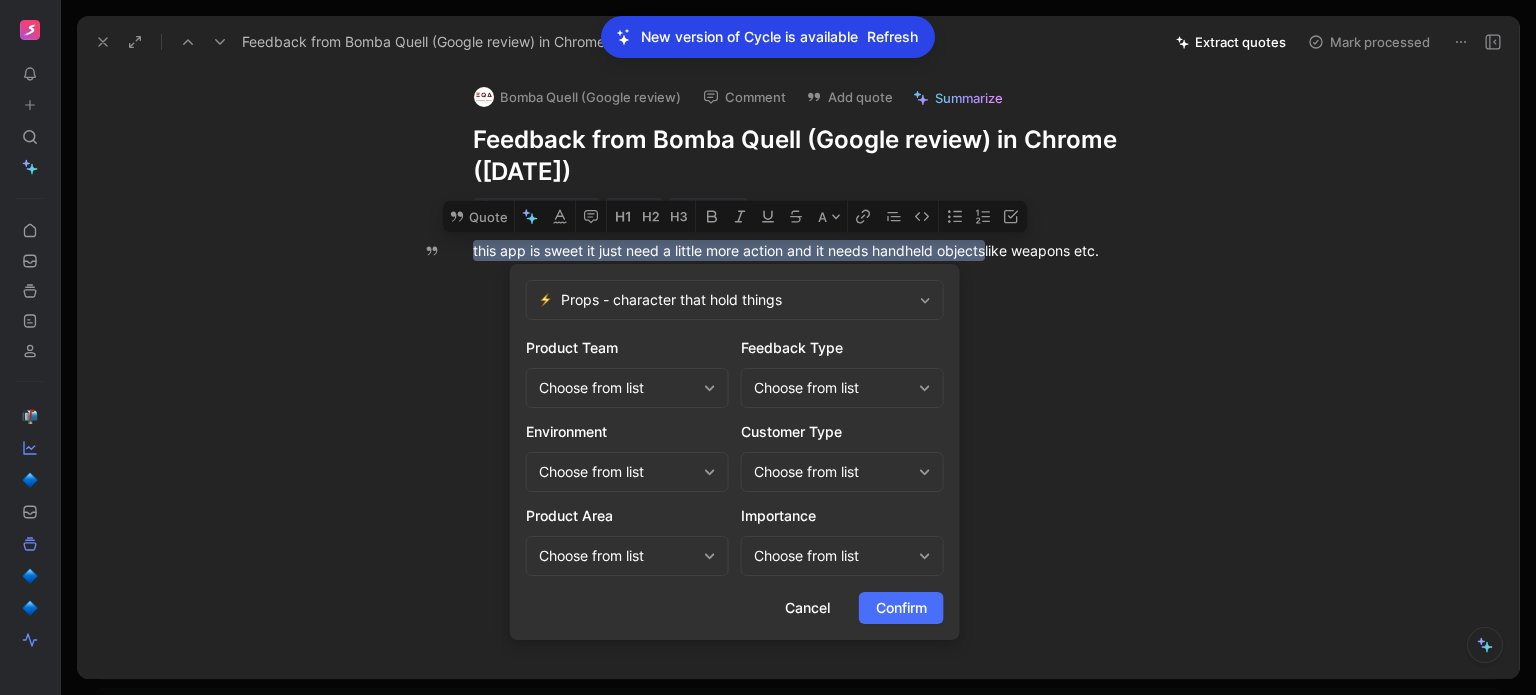 click on "Choose from list" at bounding box center [617, 388] 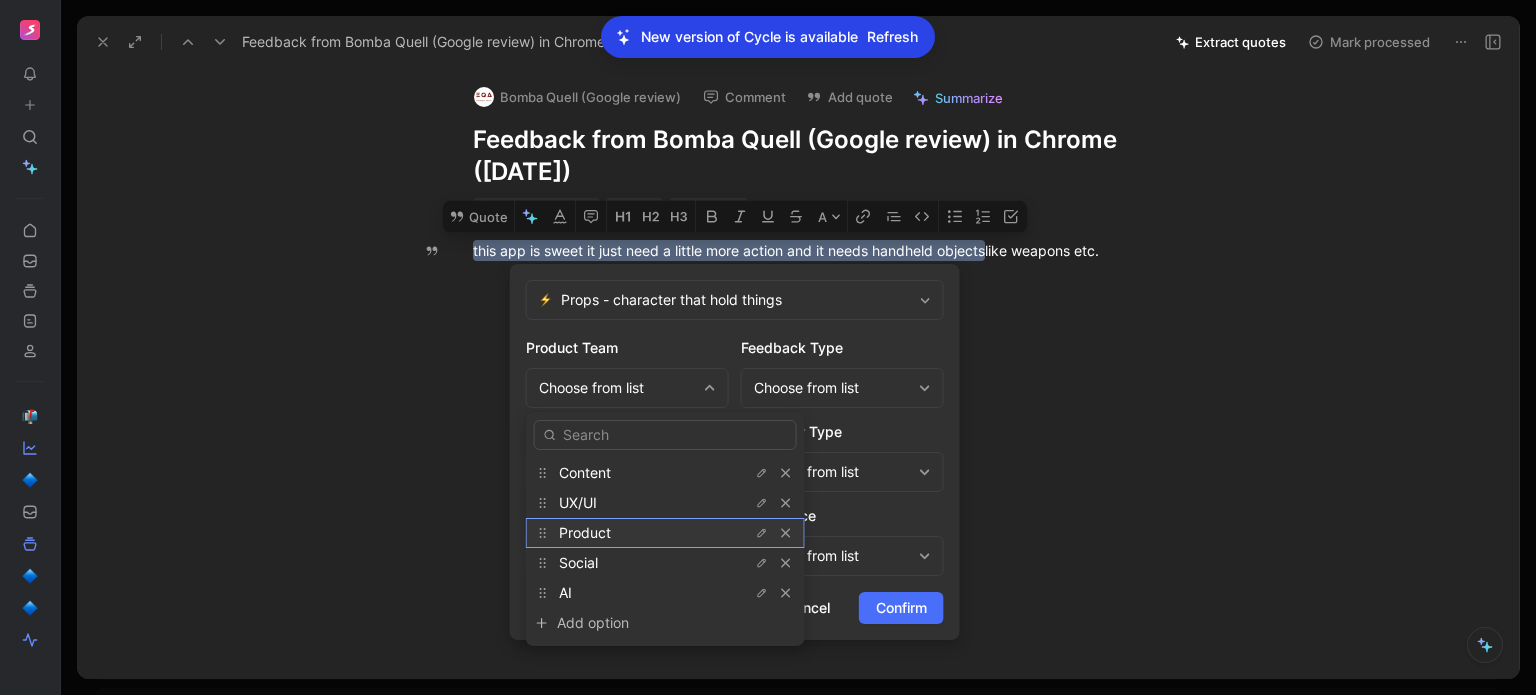 click on "Product" at bounding box center (634, 533) 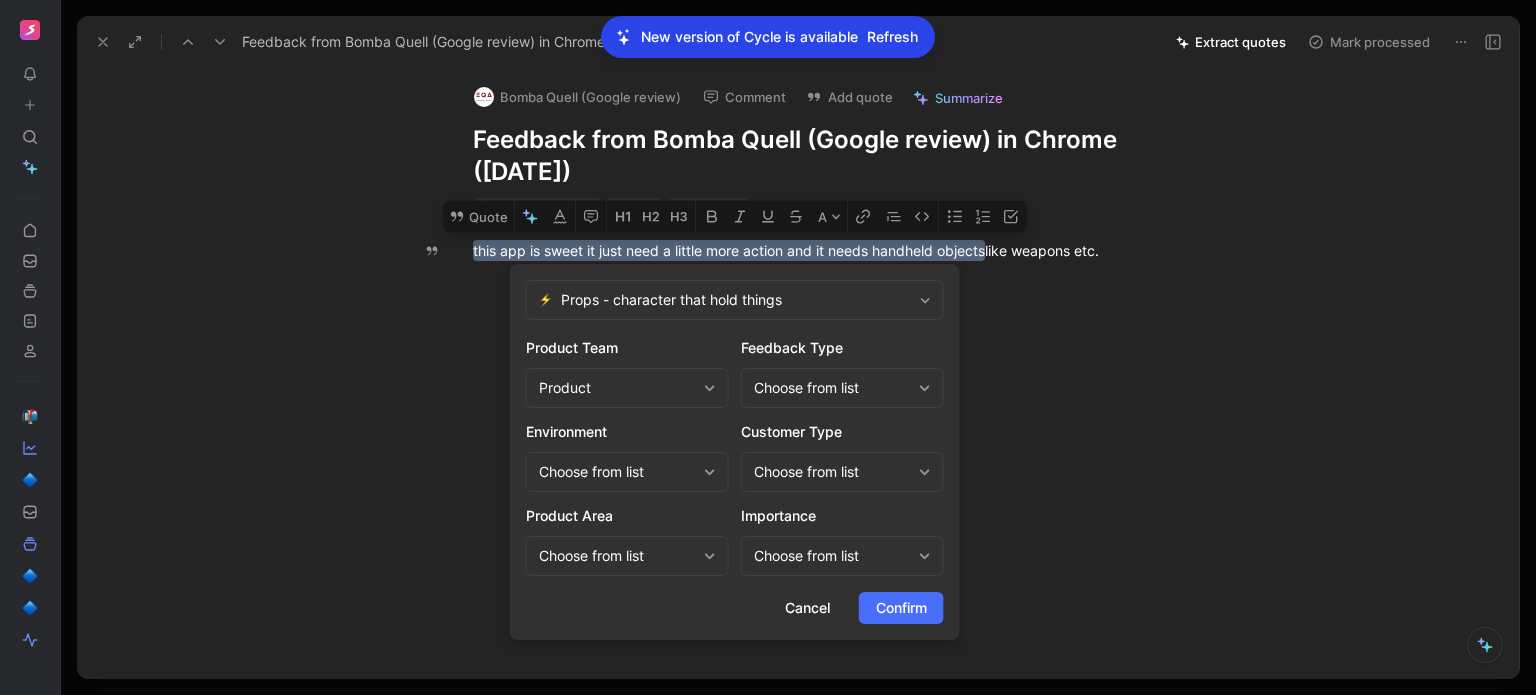 click on "Choose from list" at bounding box center (832, 388) 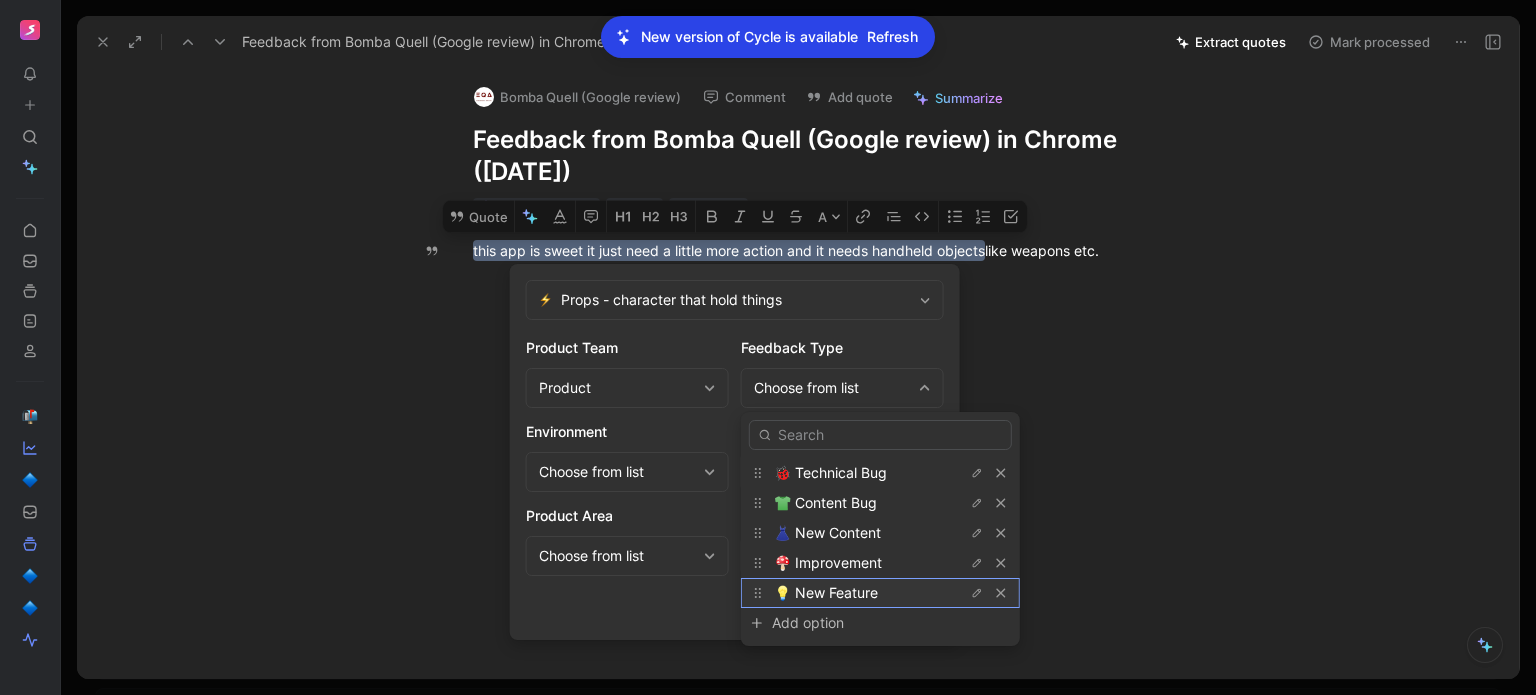 click on "💡 New Feature" at bounding box center (826, 592) 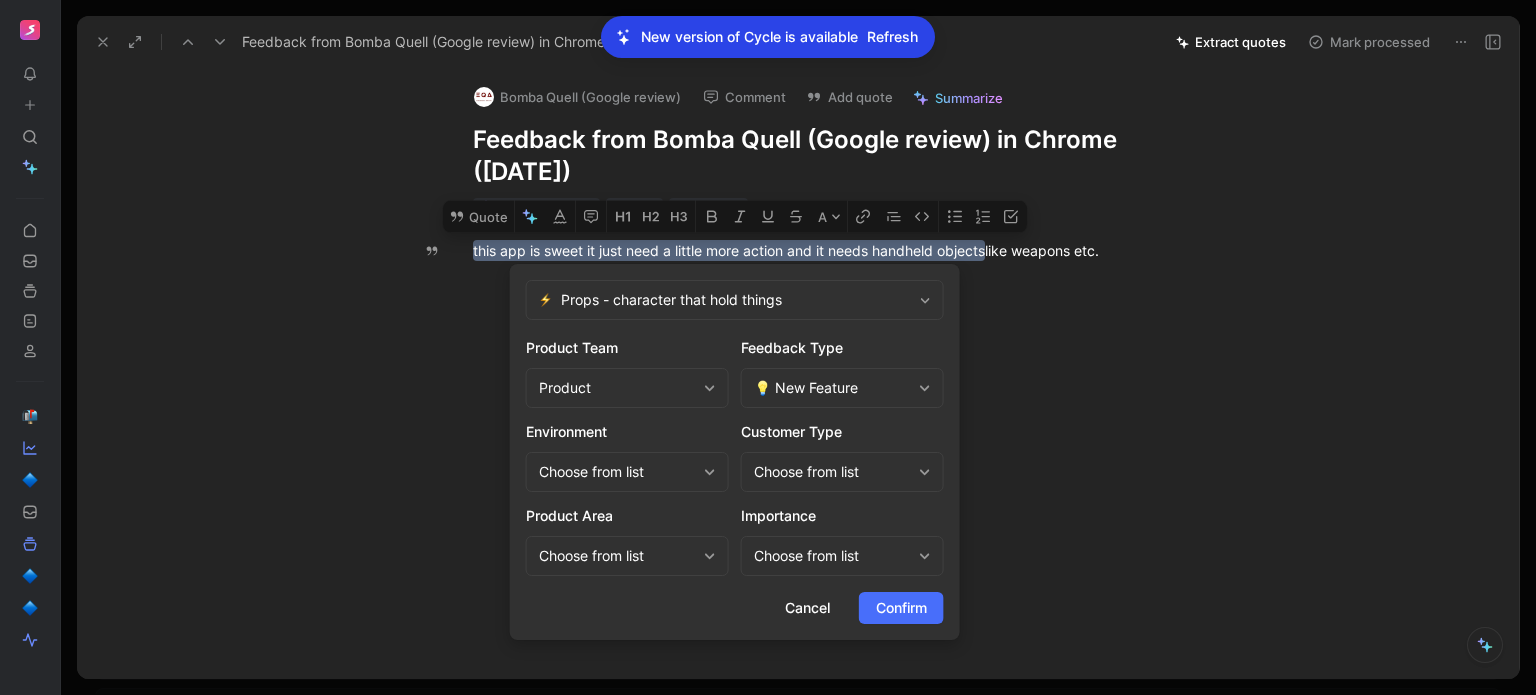 click on "Choose from list" at bounding box center [832, 472] 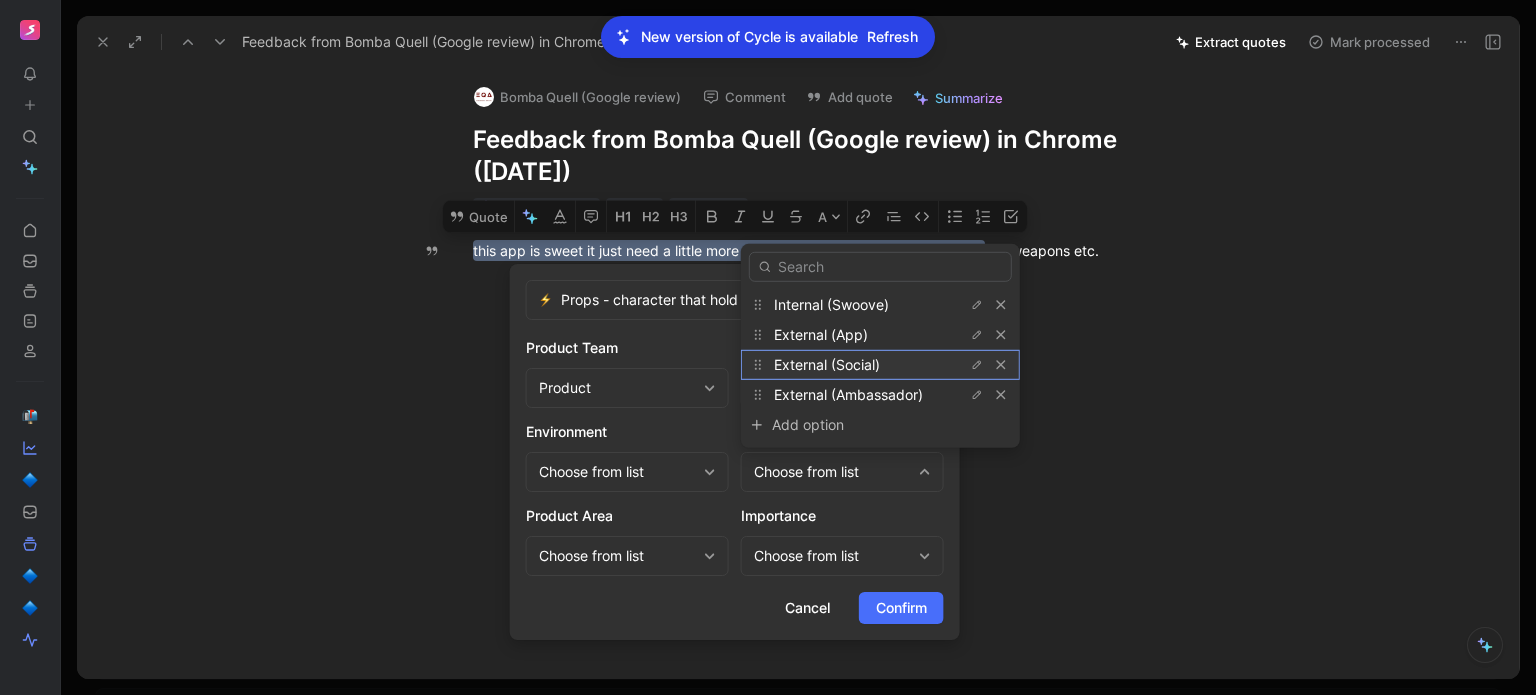 click on "External (Social)" at bounding box center (827, 364) 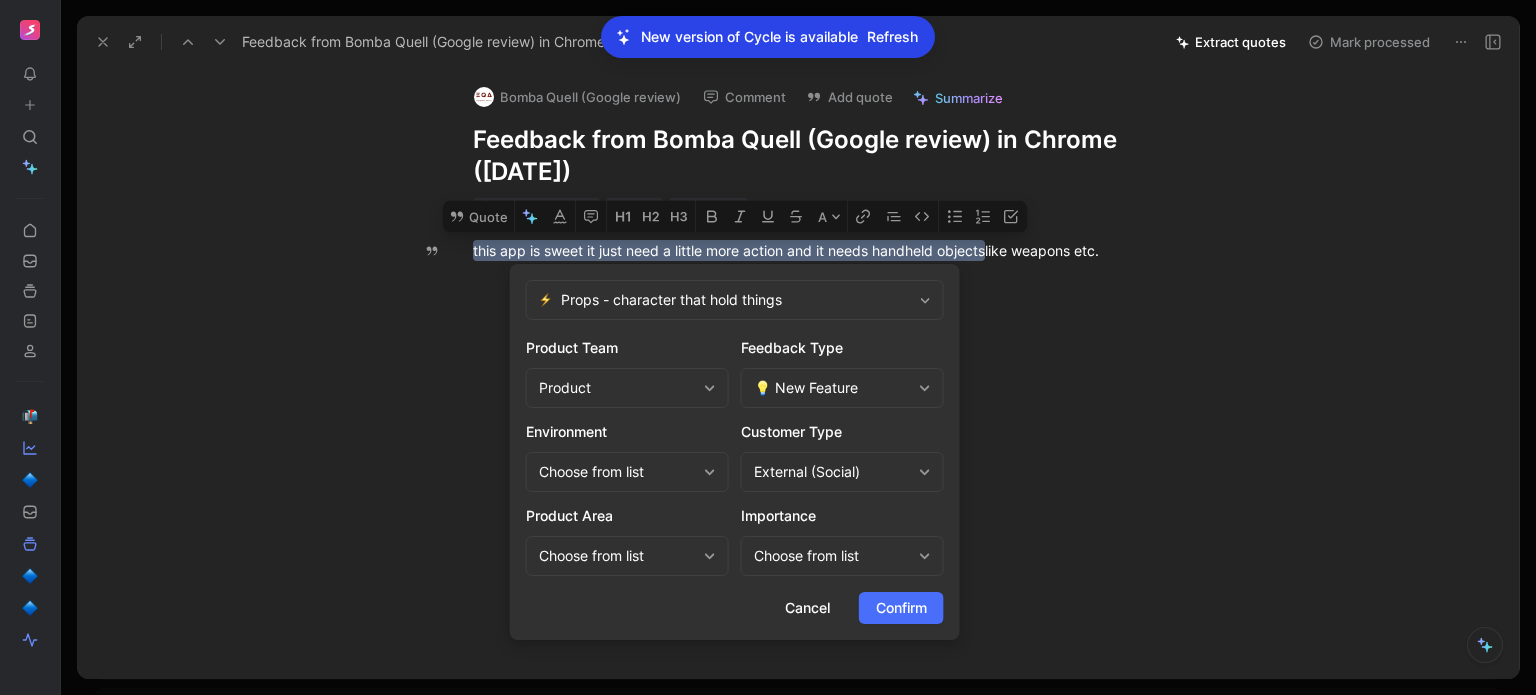 click on "Choose from list" at bounding box center [617, 556] 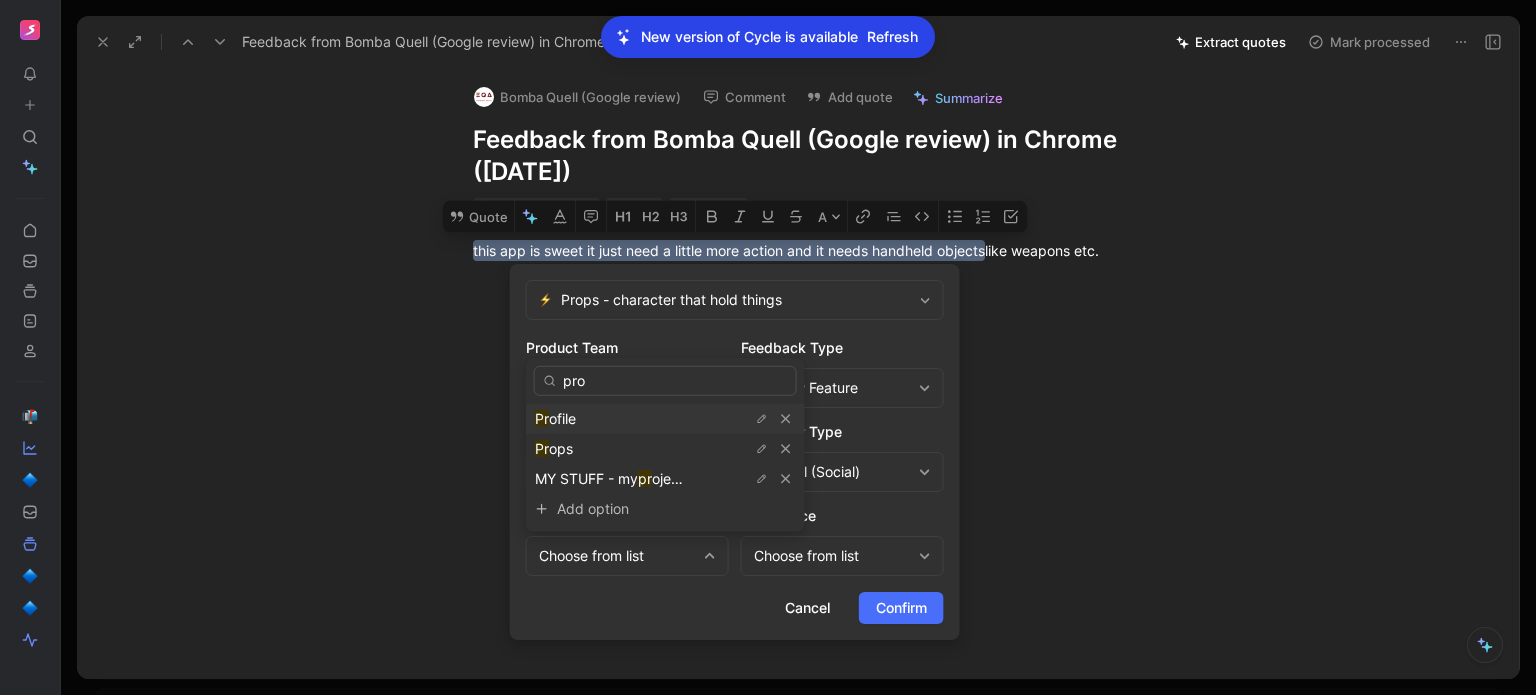 type on "prop" 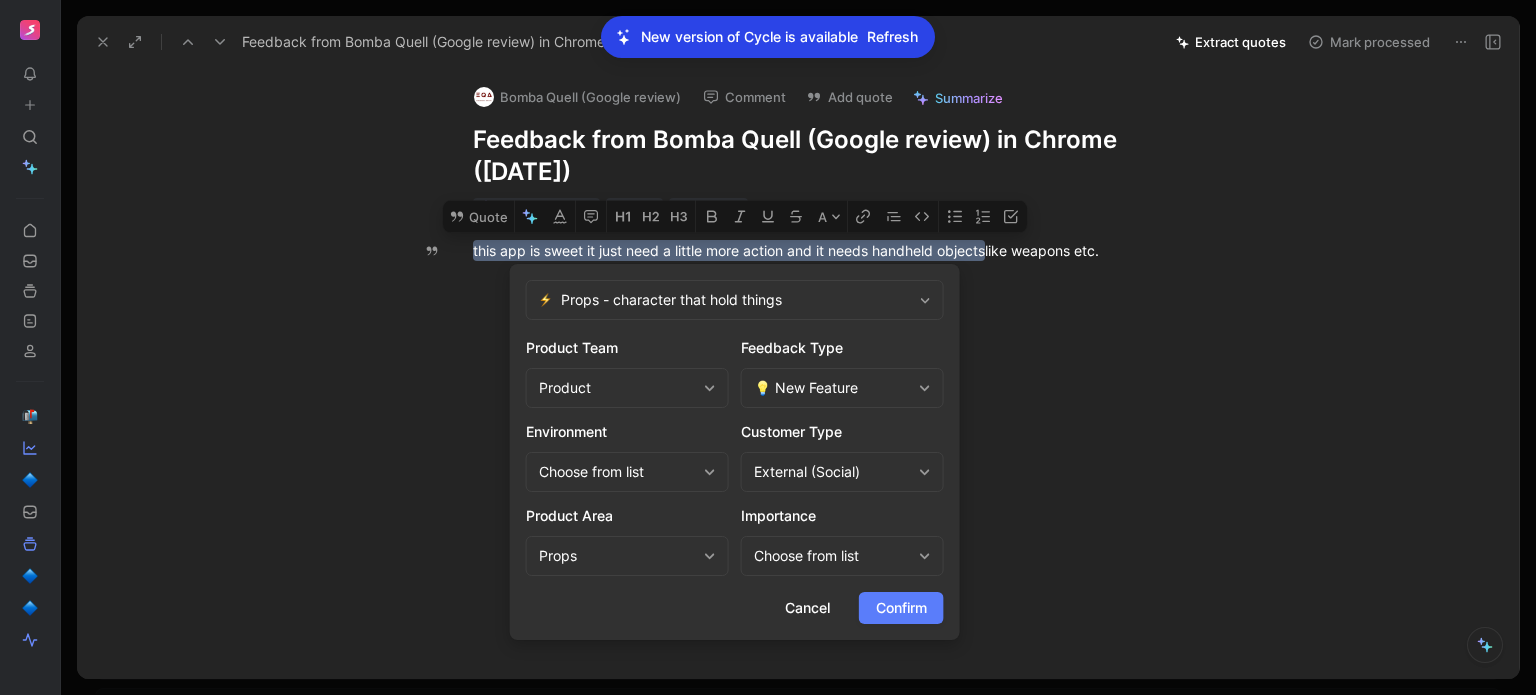 click on "Confirm" at bounding box center (901, 608) 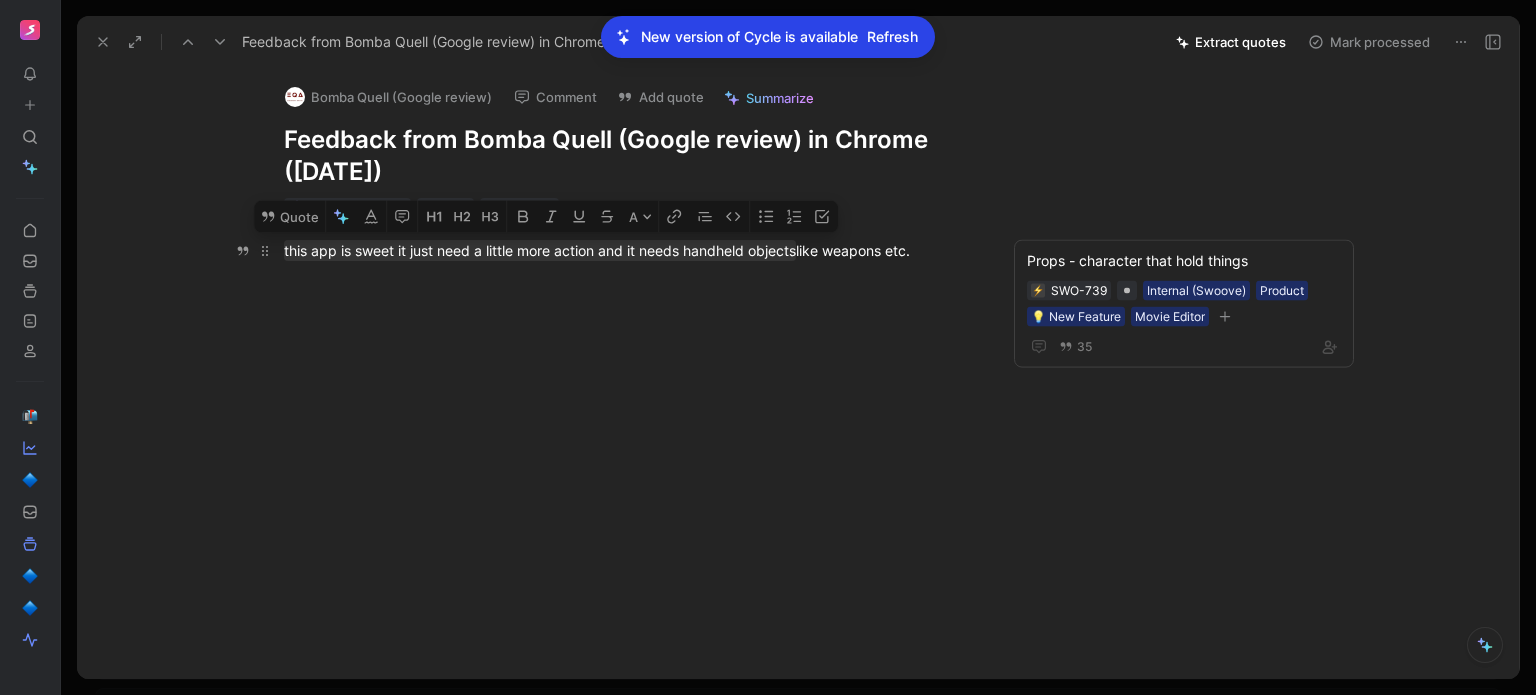 click on "this app is sweet it just need a little more action and it needs handheld objects  like weapons etc." at bounding box center (630, 250) 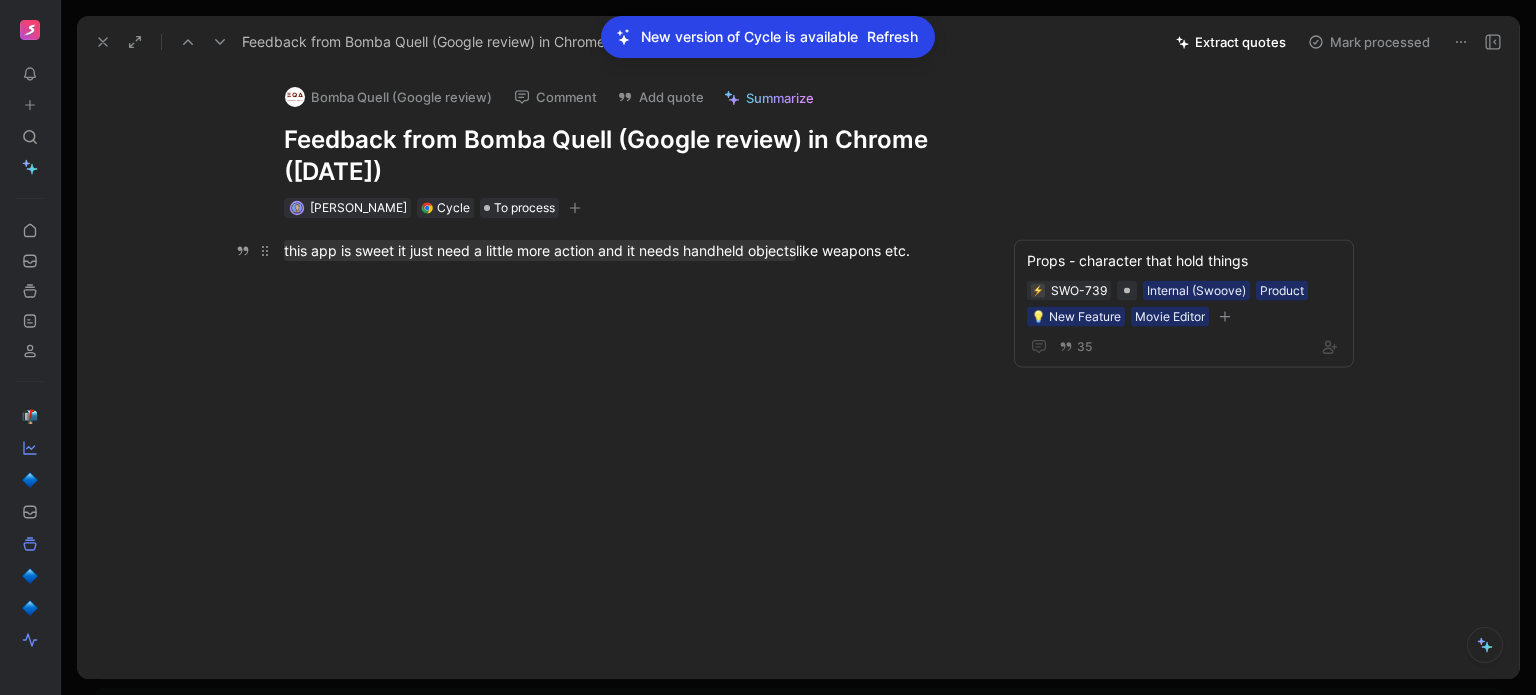 click on "this app is sweet it just need a little more action and it needs handheld objects  like weapons etc." at bounding box center (630, 250) 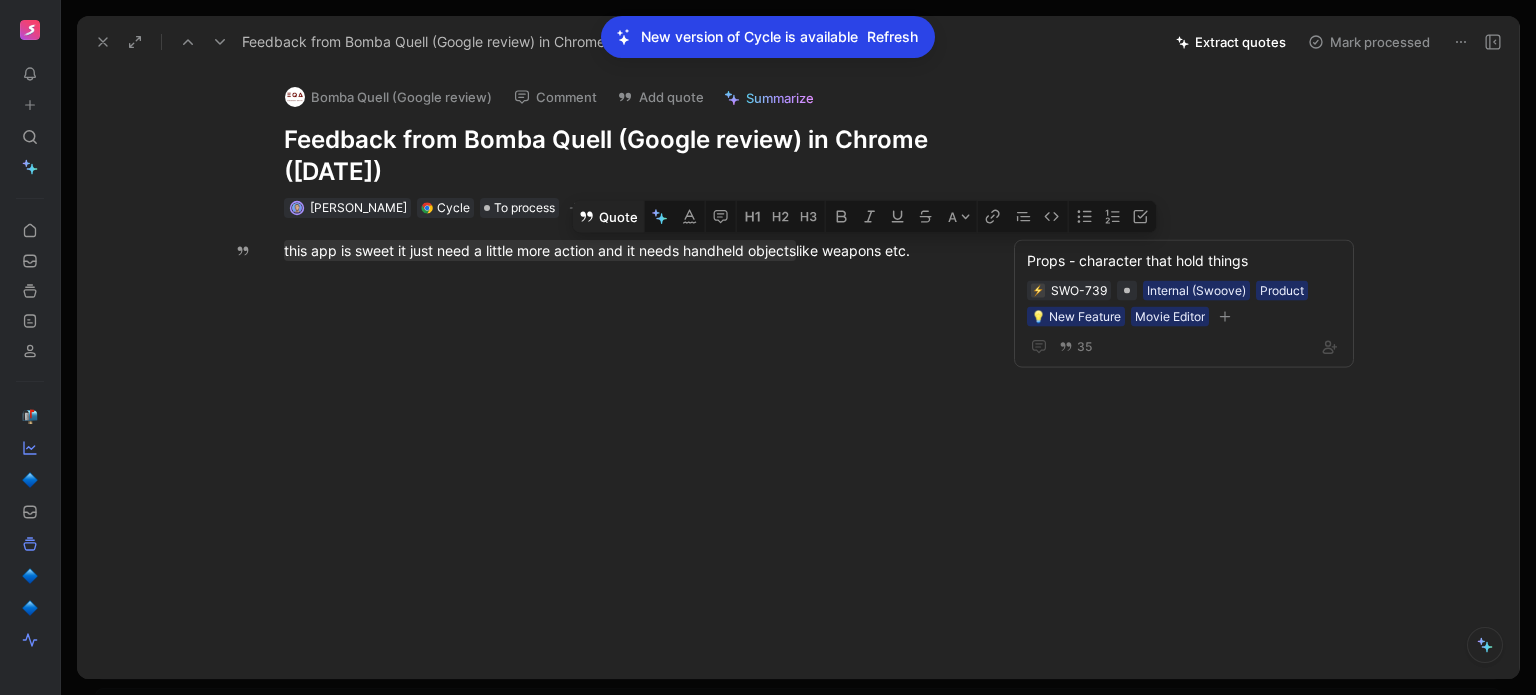 click on "Quote" at bounding box center [608, 217] 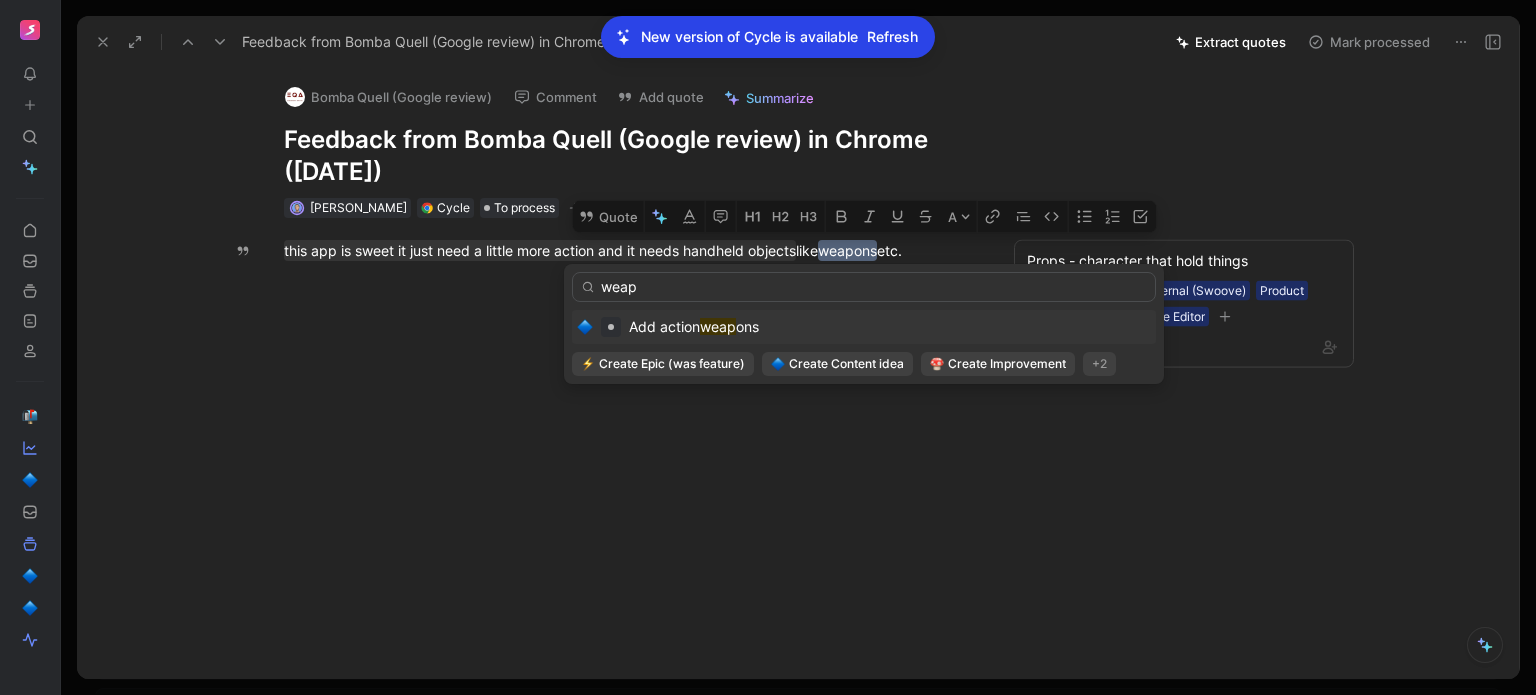 type on "weap" 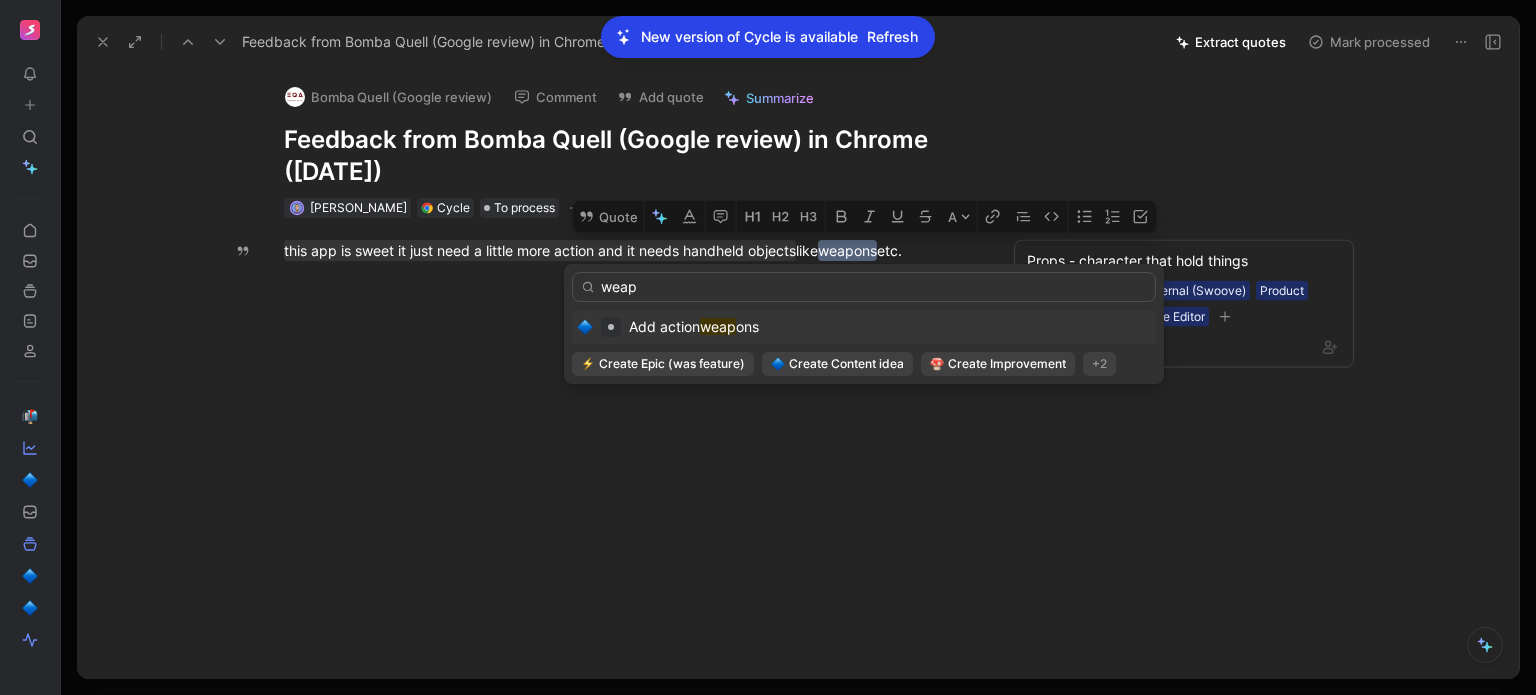 click on "Add action" at bounding box center [664, 326] 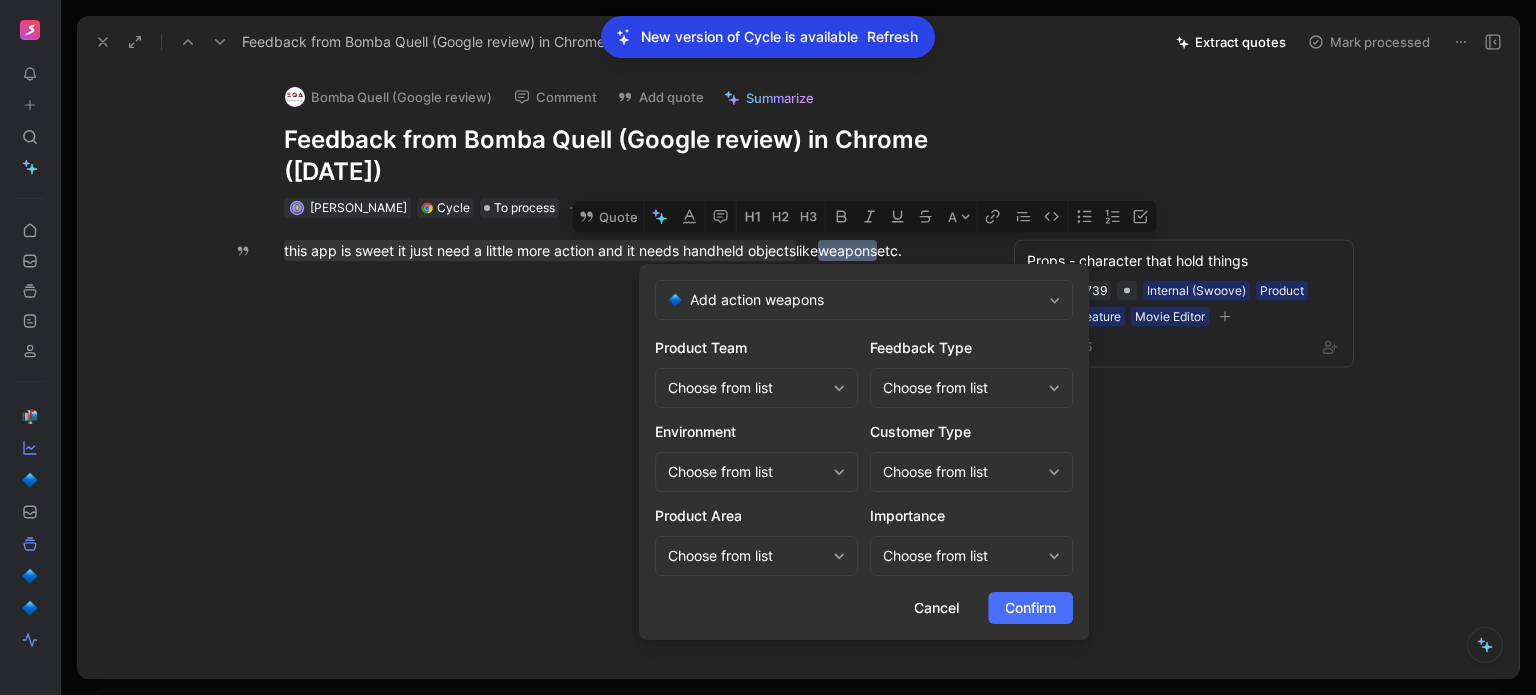 click on "Choose from list" at bounding box center (756, 388) 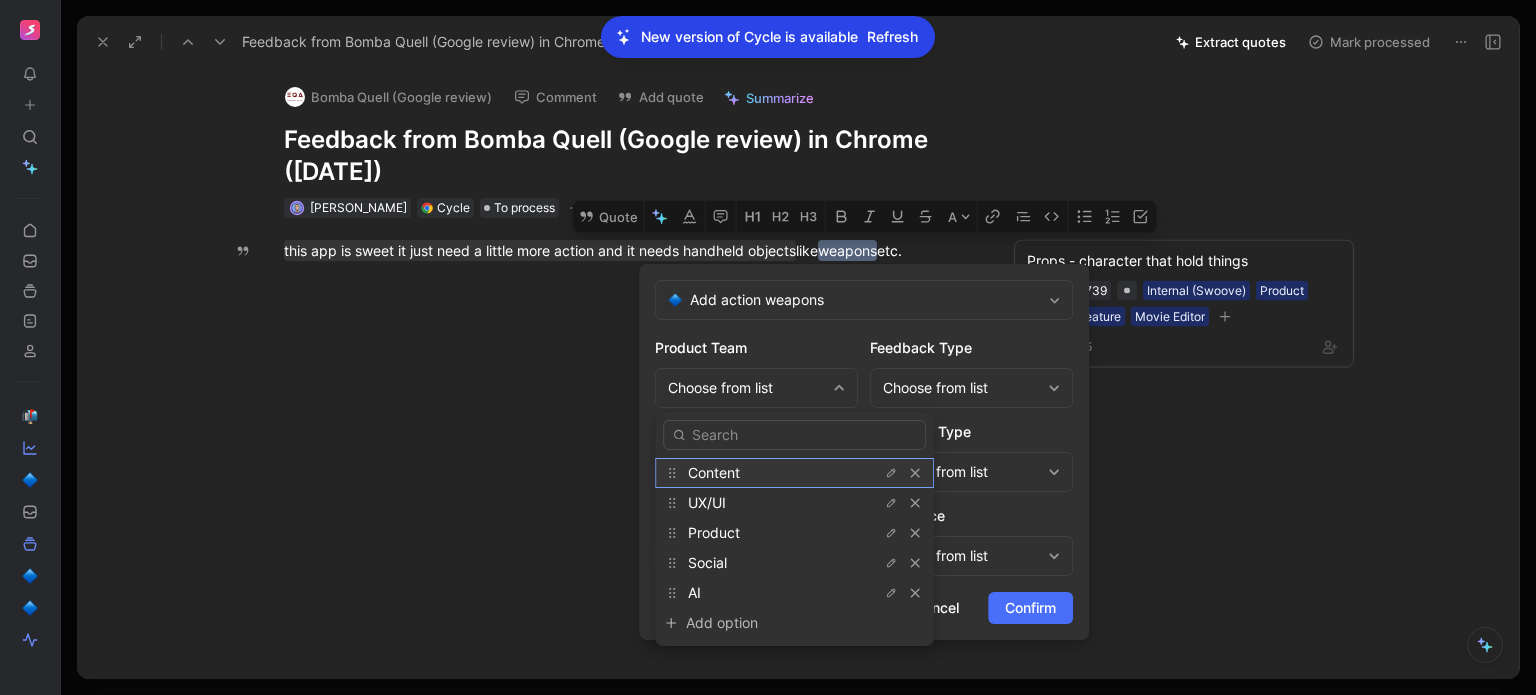 click on "Content" at bounding box center (714, 472) 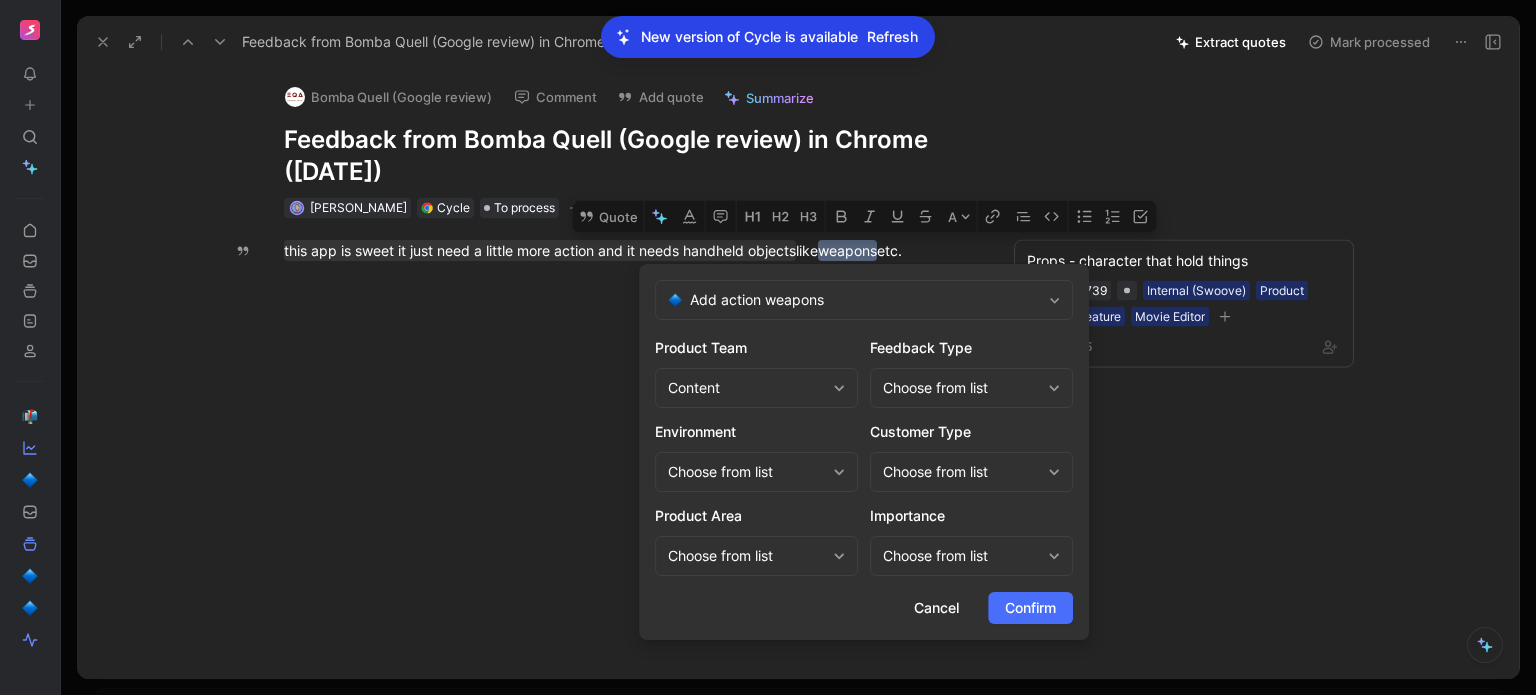click on "Choose from list" at bounding box center [961, 388] 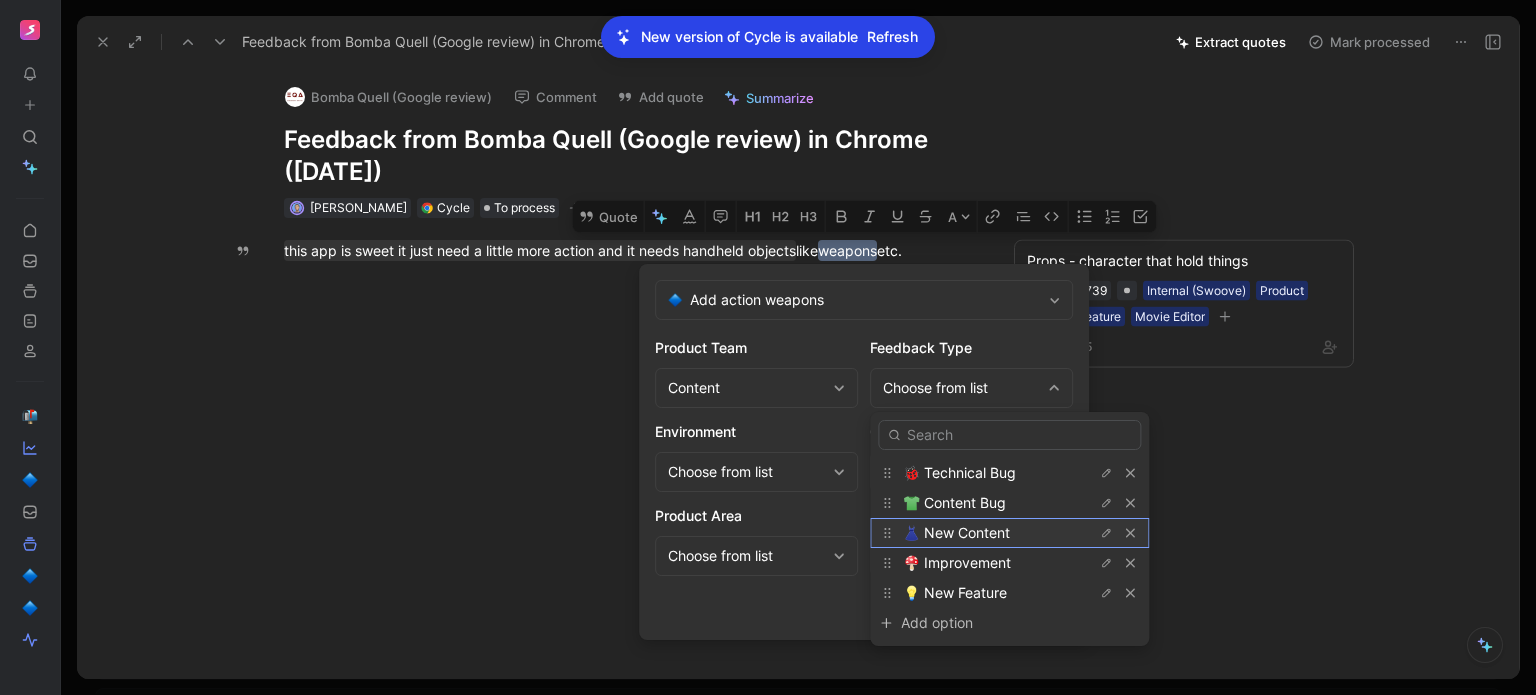 click on "👗 New Content" at bounding box center [956, 532] 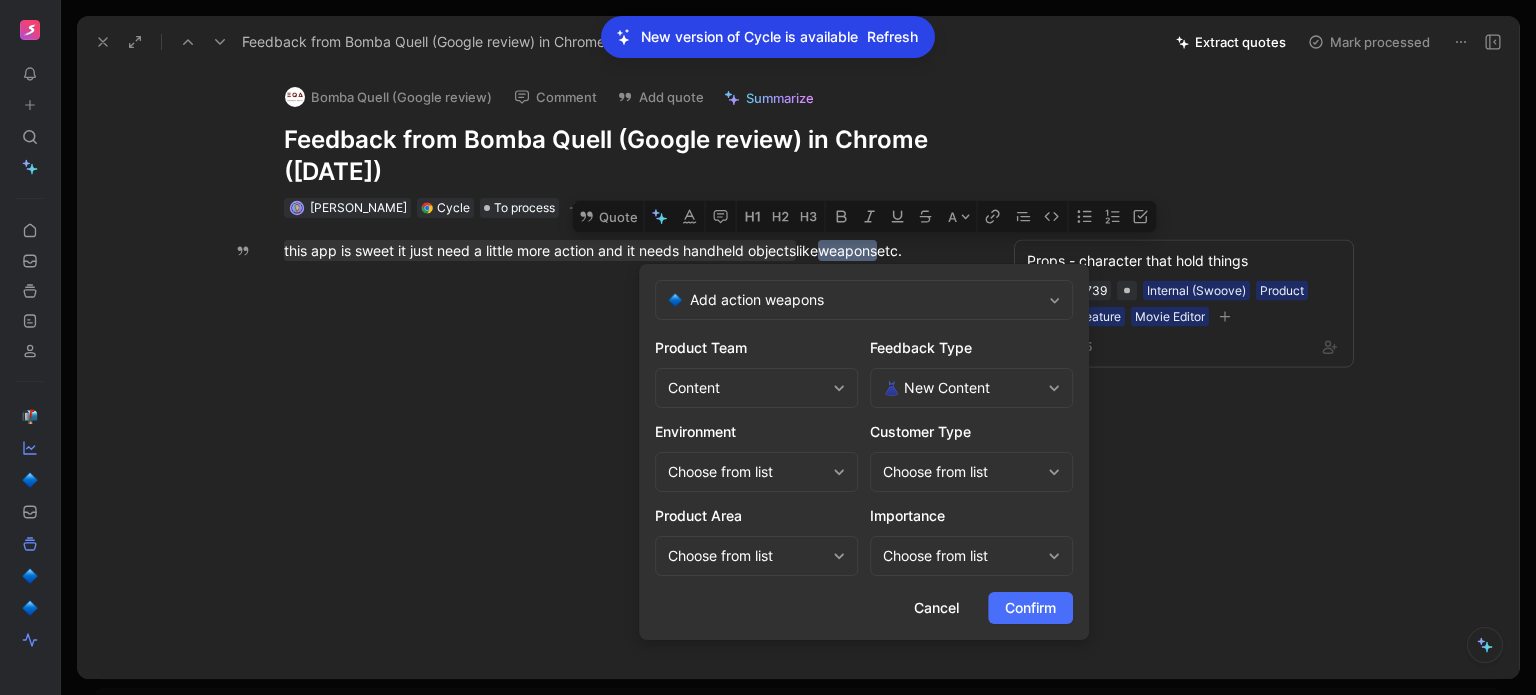 click on "Choose from list" at bounding box center (971, 472) 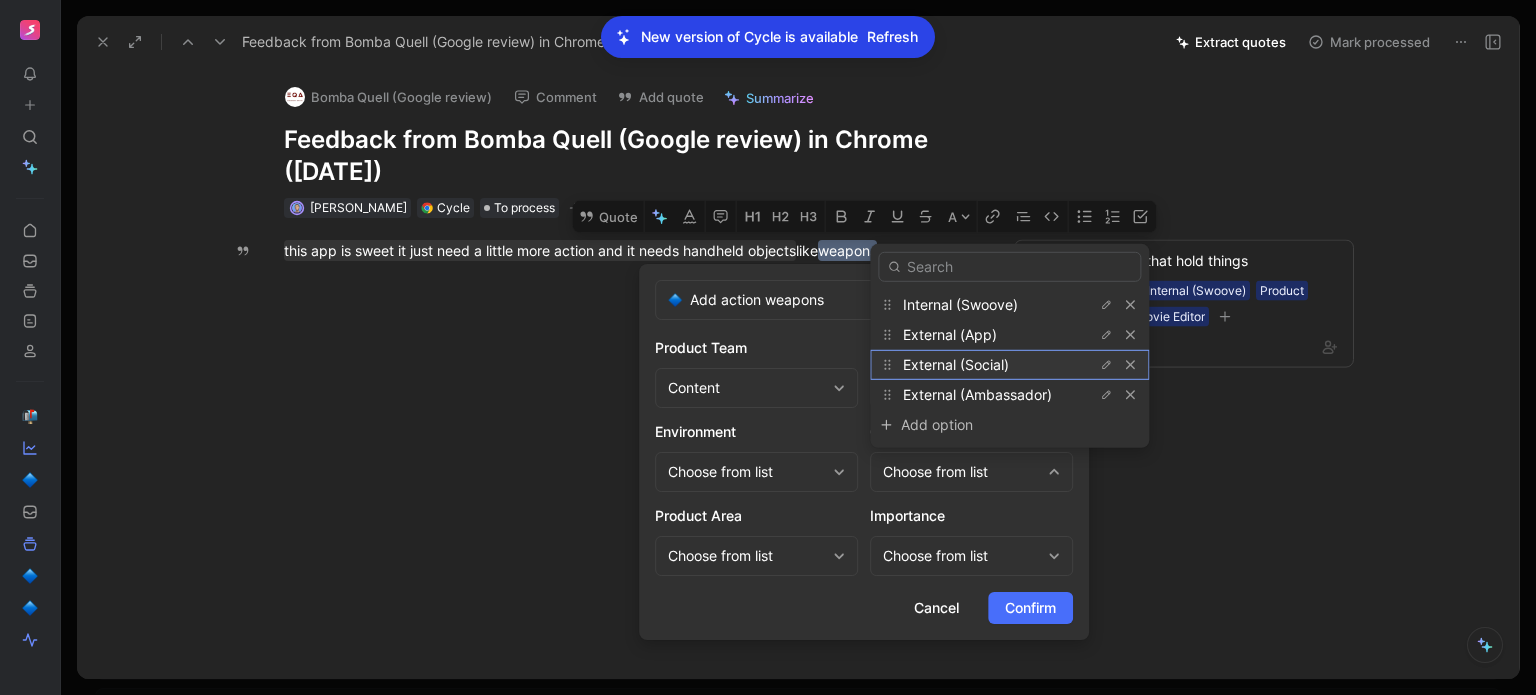 click on "External (Social)" at bounding box center (978, 365) 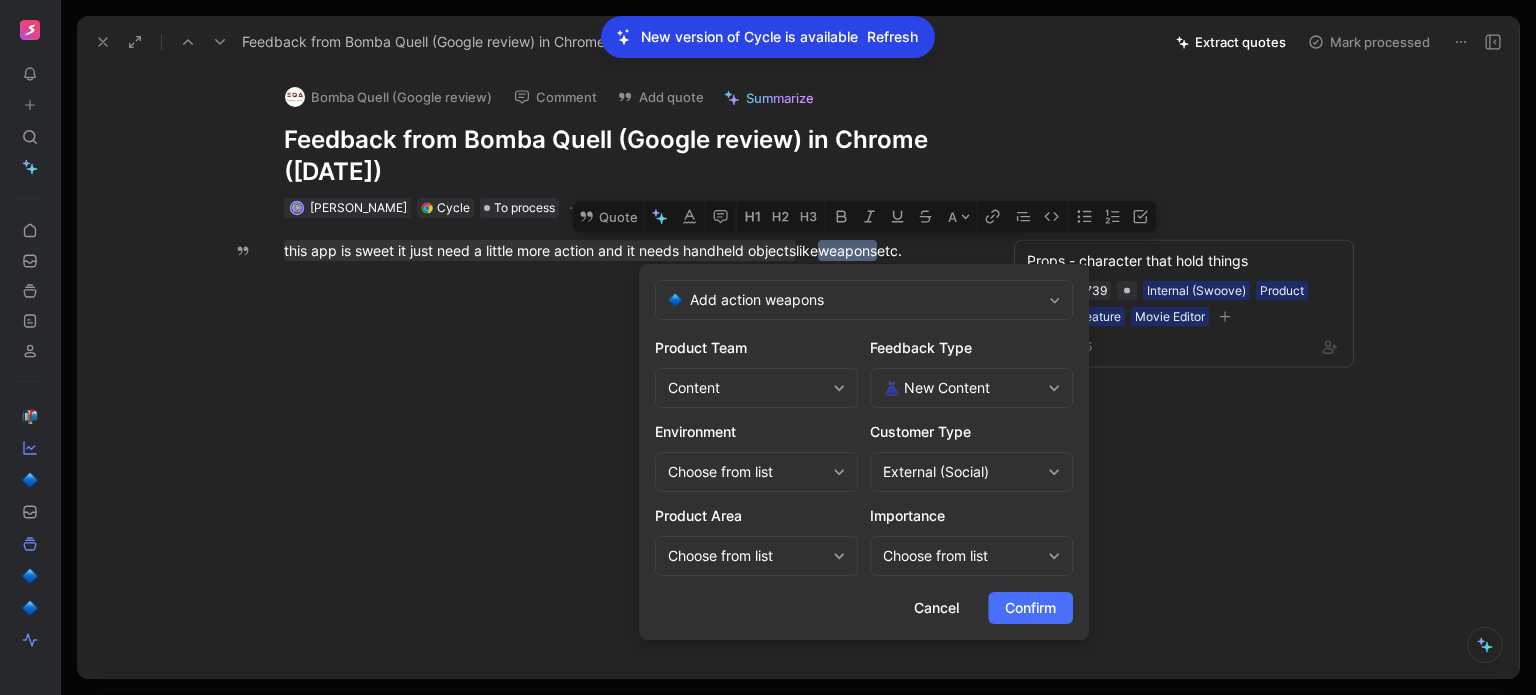 click on "Choose from list" at bounding box center [746, 556] 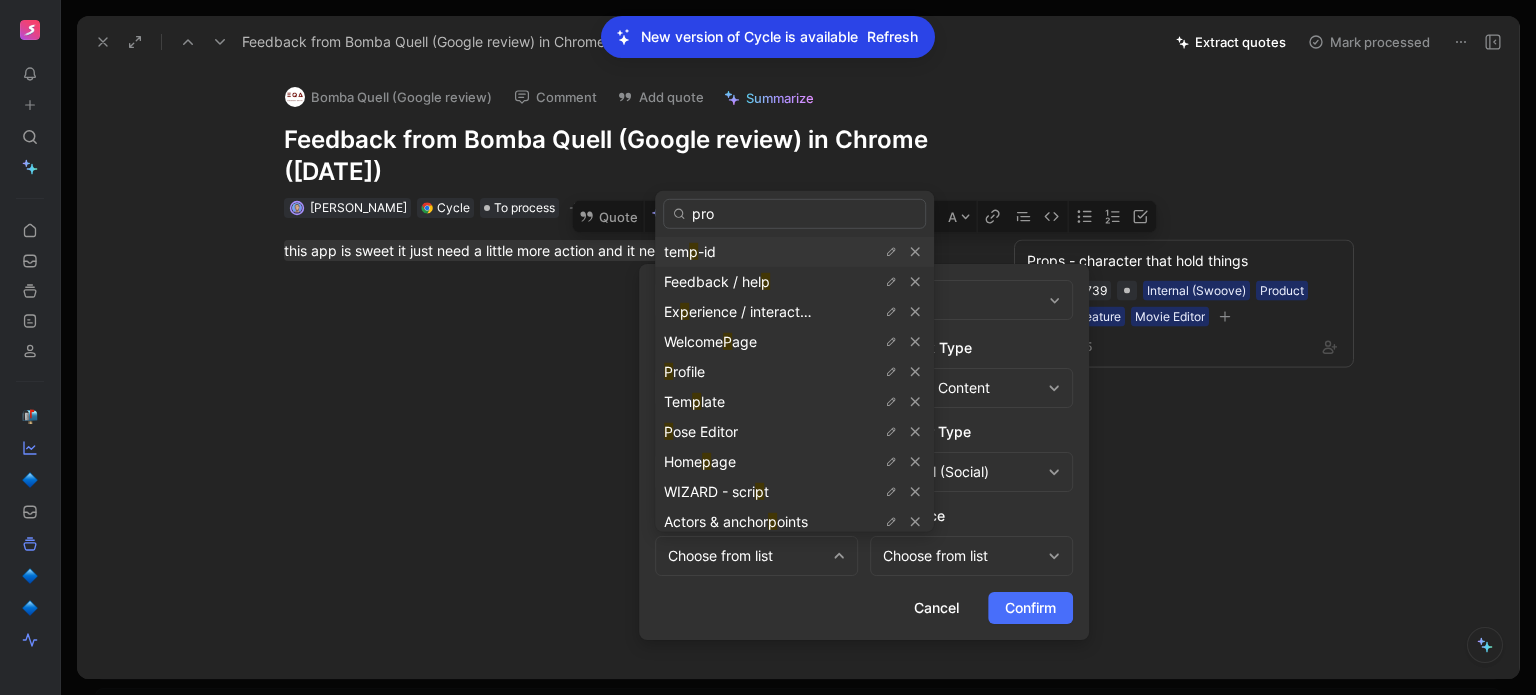 type on "prop" 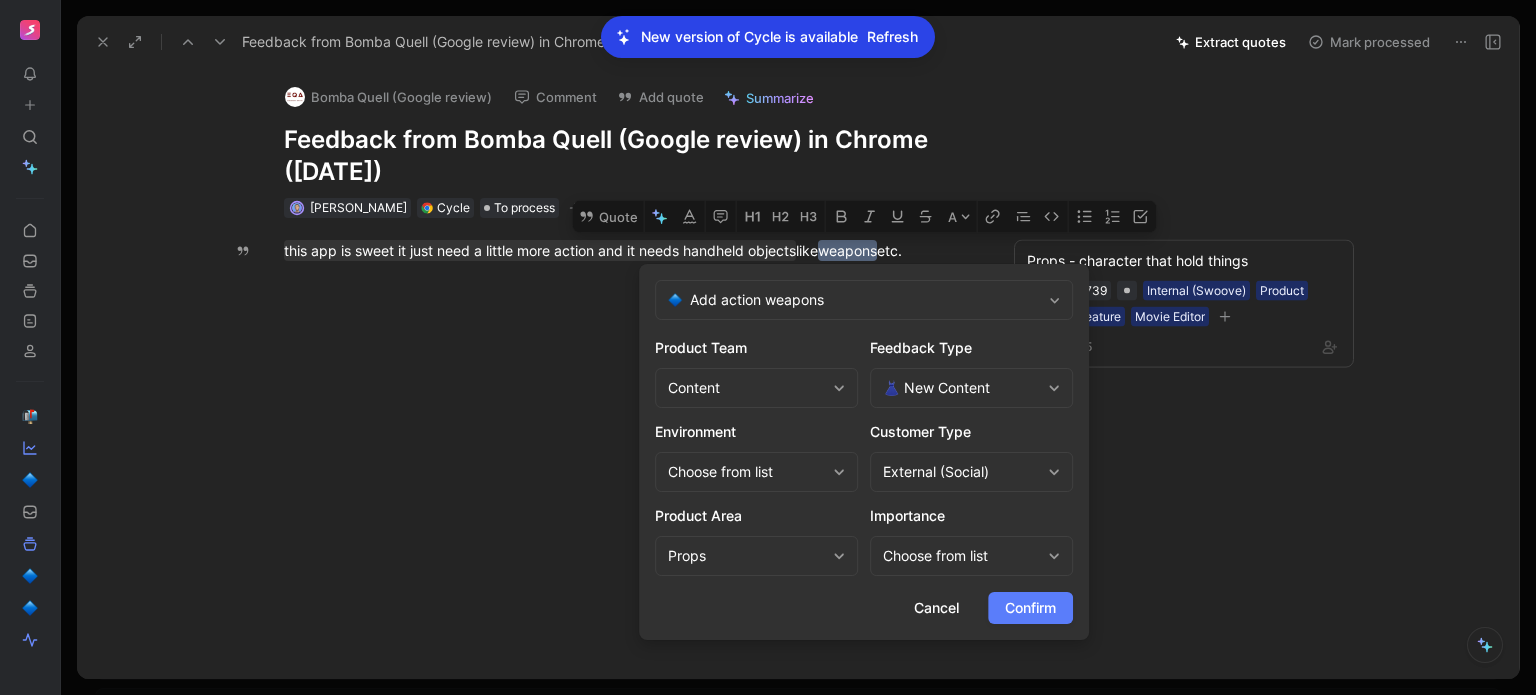 click on "Confirm" at bounding box center (1030, 608) 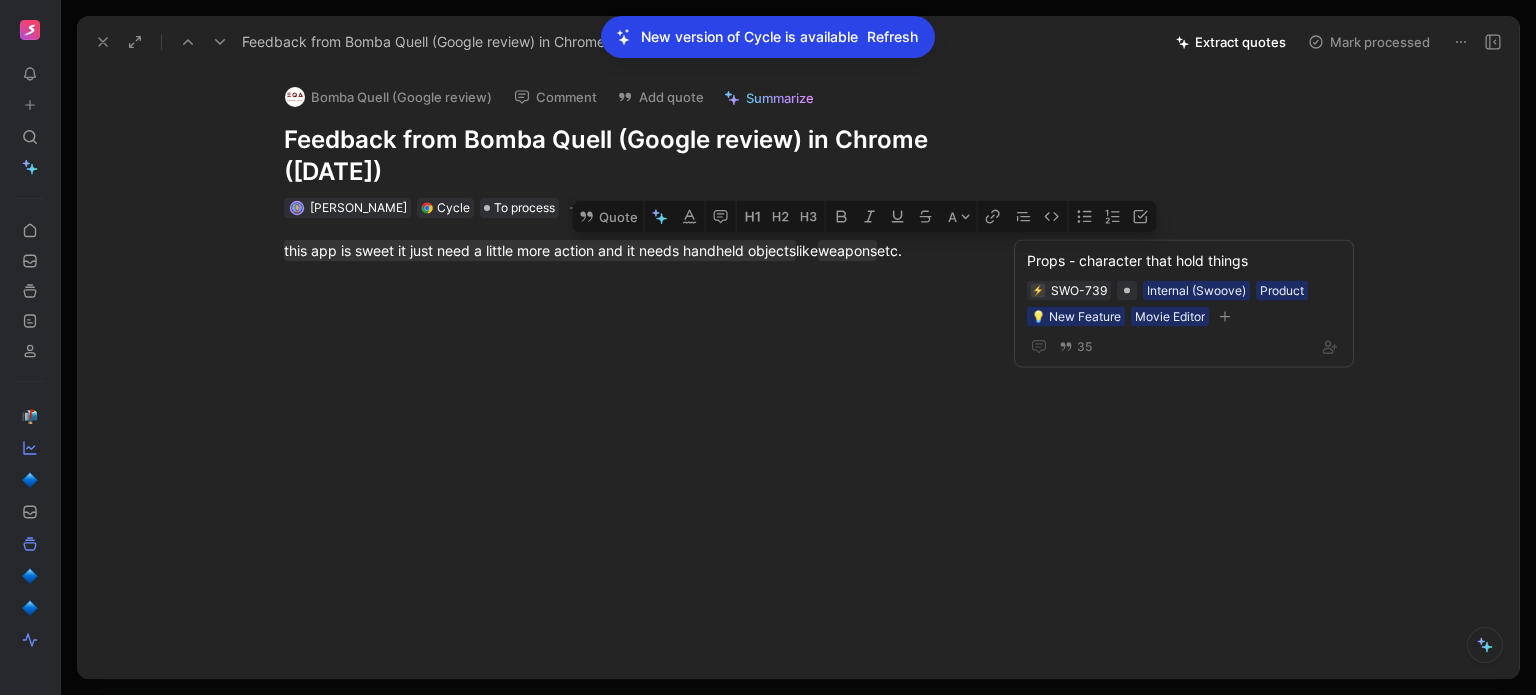 click on "Mark processed" at bounding box center [1369, 42] 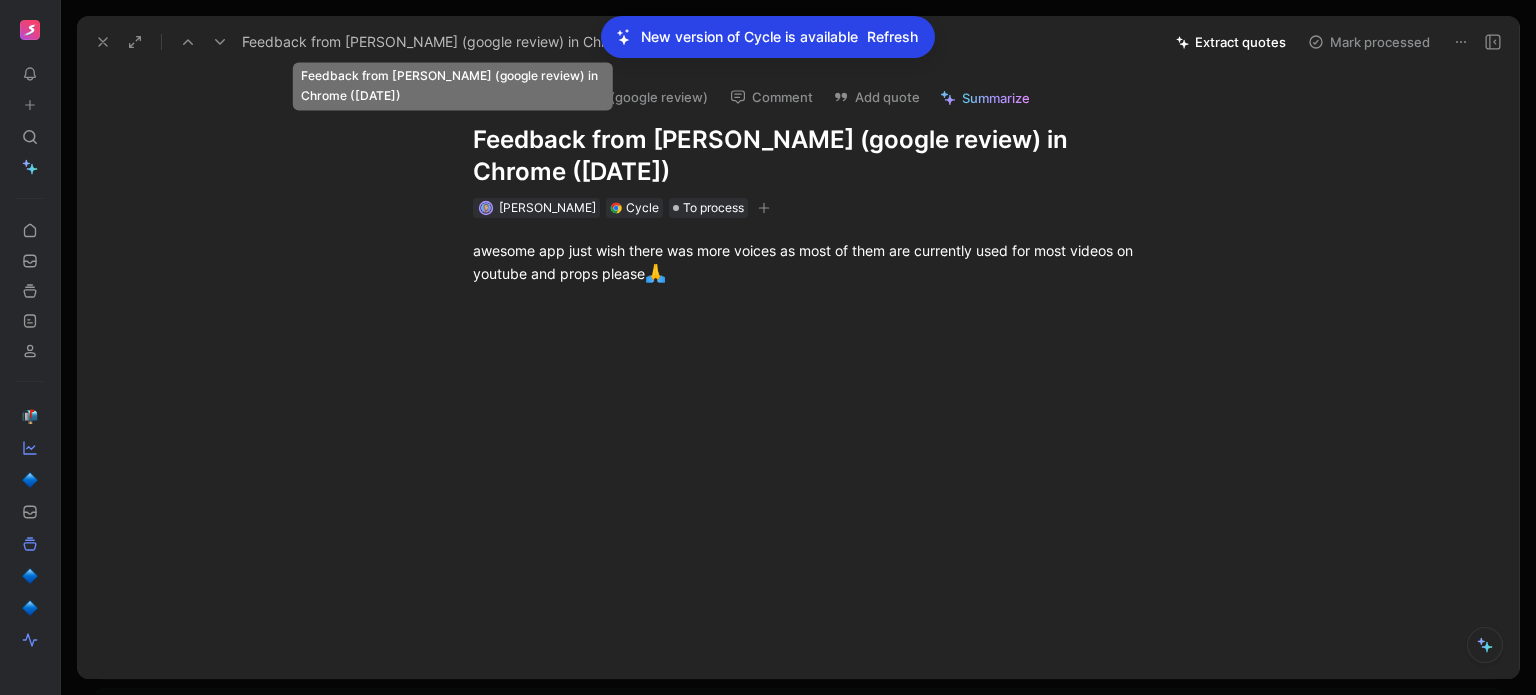 click 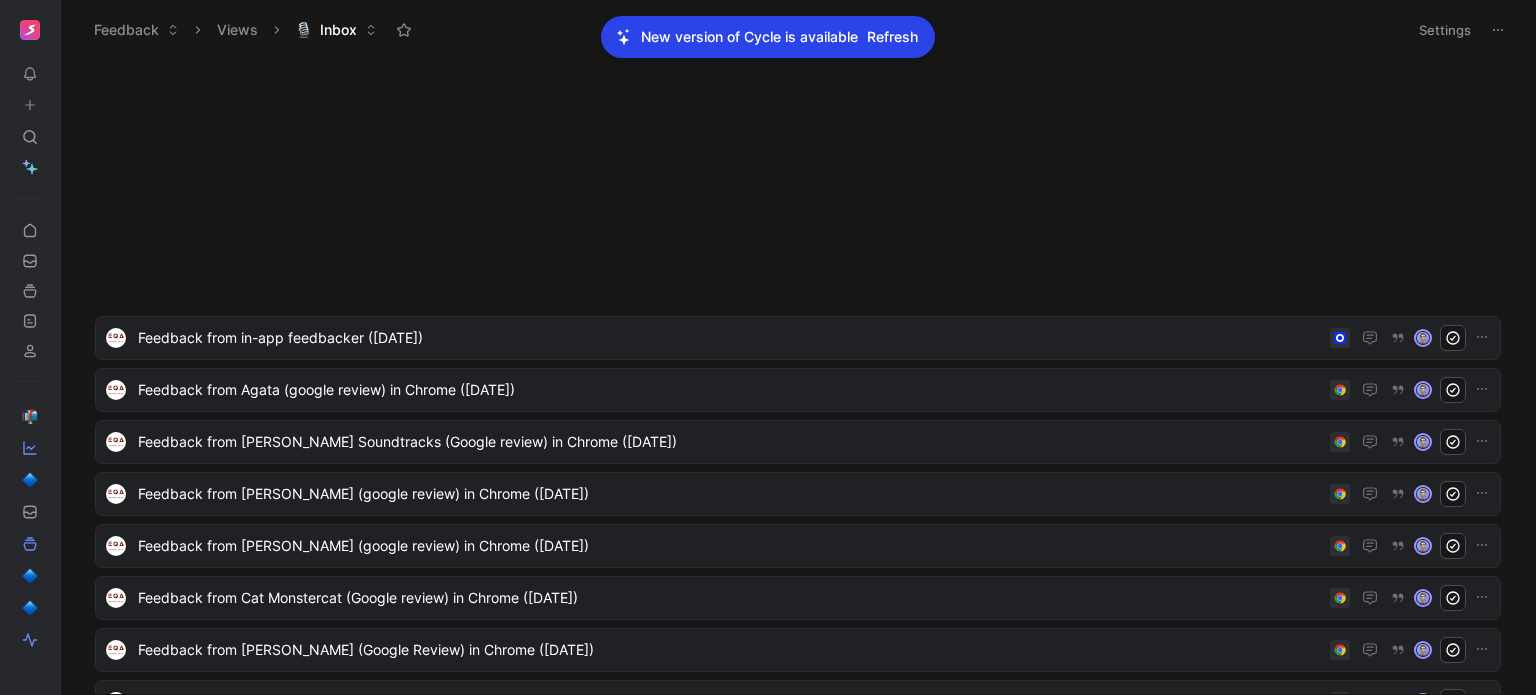 scroll, scrollTop: 3428, scrollLeft: 0, axis: vertical 